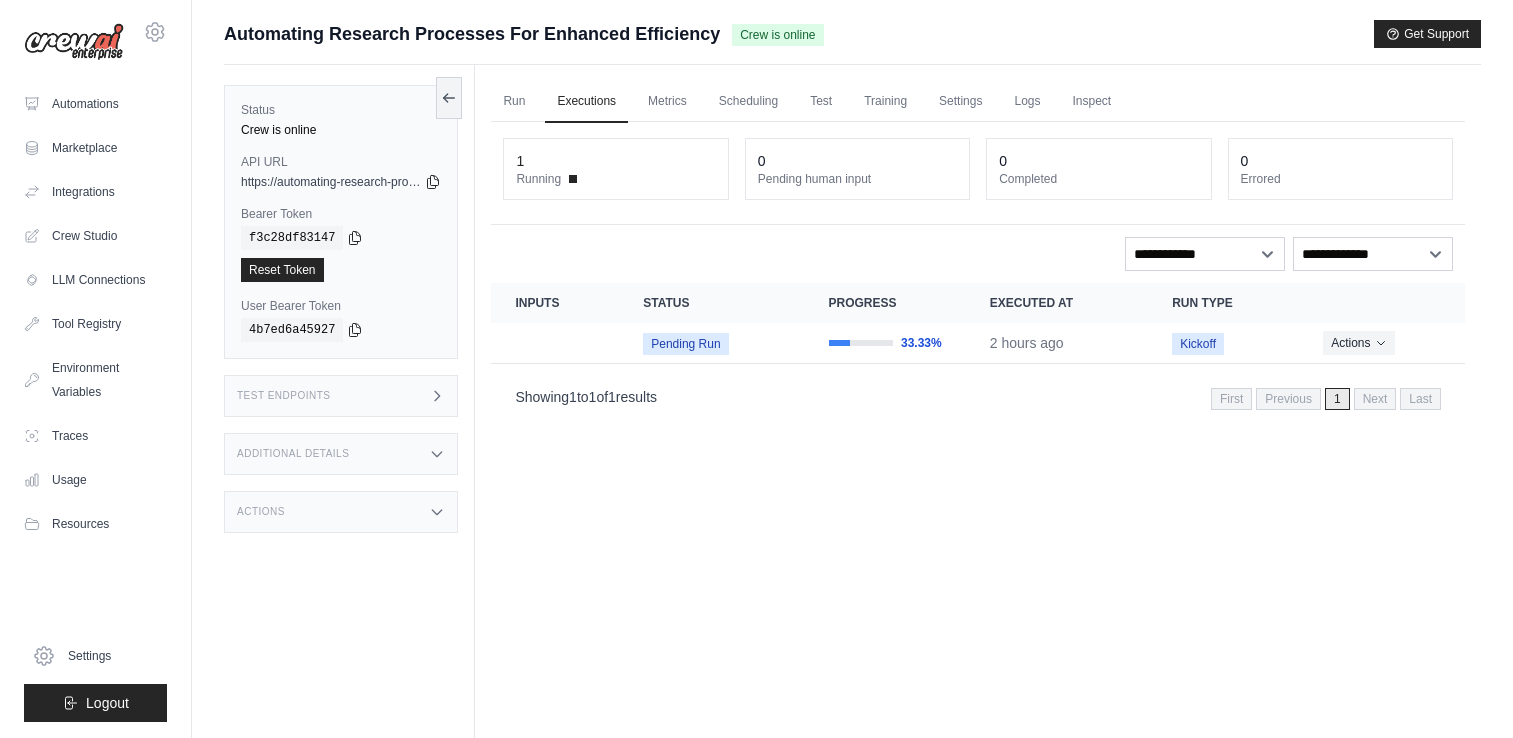 scroll, scrollTop: 0, scrollLeft: 0, axis: both 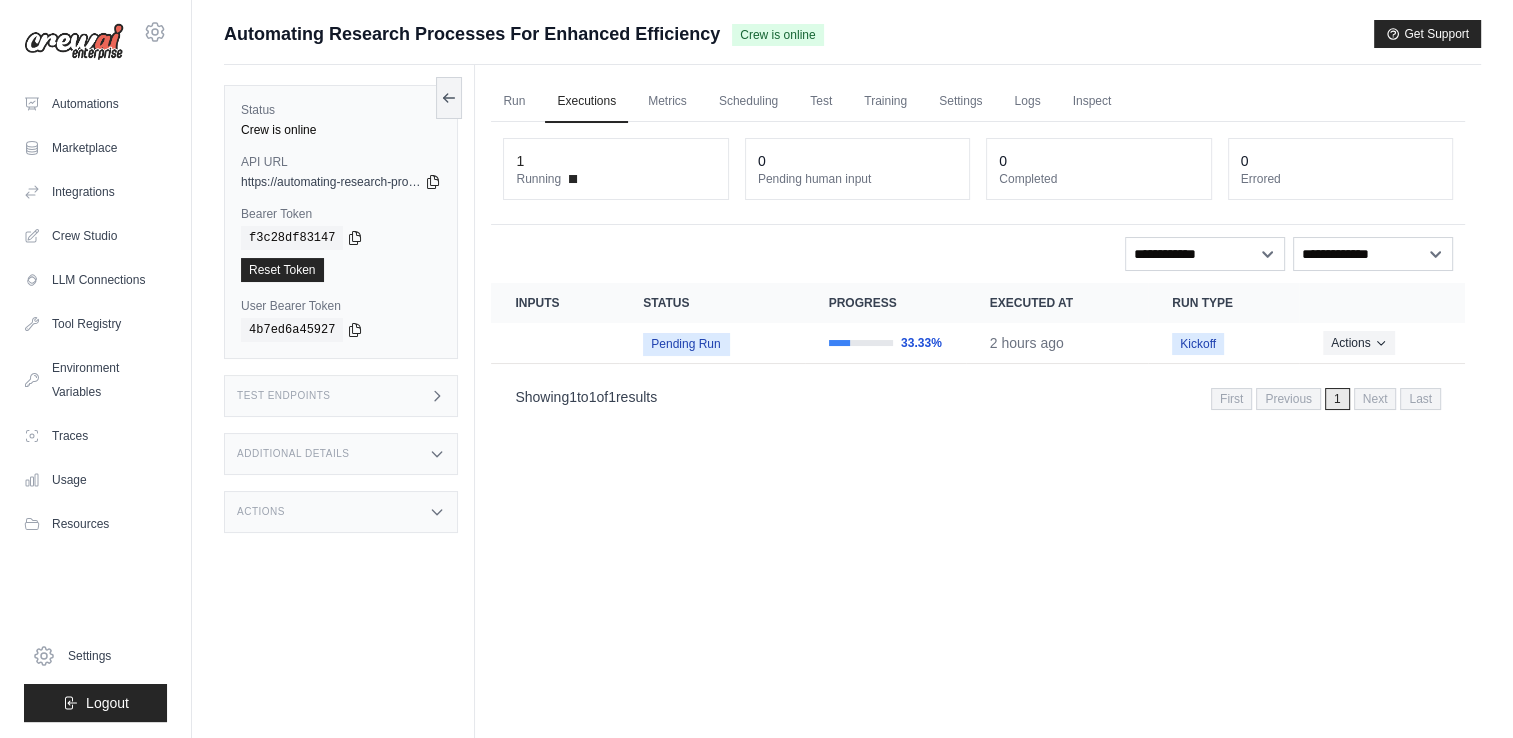 click on "1" at bounding box center [615, 161] 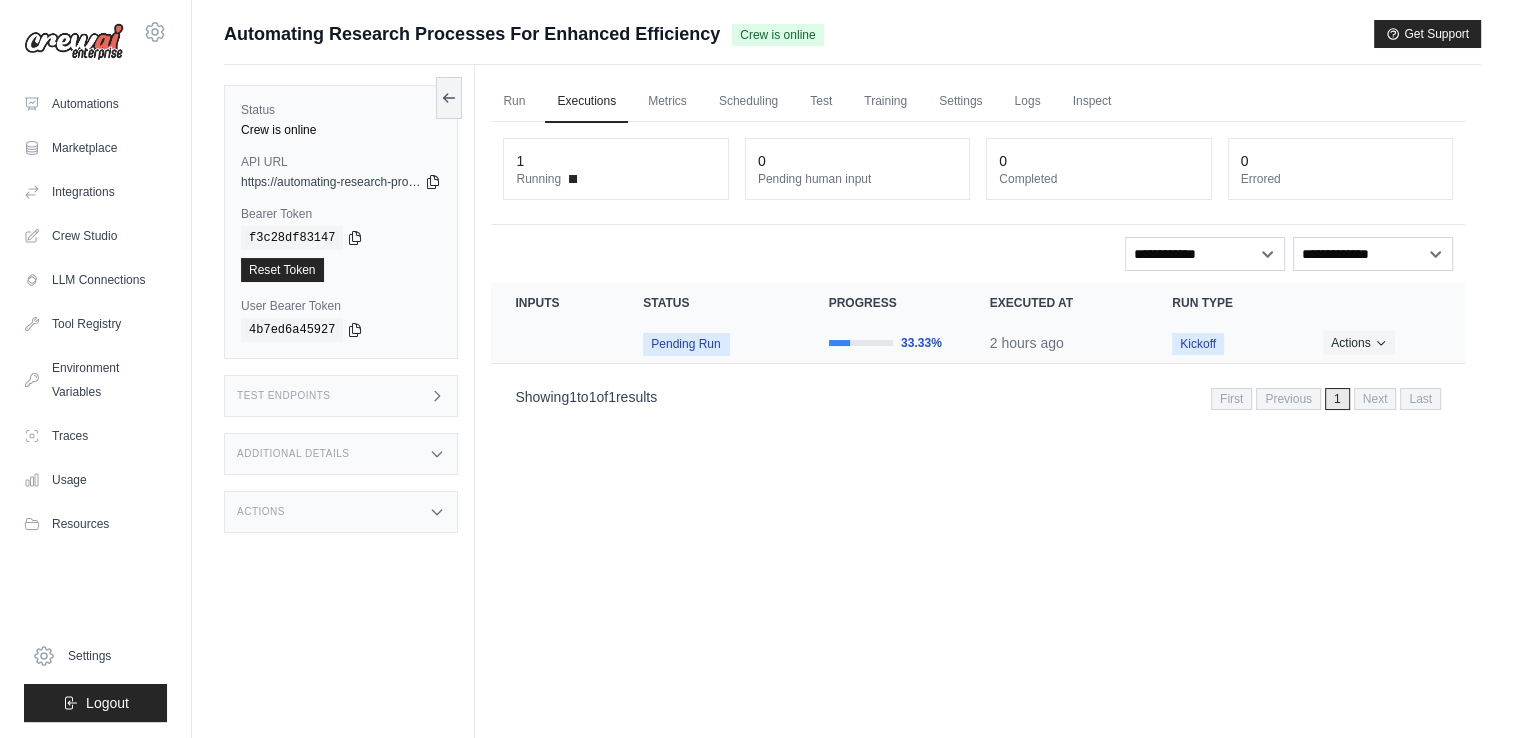 click on "Pending Run" at bounding box center [685, 344] 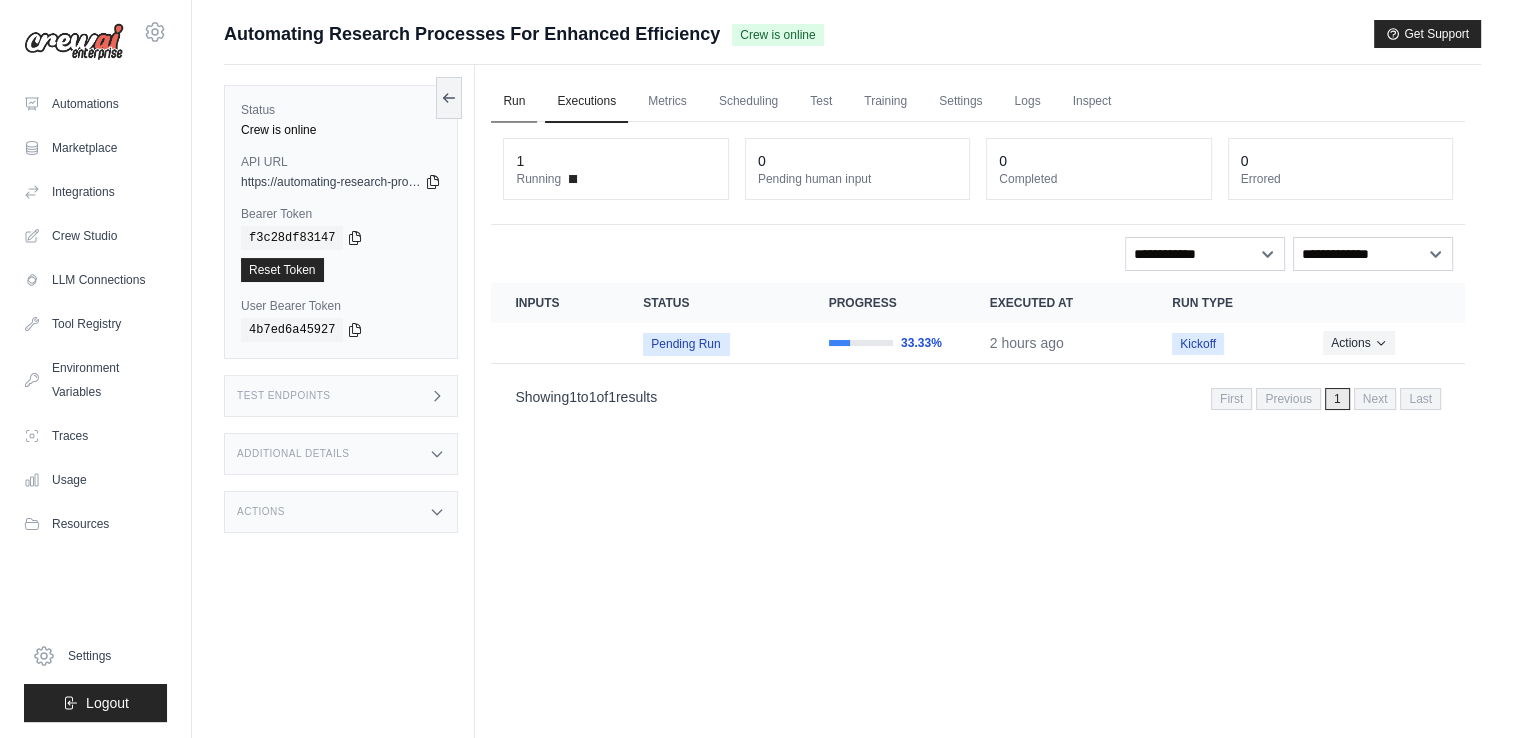 click on "Run" at bounding box center (514, 102) 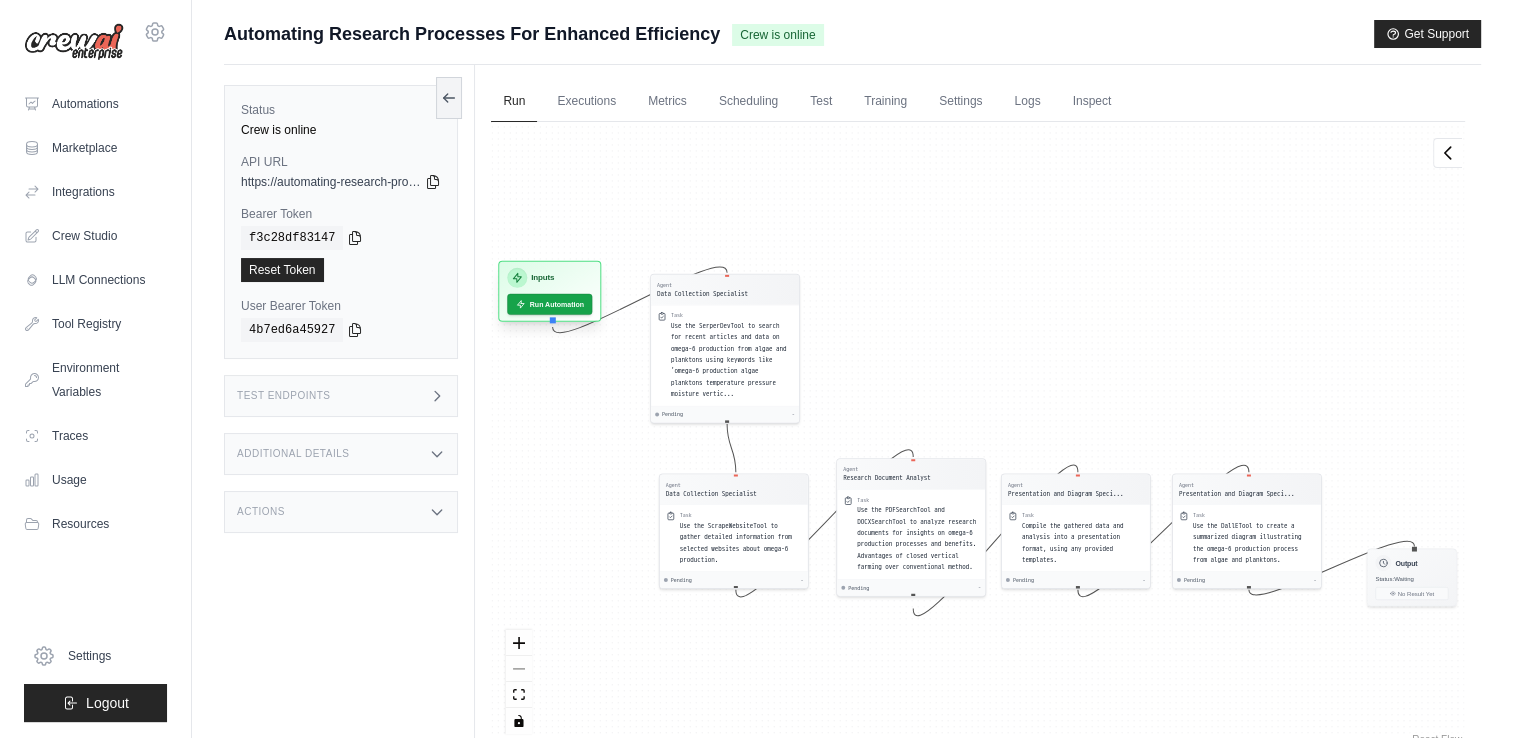 click on "Inputs" at bounding box center [550, 278] 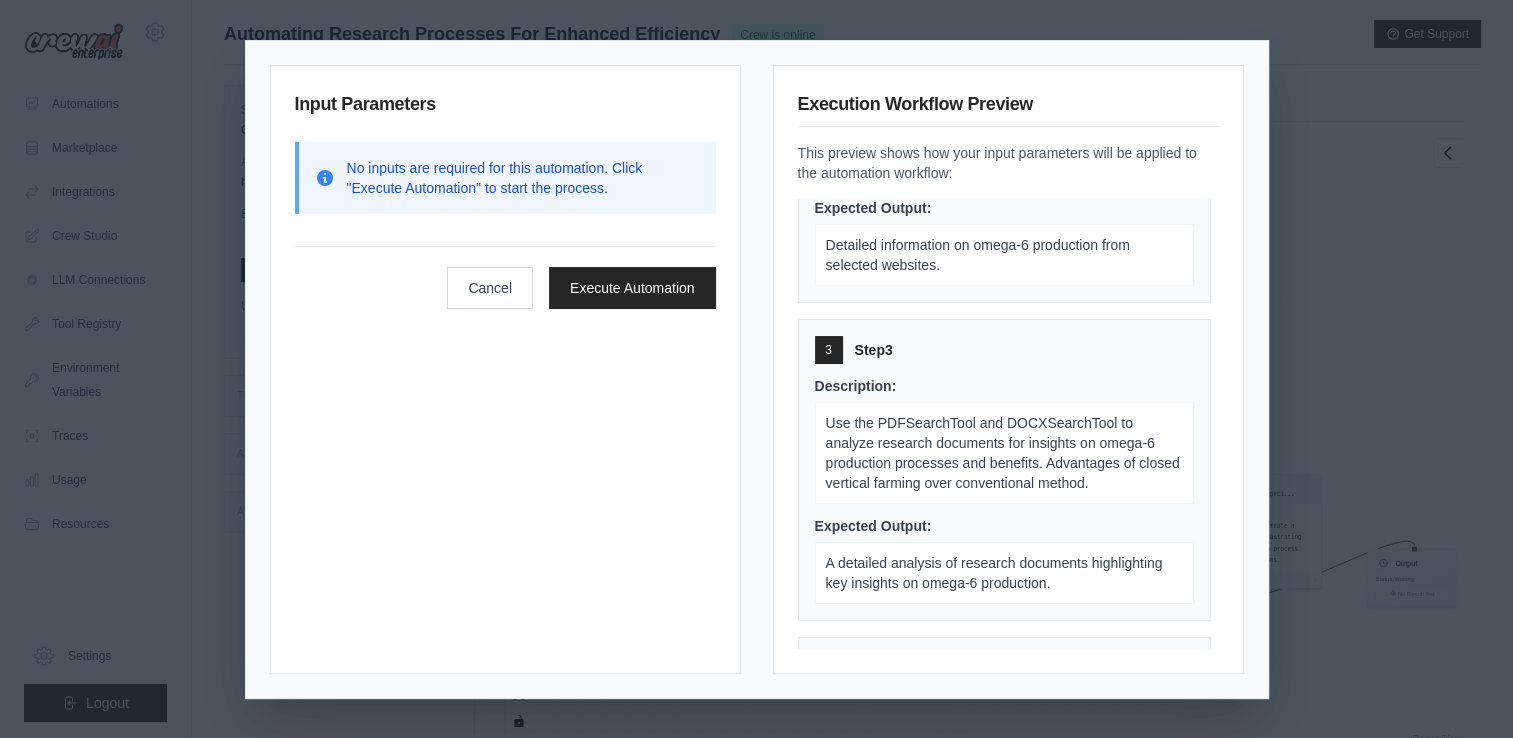 scroll, scrollTop: 519, scrollLeft: 0, axis: vertical 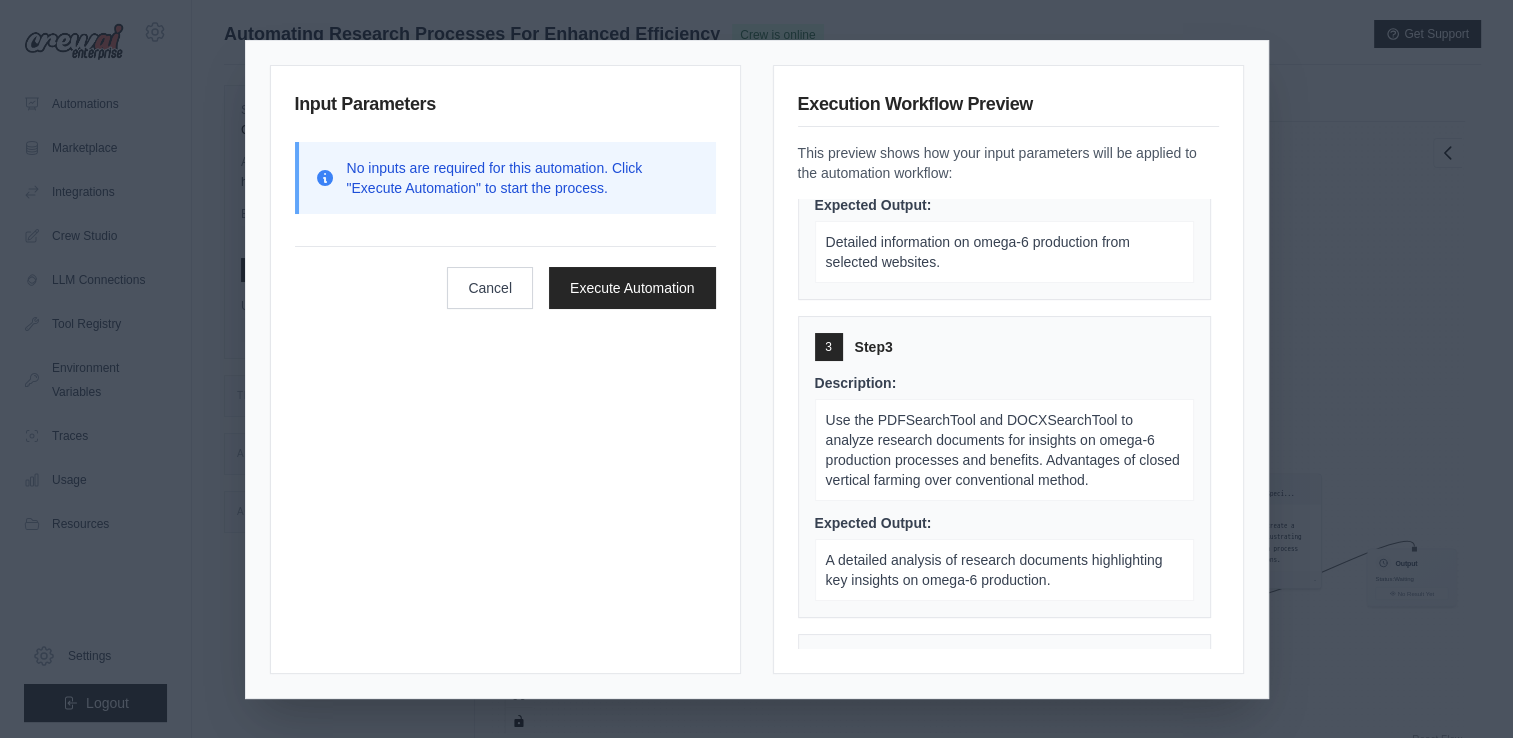 click on "Input Parameters No inputs are required for this automation. Click "Execute Automation" to start the process. Cancel Execute Automation Execution Workflow Preview This preview shows how your input parameters will be applied to the automation workflow: 1 Step  1 Description: Use the SerperDevTool to search for recent articles and data on omega-6 production from algae and planktons using keywords like 'omega-6 production algae planktons temperature pressure moisture vertical farming '. Expected Output: A collection of recent articles and data on omega-6 production from algae and planktons along with vertical farming possibilities. 2 Step  2 Description: Use the ScrapeWebsiteTool to gather detailed information from selected websites about omega-6 production. Expected Output: Detailed information on omega-6 production from selected websites. 3 Step  3 Description: Expected Output: A detailed analysis of research documents highlighting key insights on omega-6 production. 4 Step  4 Description: Expected Output: 5 5" at bounding box center (756, 369) 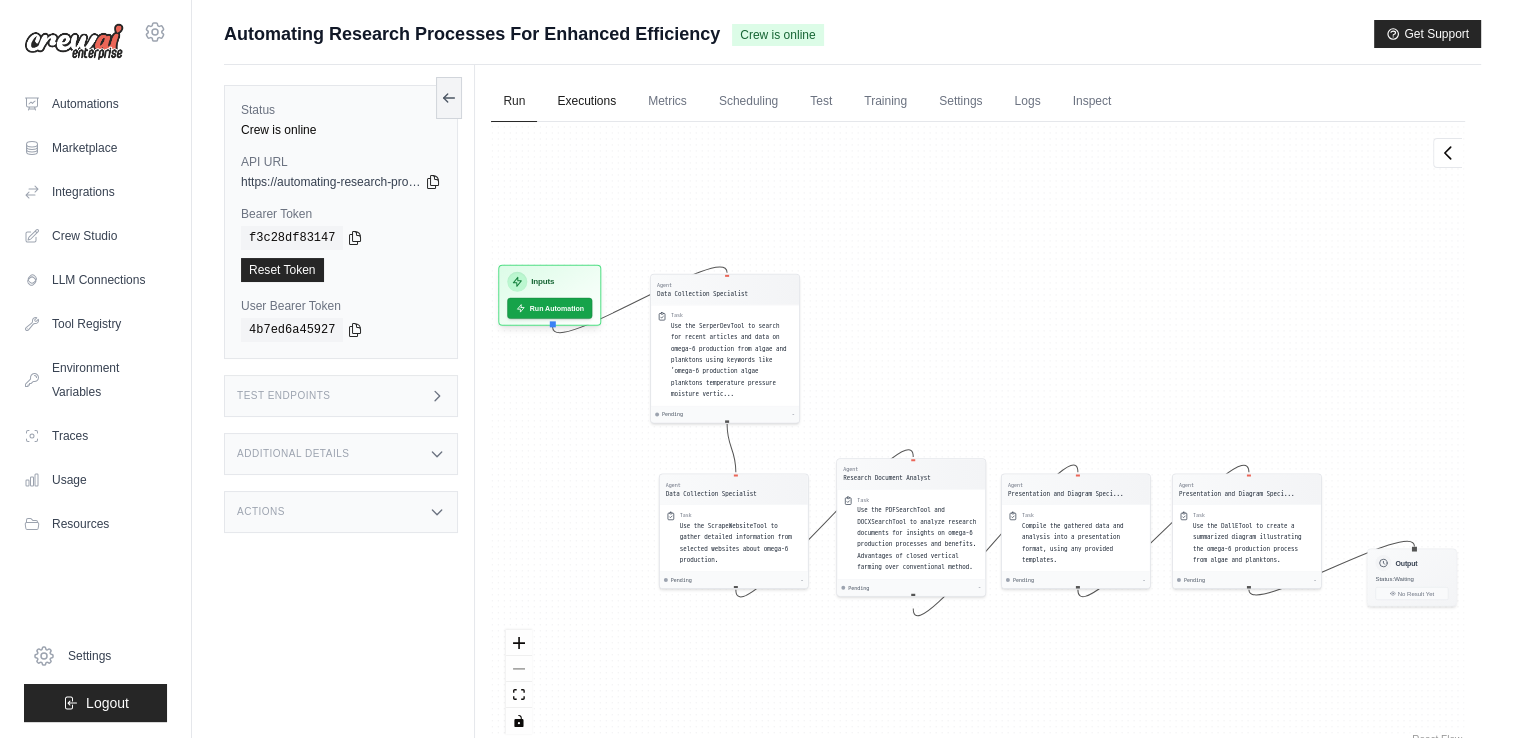 click on "Executions" at bounding box center (586, 102) 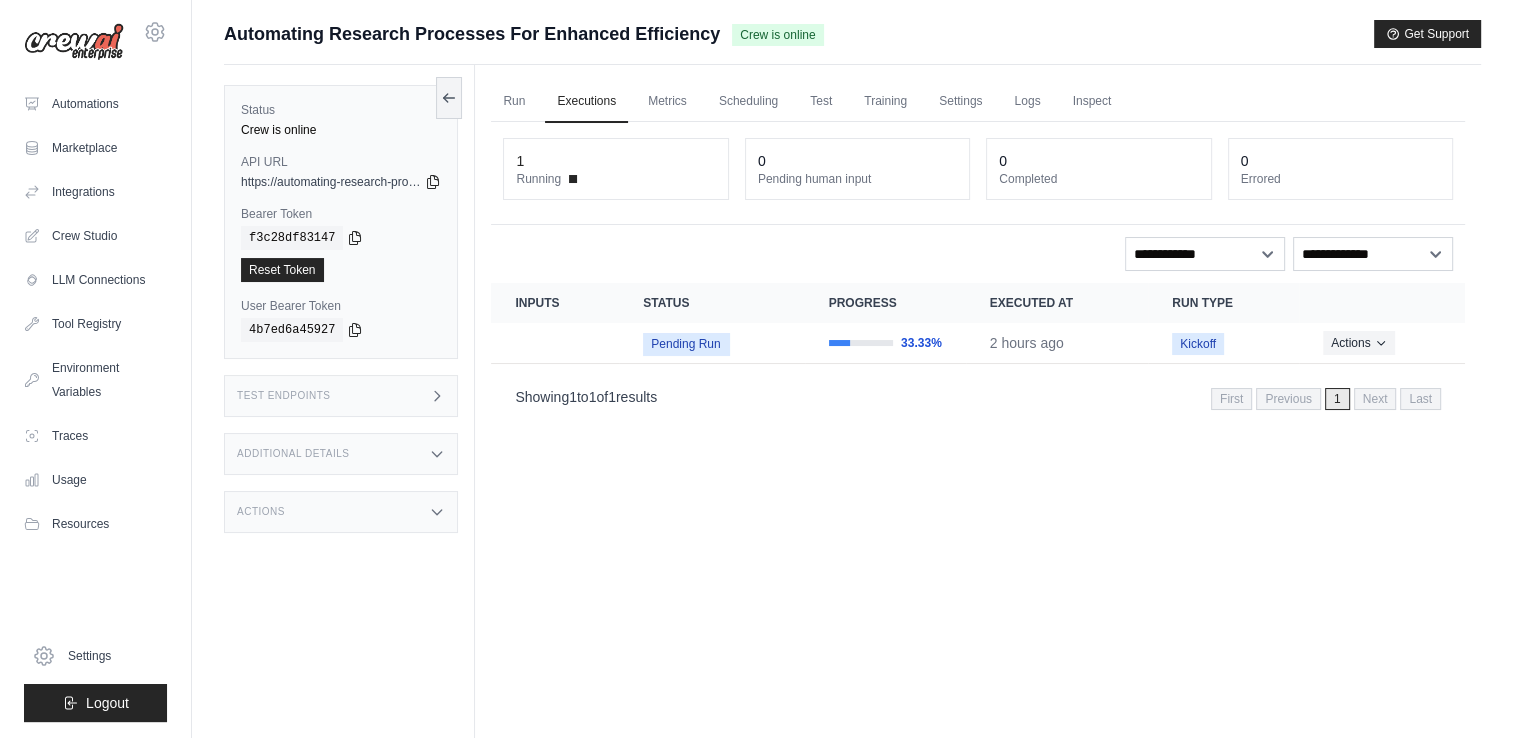 click on "33.33%" at bounding box center [885, 343] 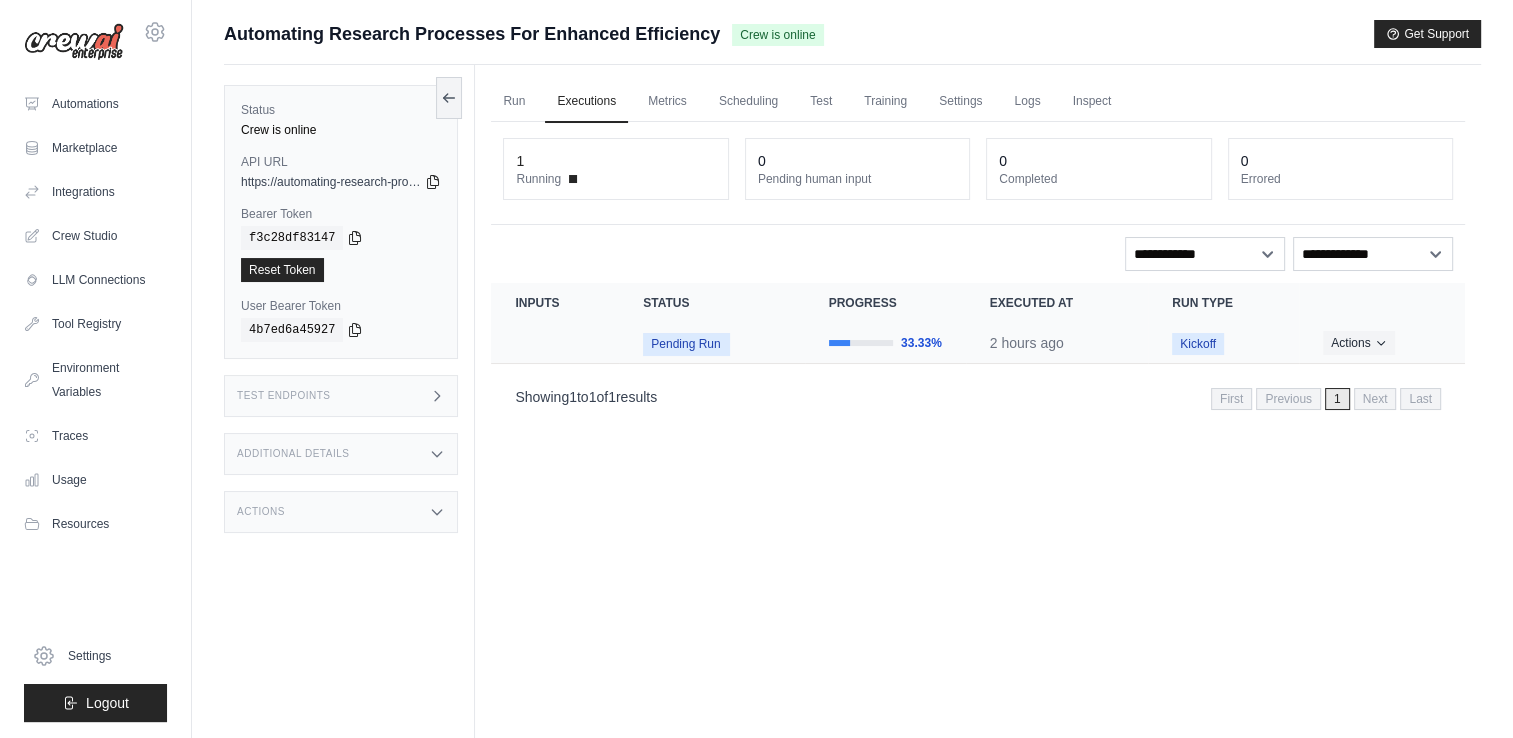 click on "Kickoff" at bounding box center (1198, 344) 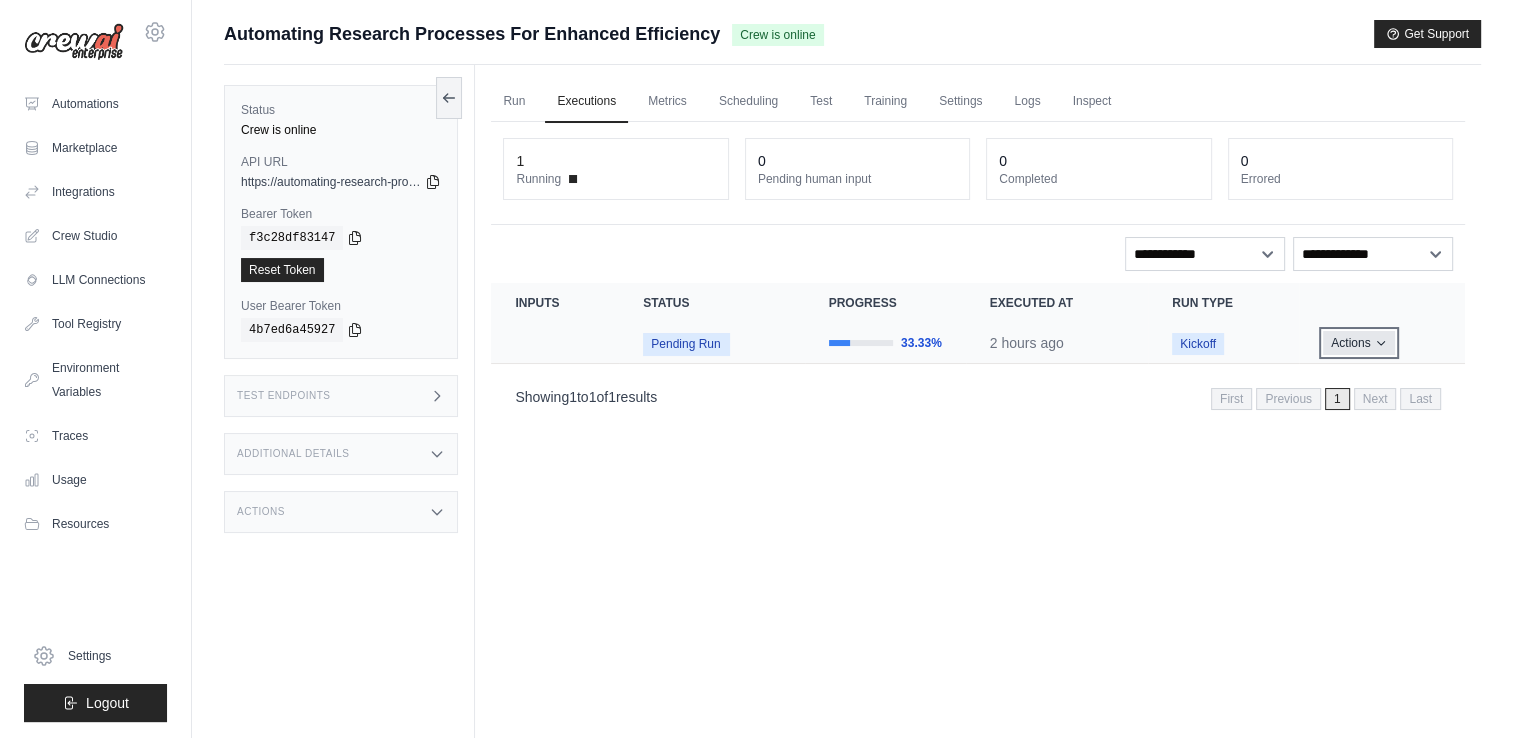 click 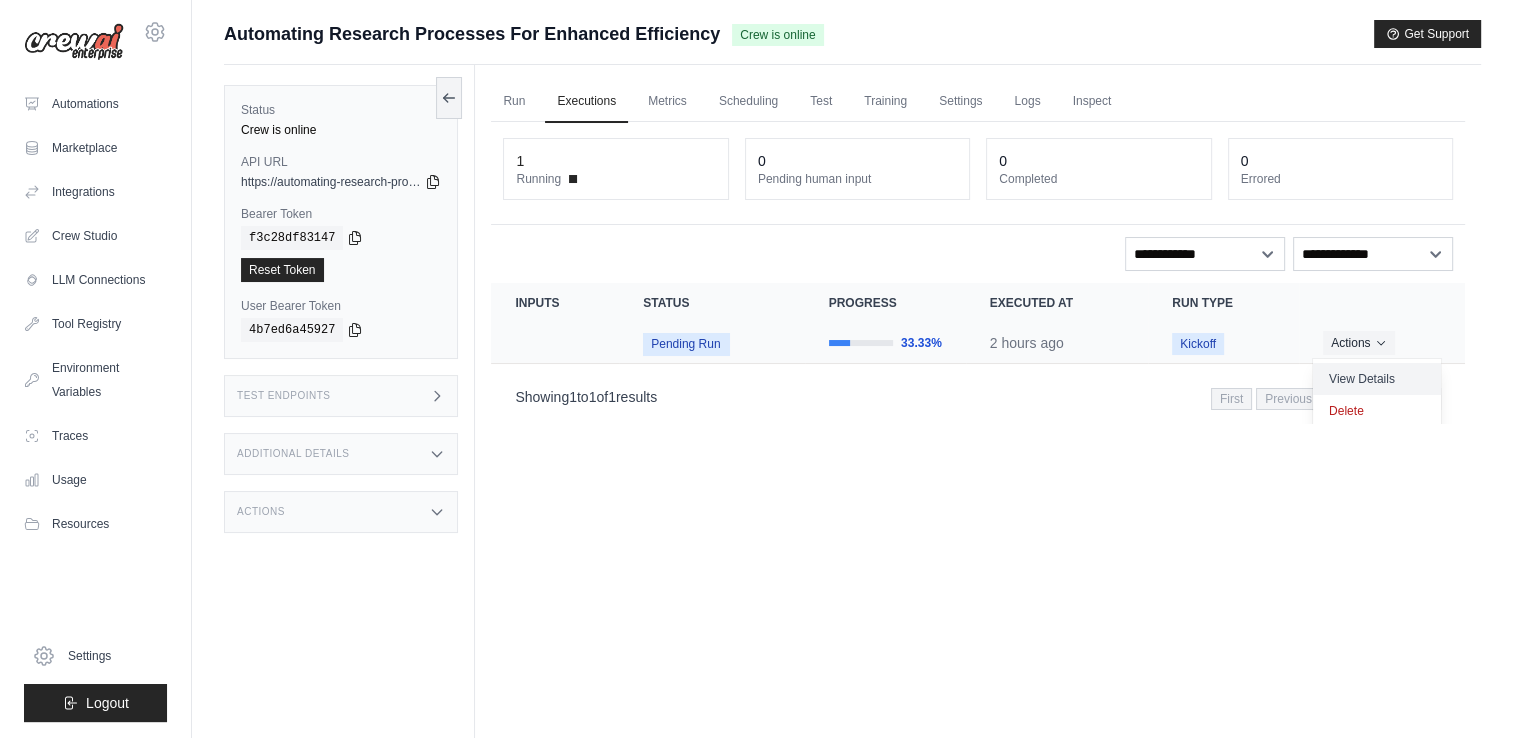 click on "View Details" at bounding box center (1377, 379) 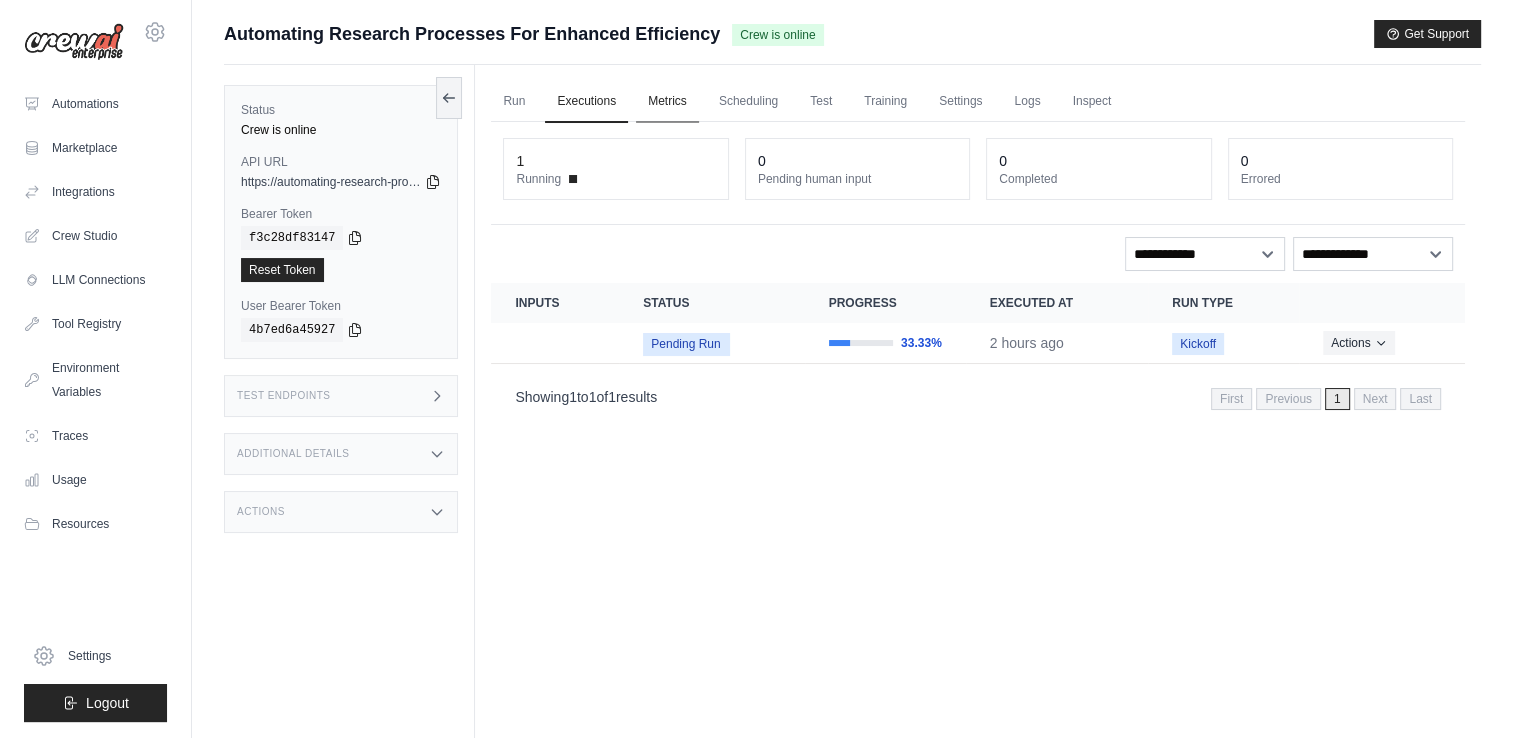 click on "Metrics" at bounding box center [667, 102] 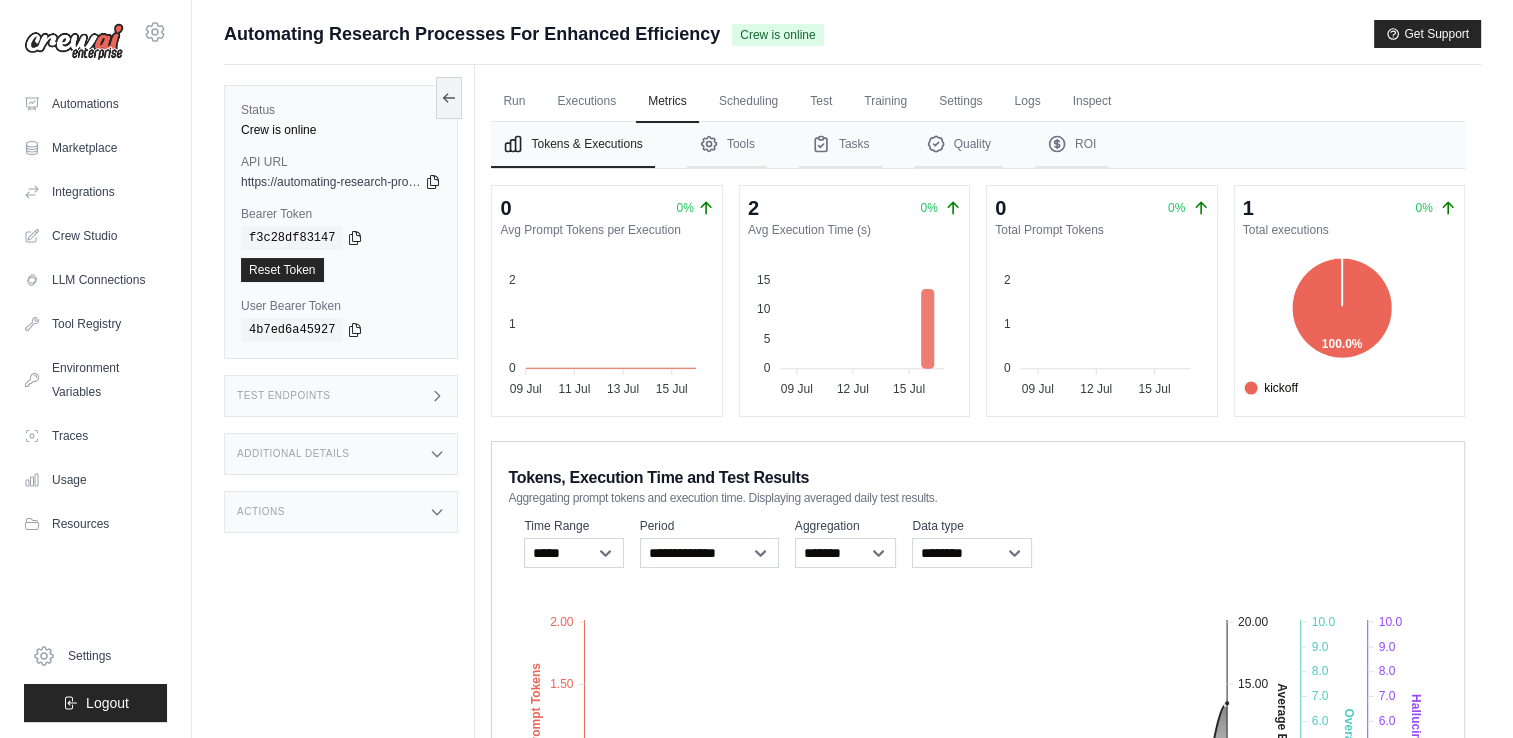 scroll, scrollTop: 268, scrollLeft: 0, axis: vertical 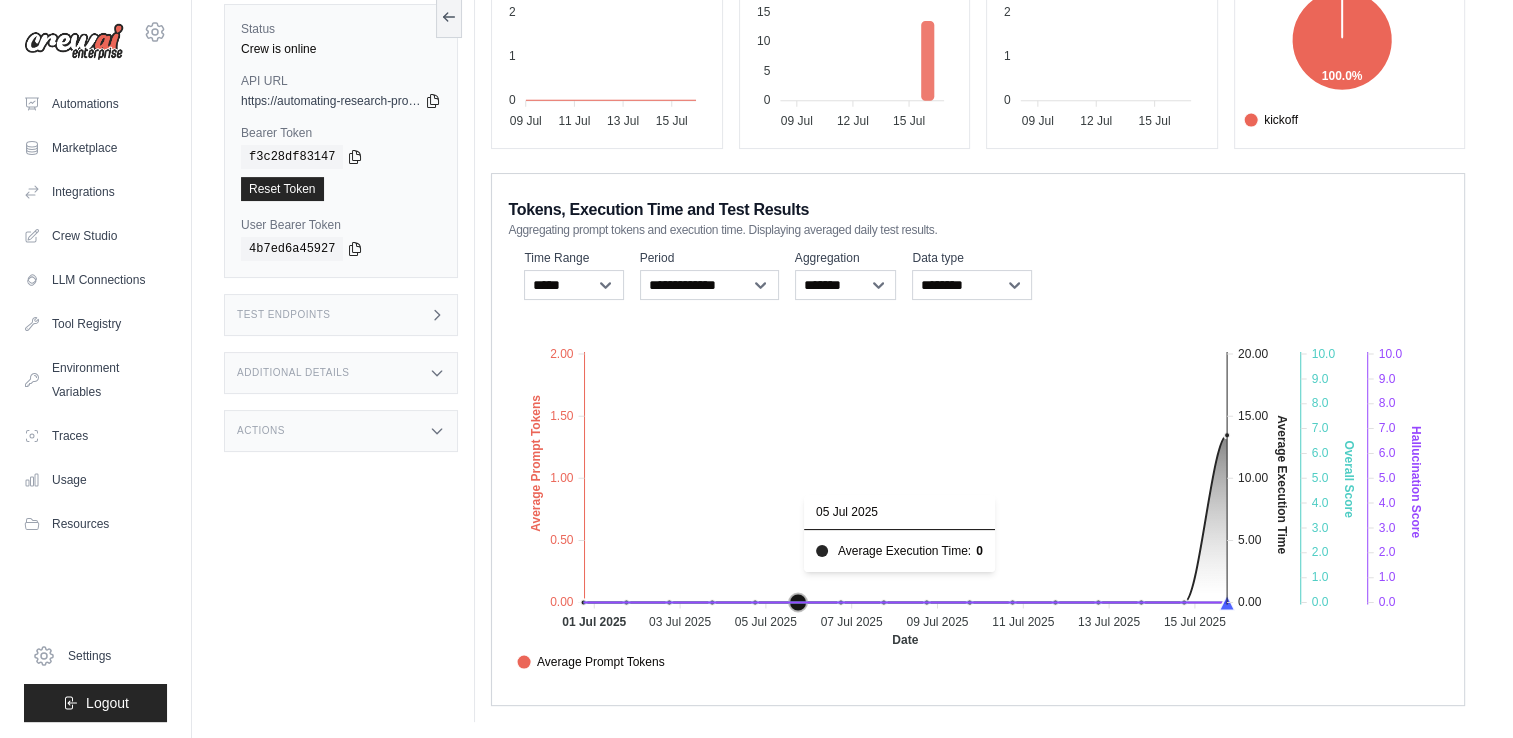 click 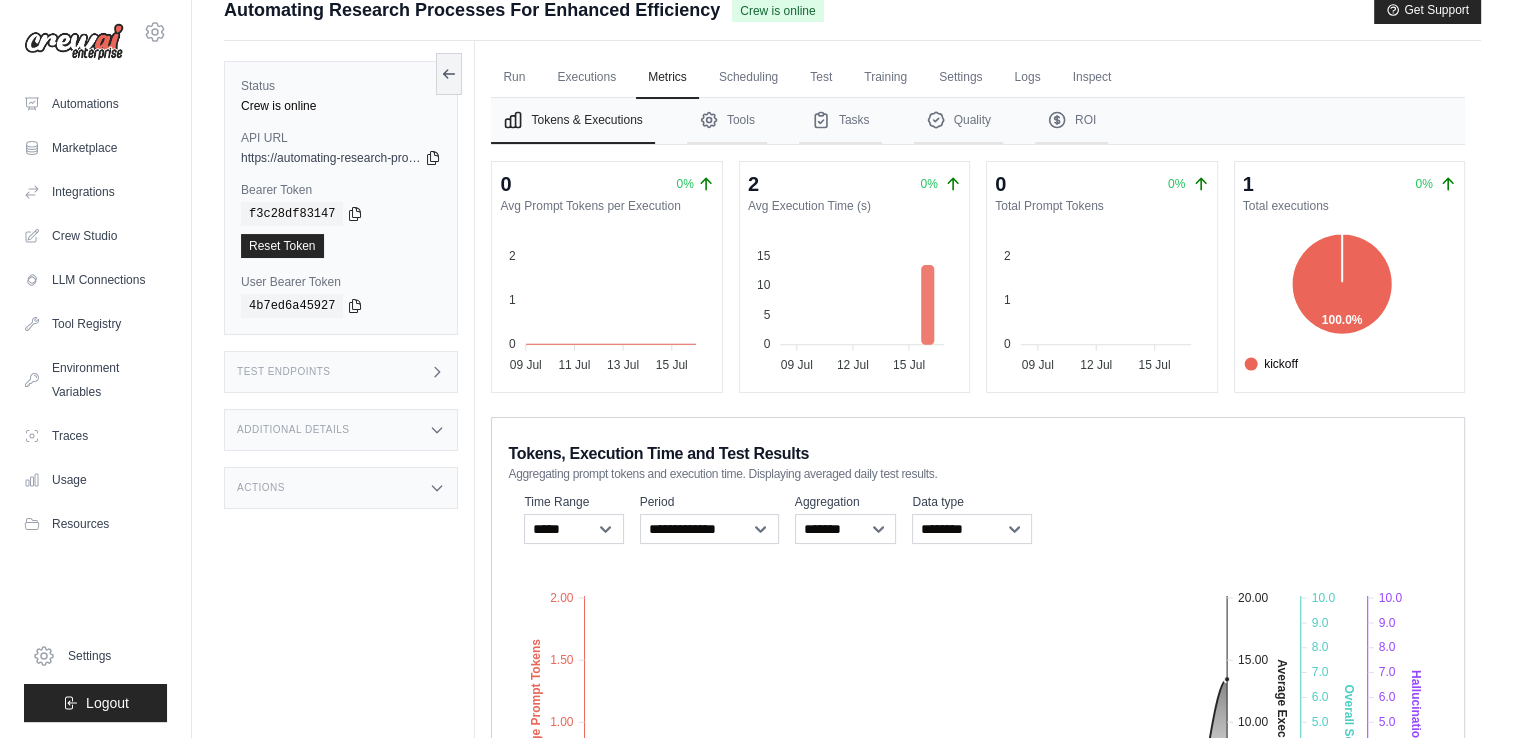 scroll, scrollTop: 0, scrollLeft: 0, axis: both 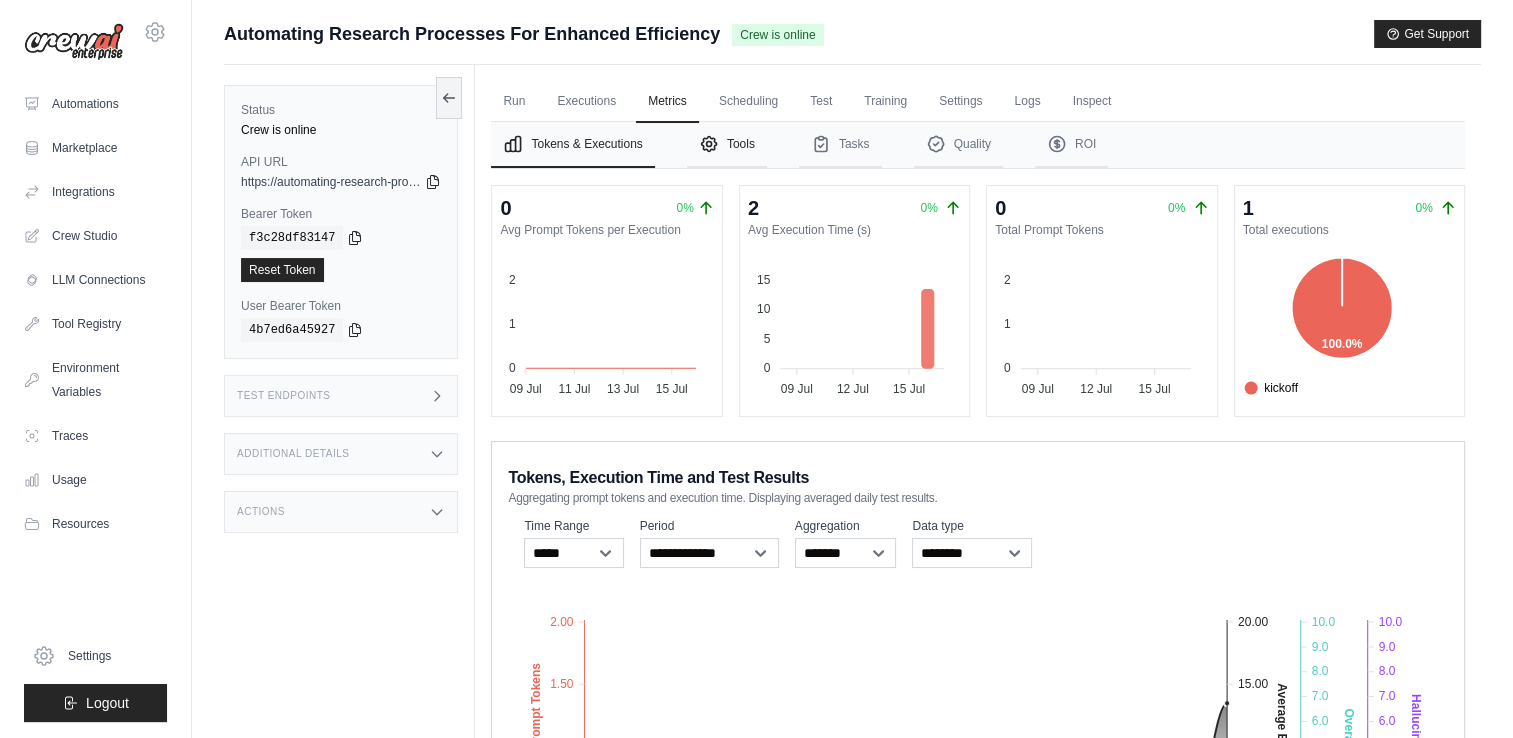 click 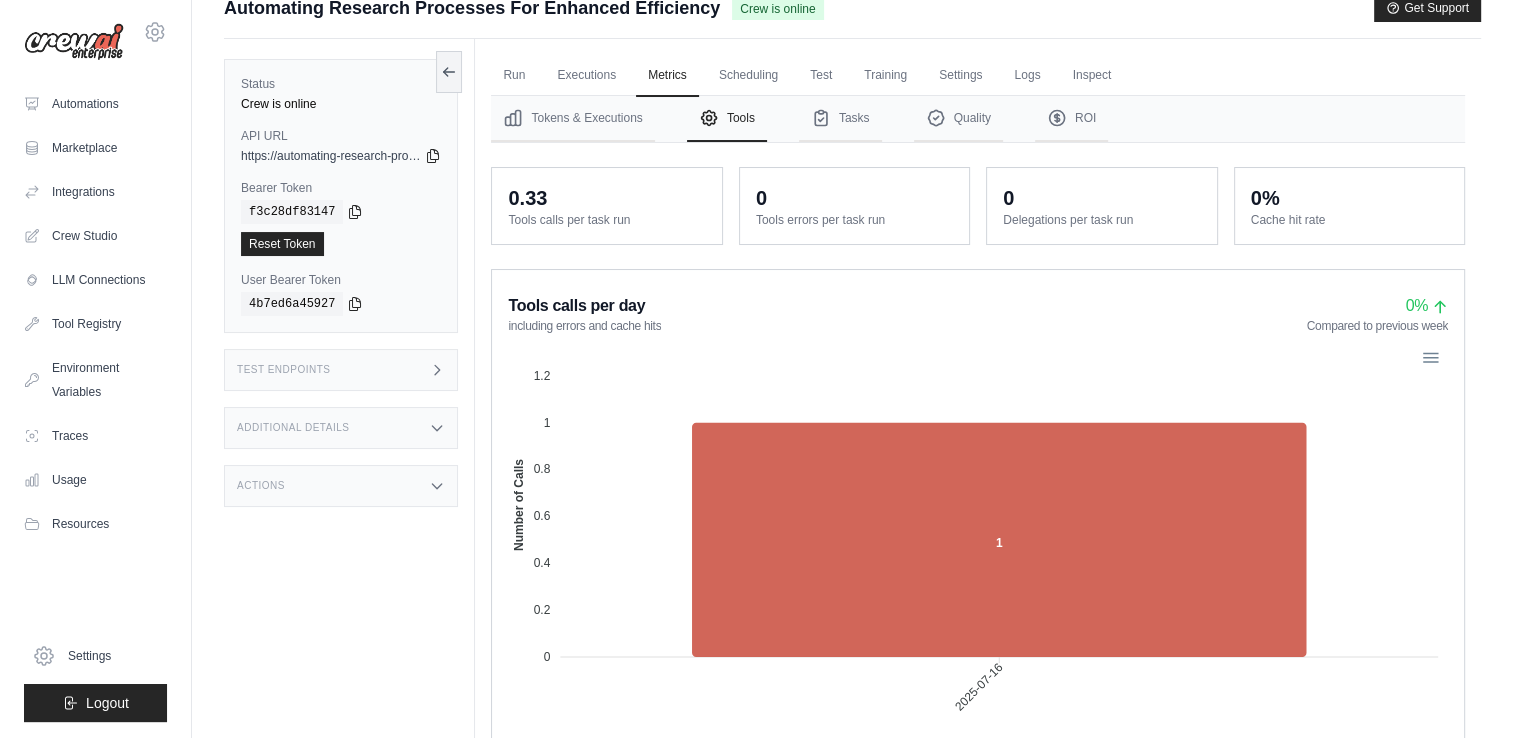 scroll, scrollTop: 0, scrollLeft: 0, axis: both 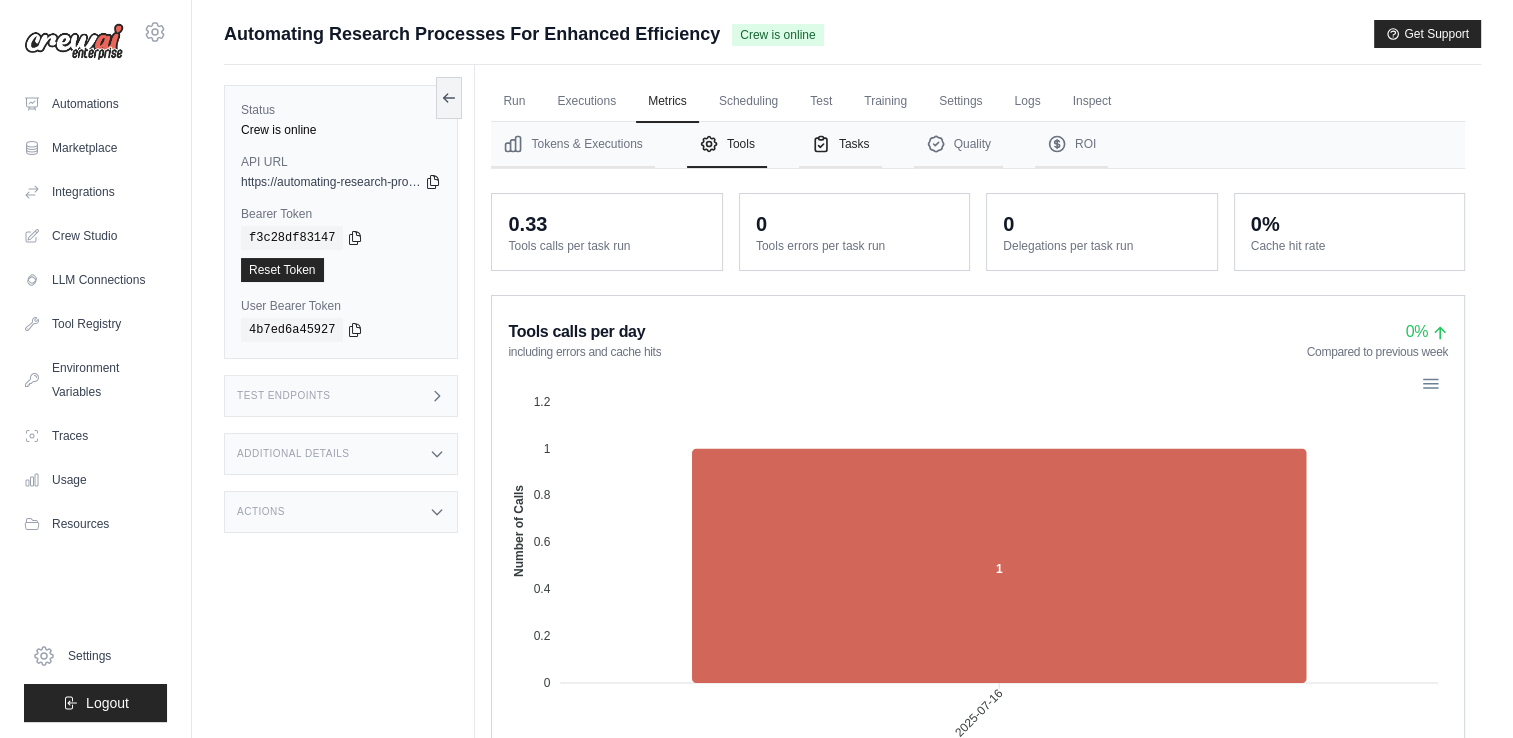 click on "Tasks" at bounding box center (840, 145) 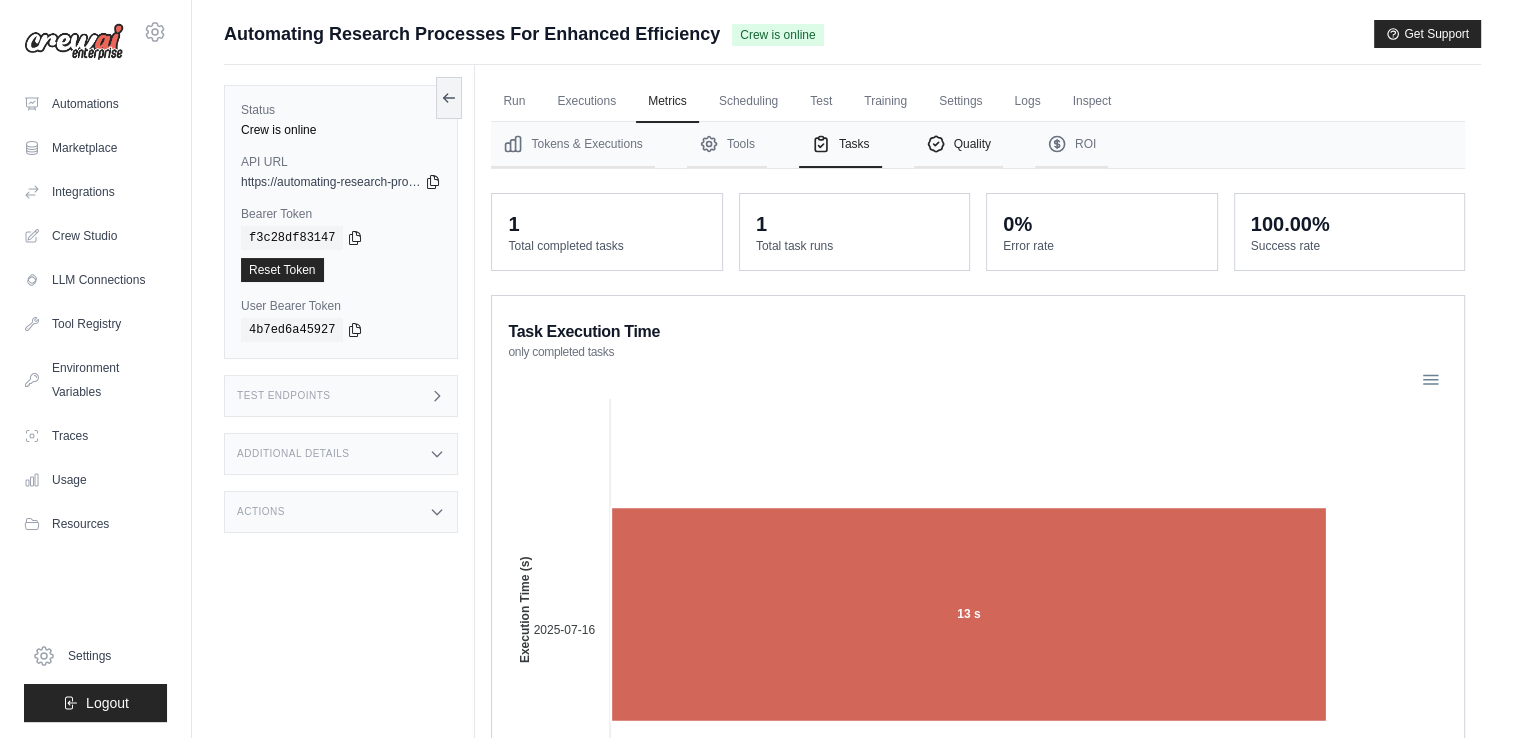 click 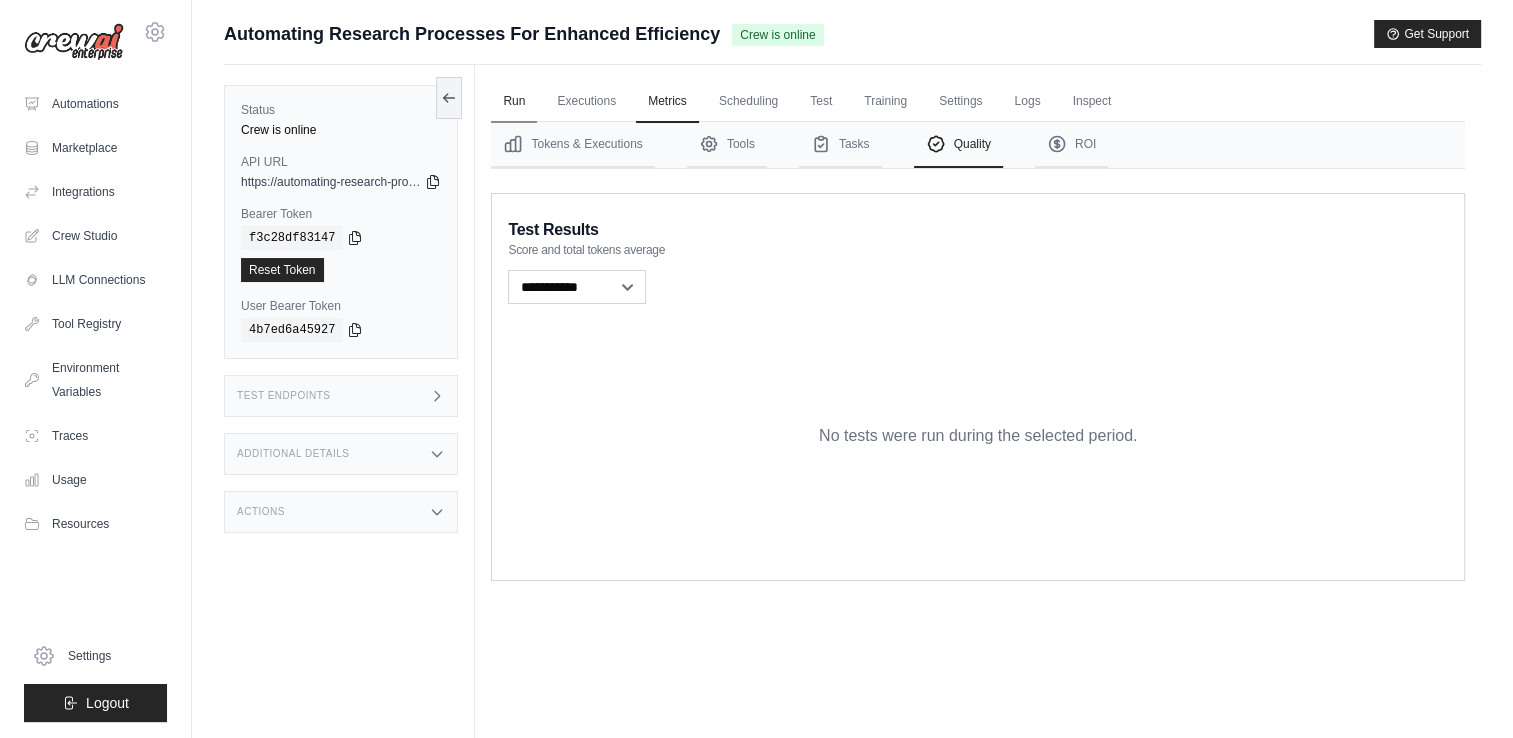 click on "Run" at bounding box center [514, 102] 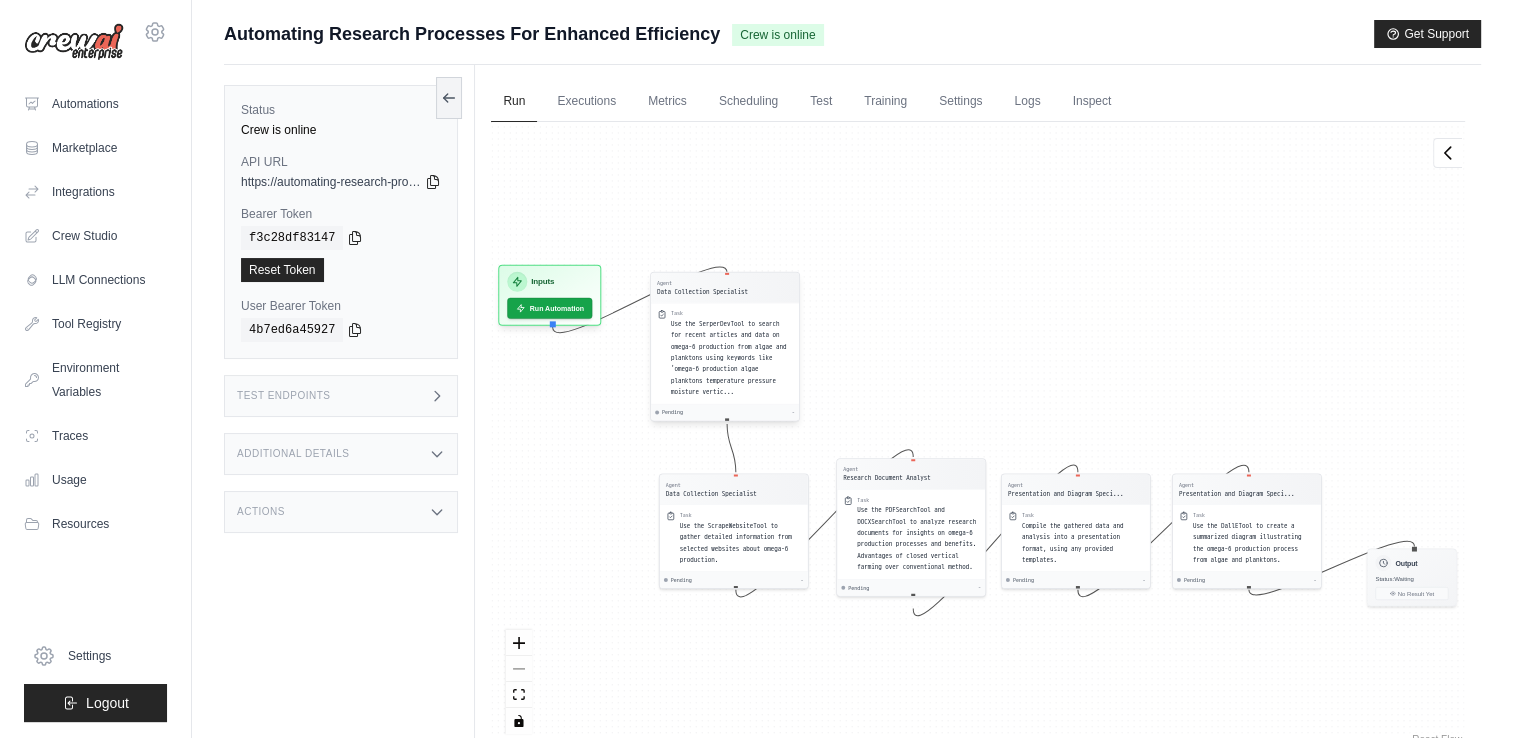 click on "Use the SerperDevTool to search for recent articles and data on omega-6 production from algae and planktons using keywords like 'omega-6 production algae planktons temperature pressure moisture vertic..." at bounding box center [732, 358] 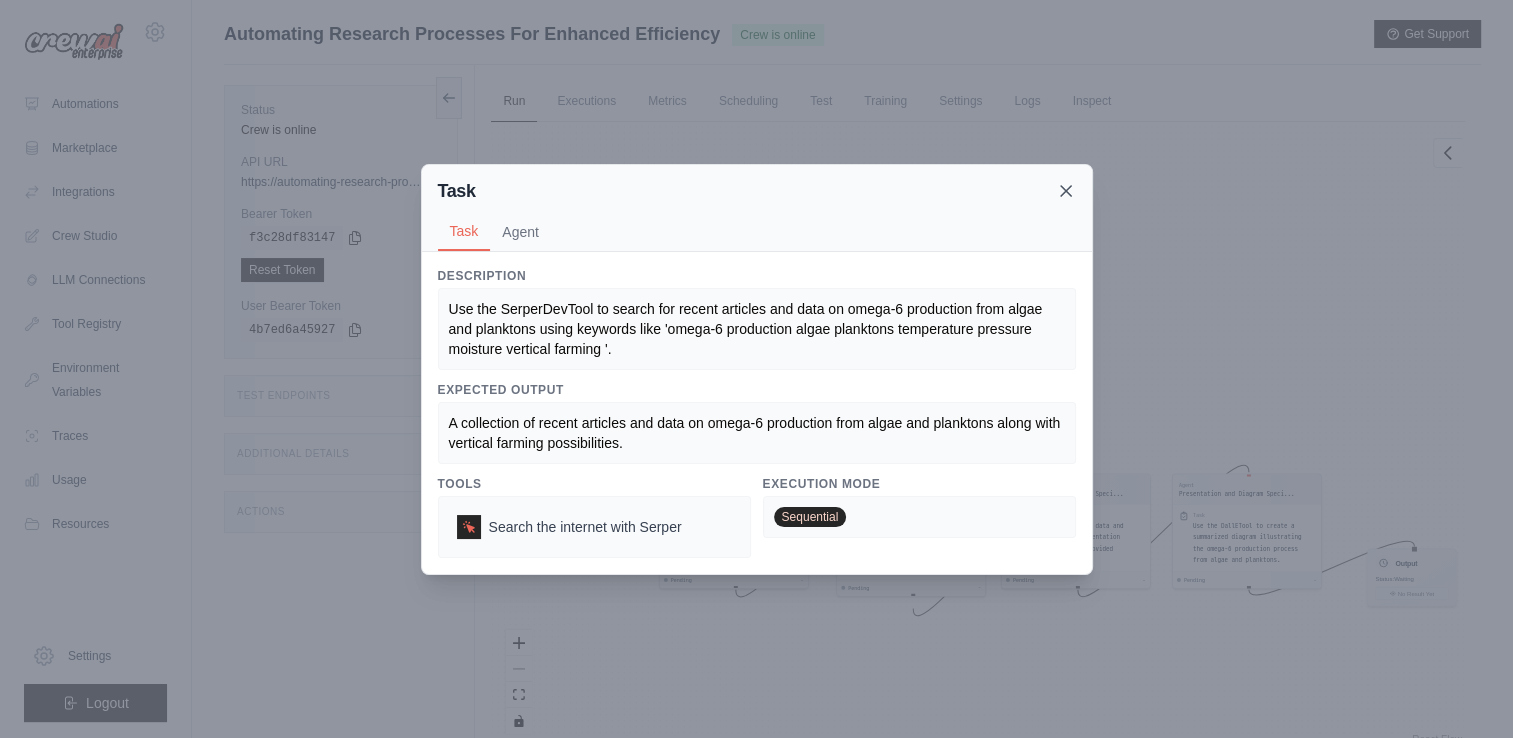 click 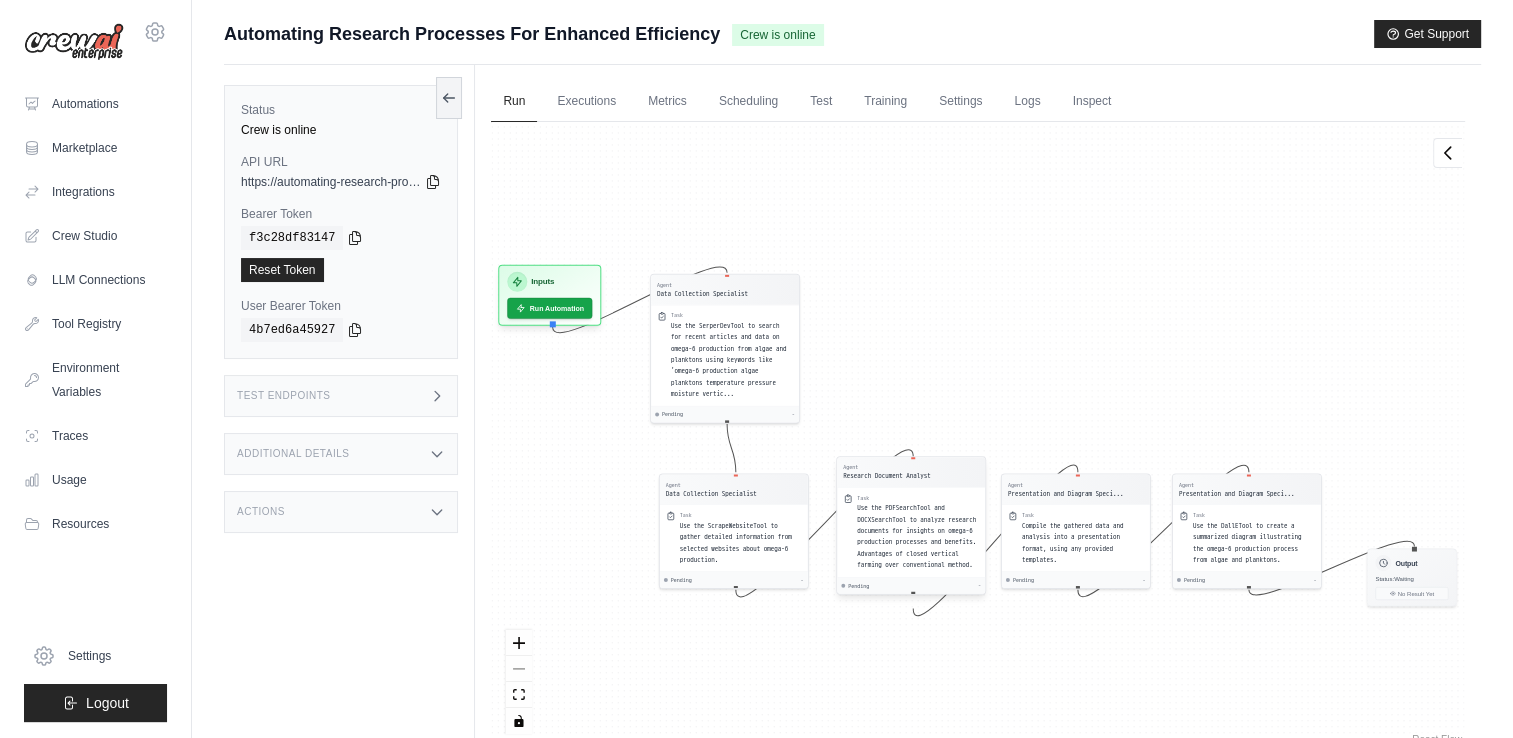 click on "Task" at bounding box center [919, 498] 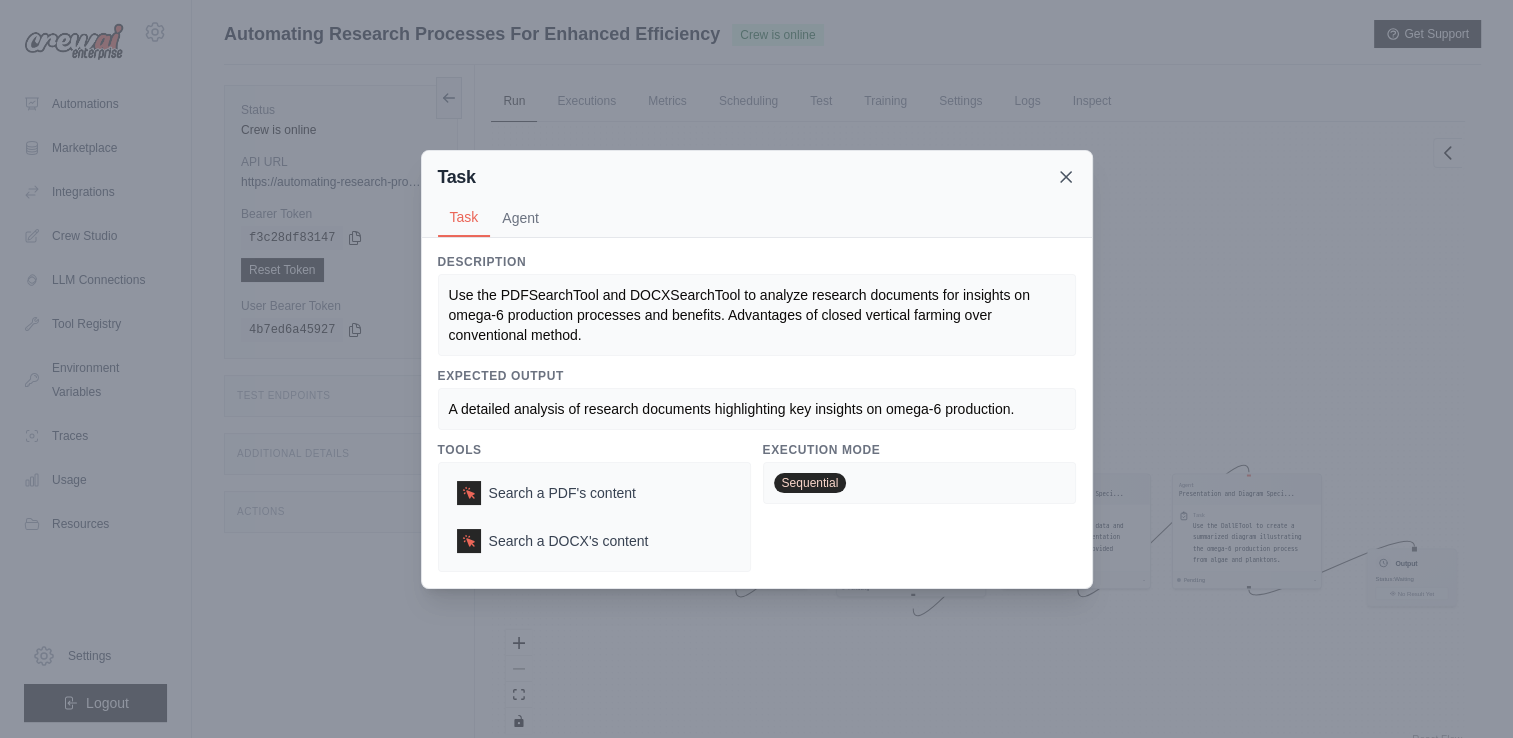 click 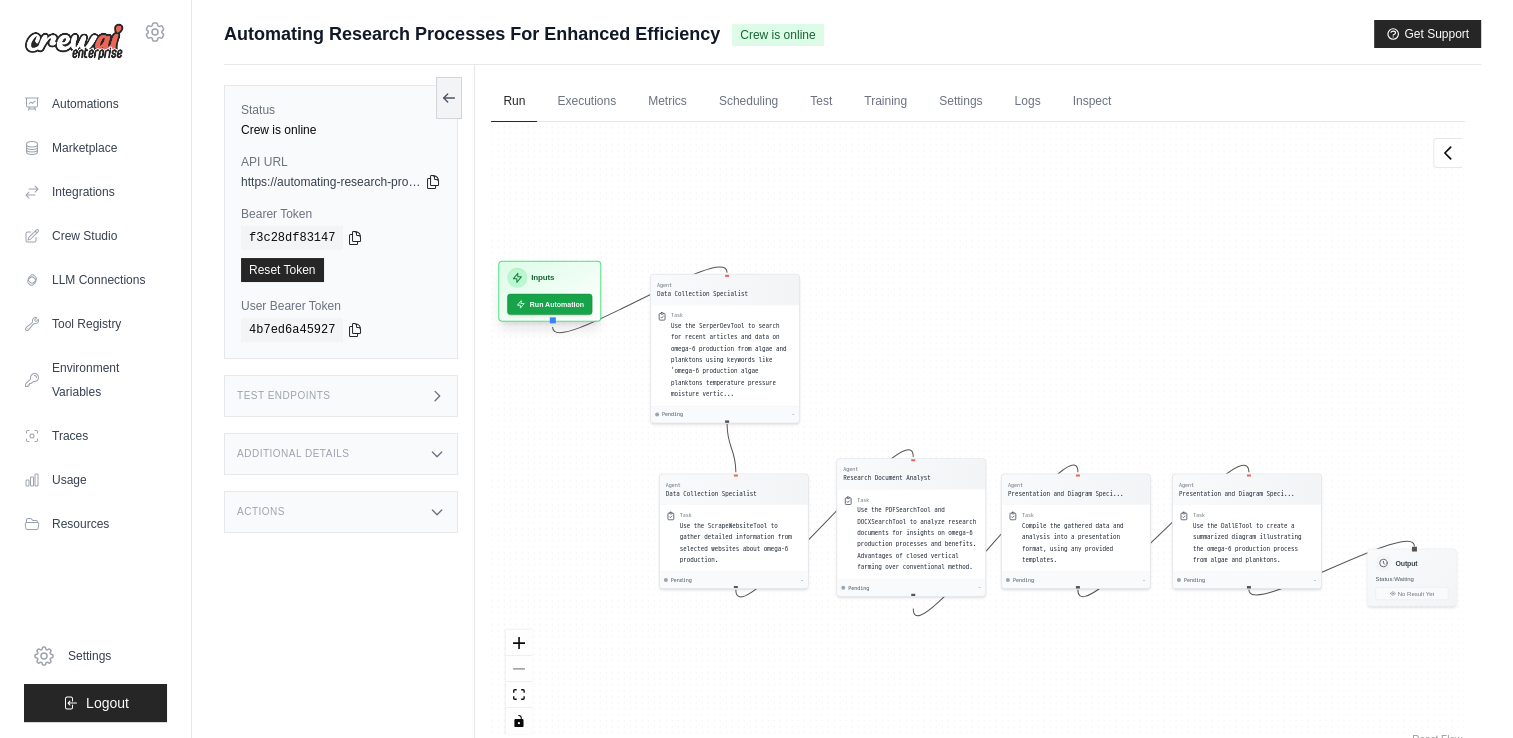 click on "Inputs" at bounding box center [550, 278] 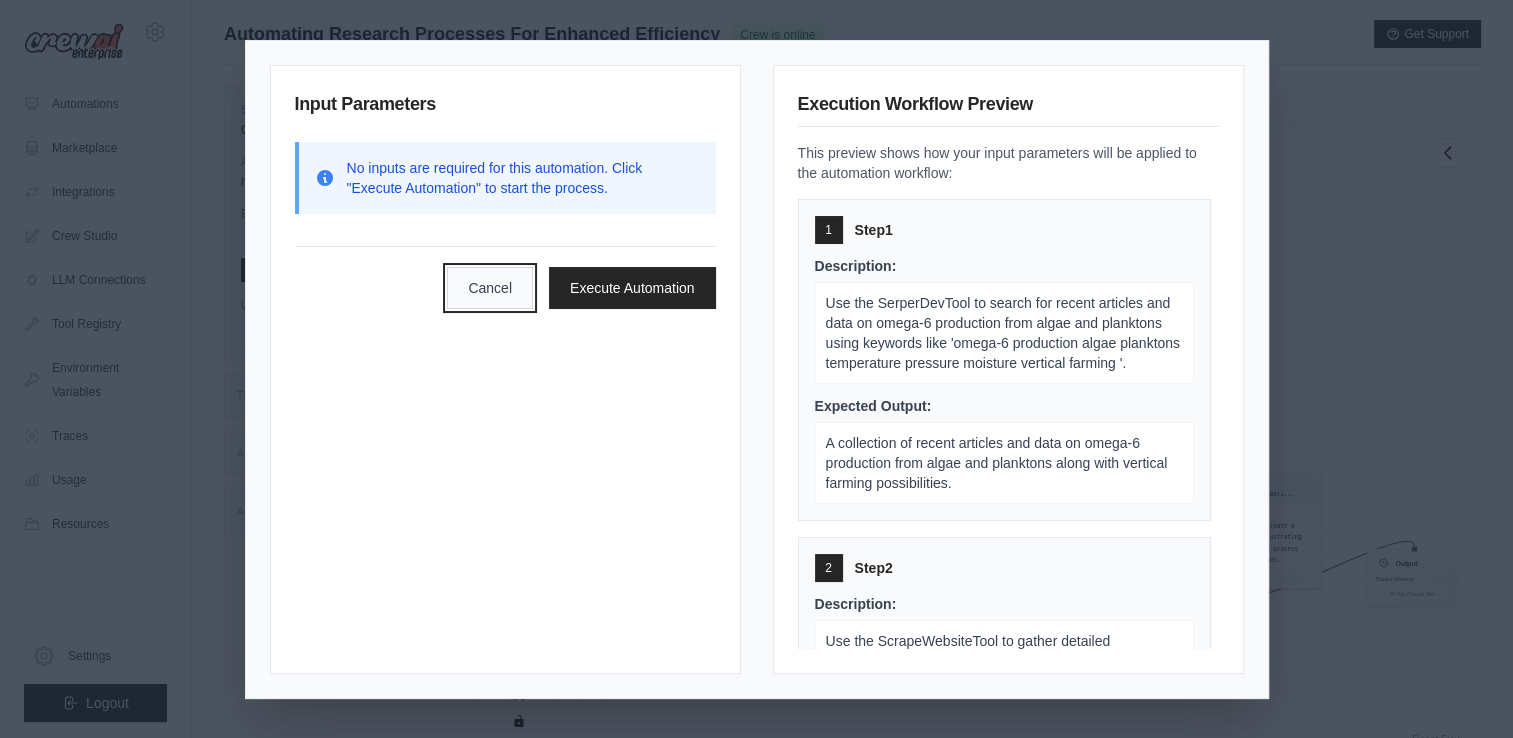 click on "Cancel" at bounding box center [490, 288] 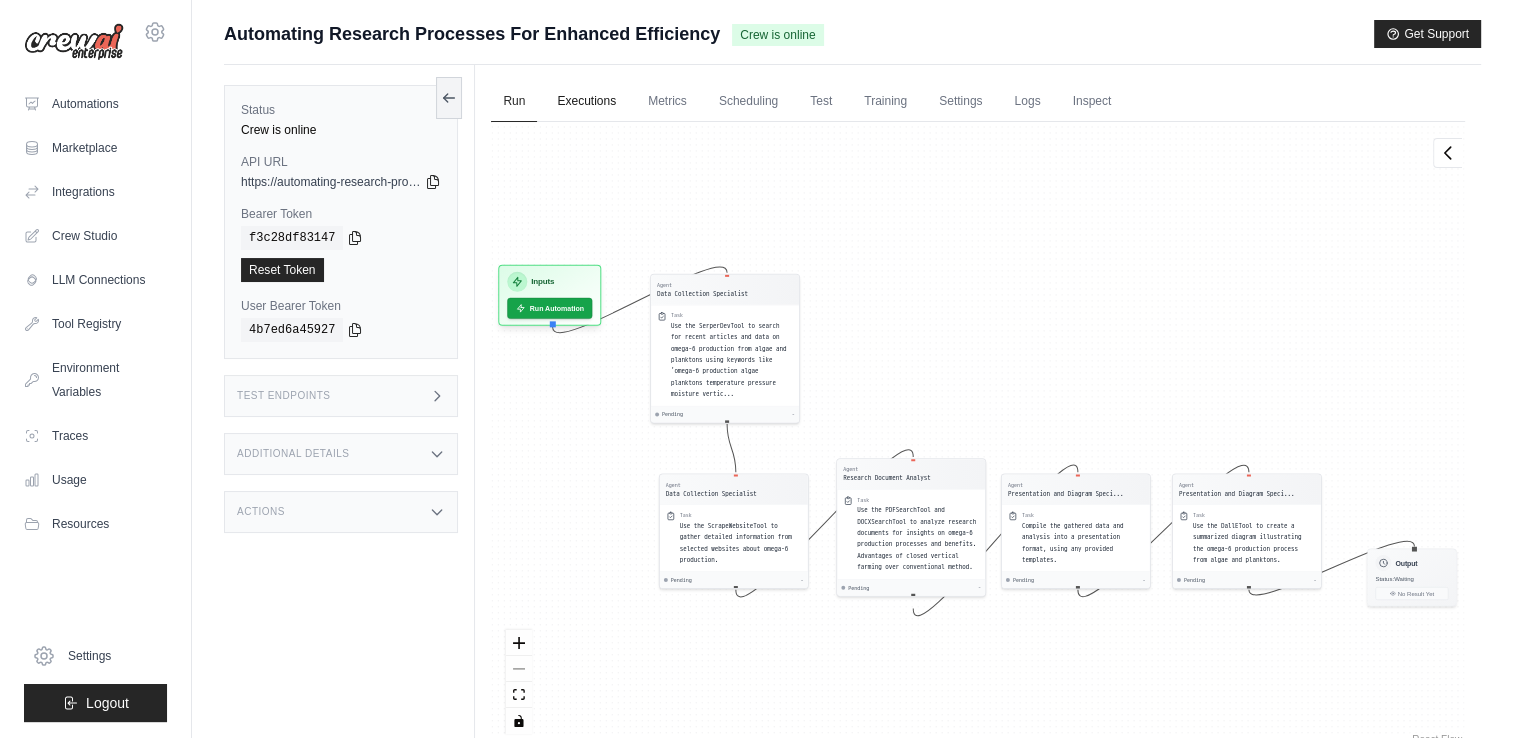 click on "Executions" at bounding box center [586, 102] 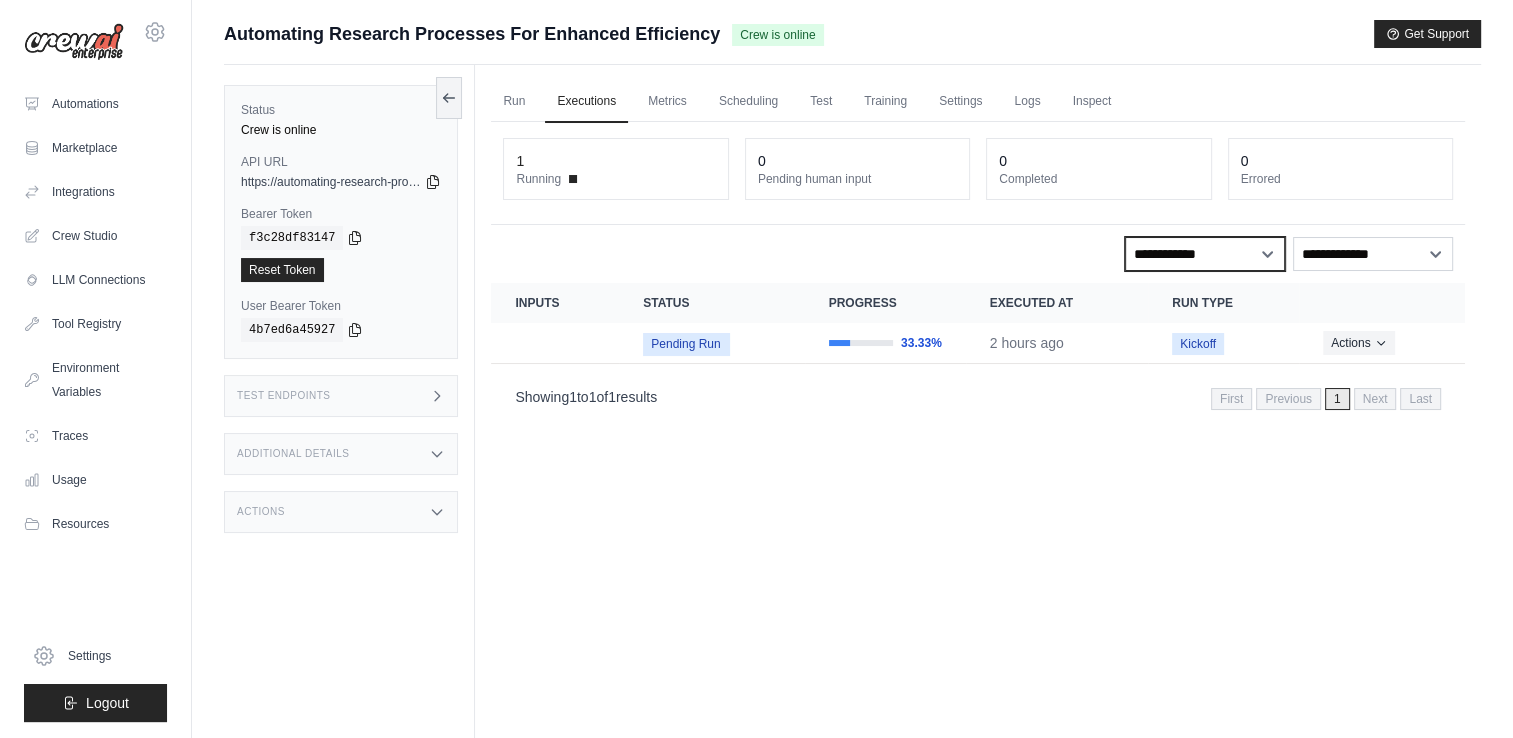 click on "**********" at bounding box center [1205, 254] 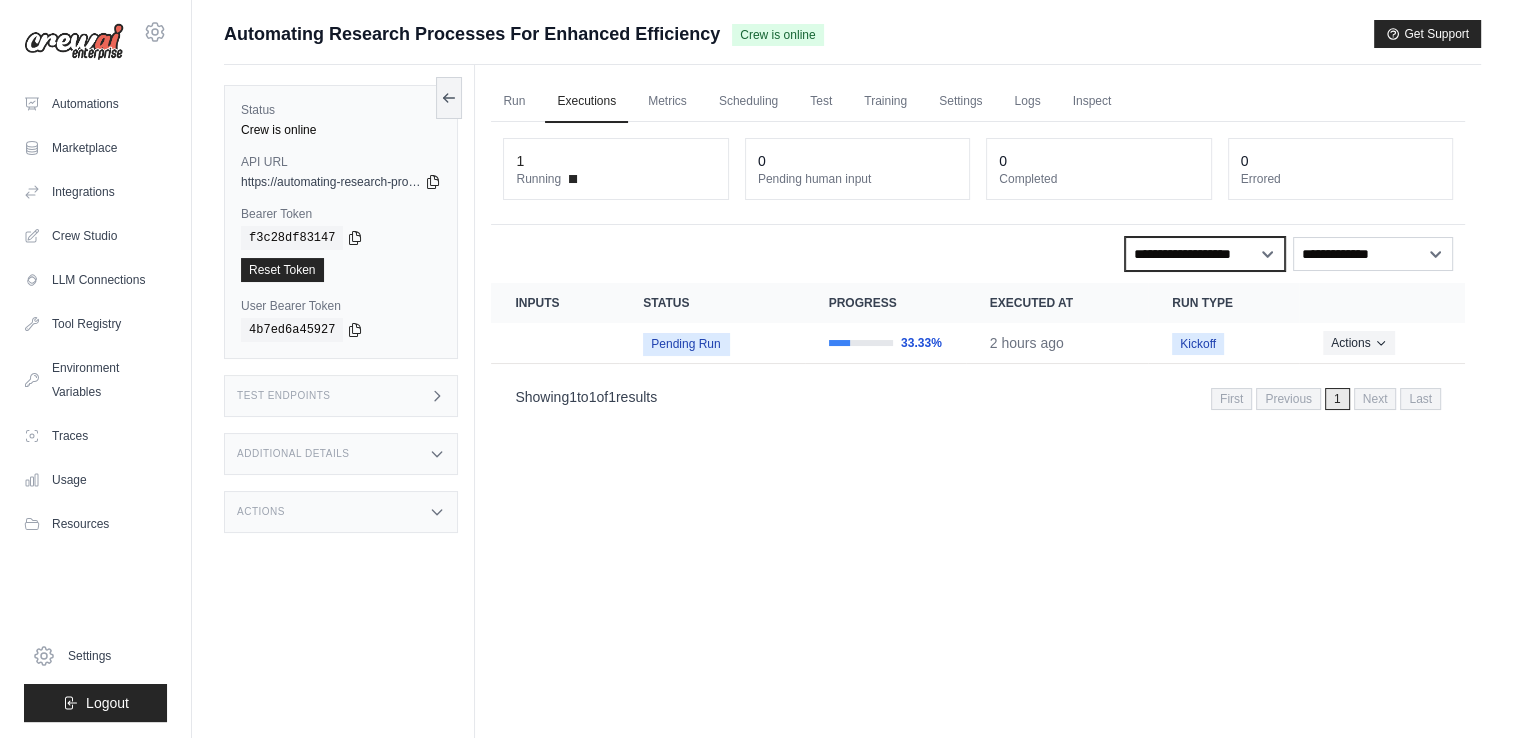 click on "**********" at bounding box center [1205, 254] 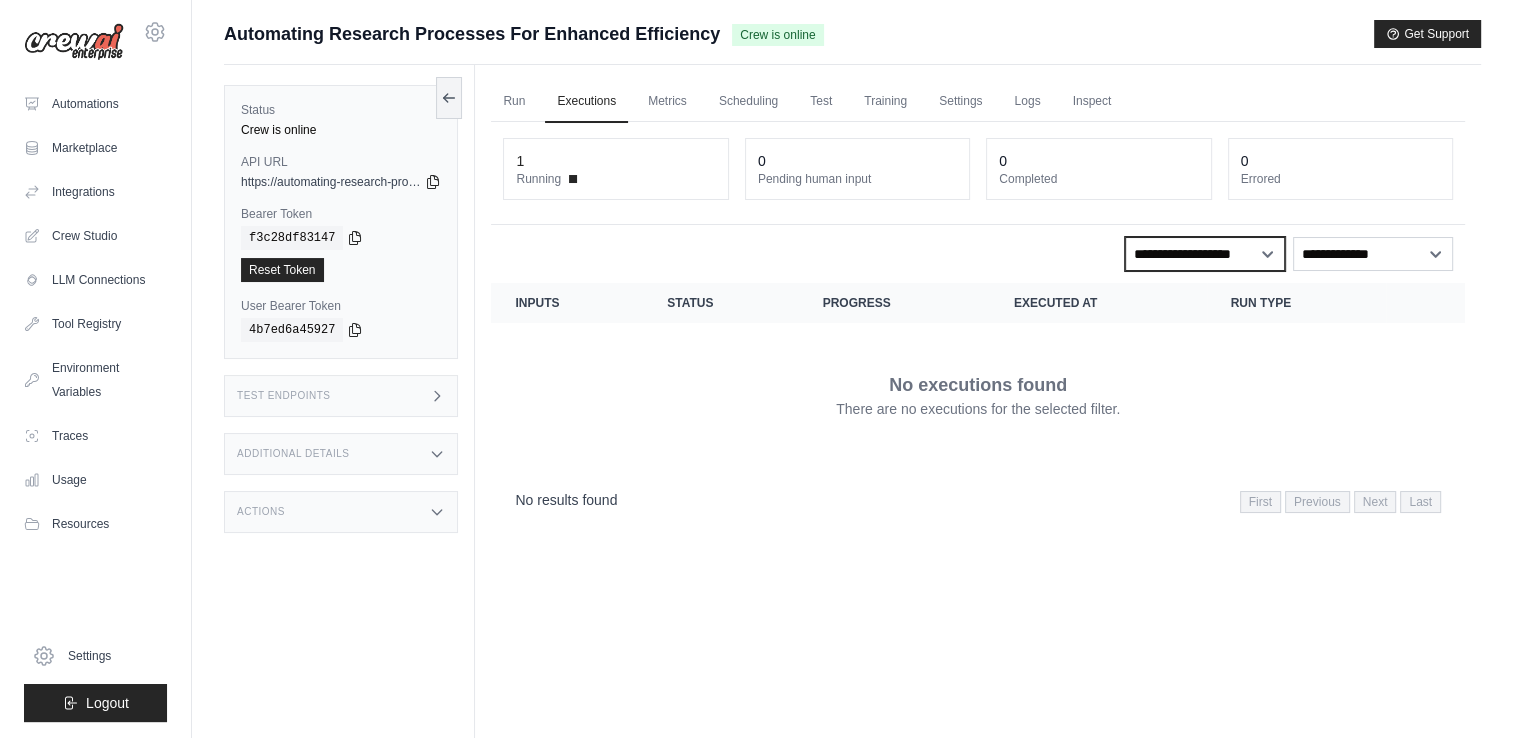 click on "**********" at bounding box center [1205, 254] 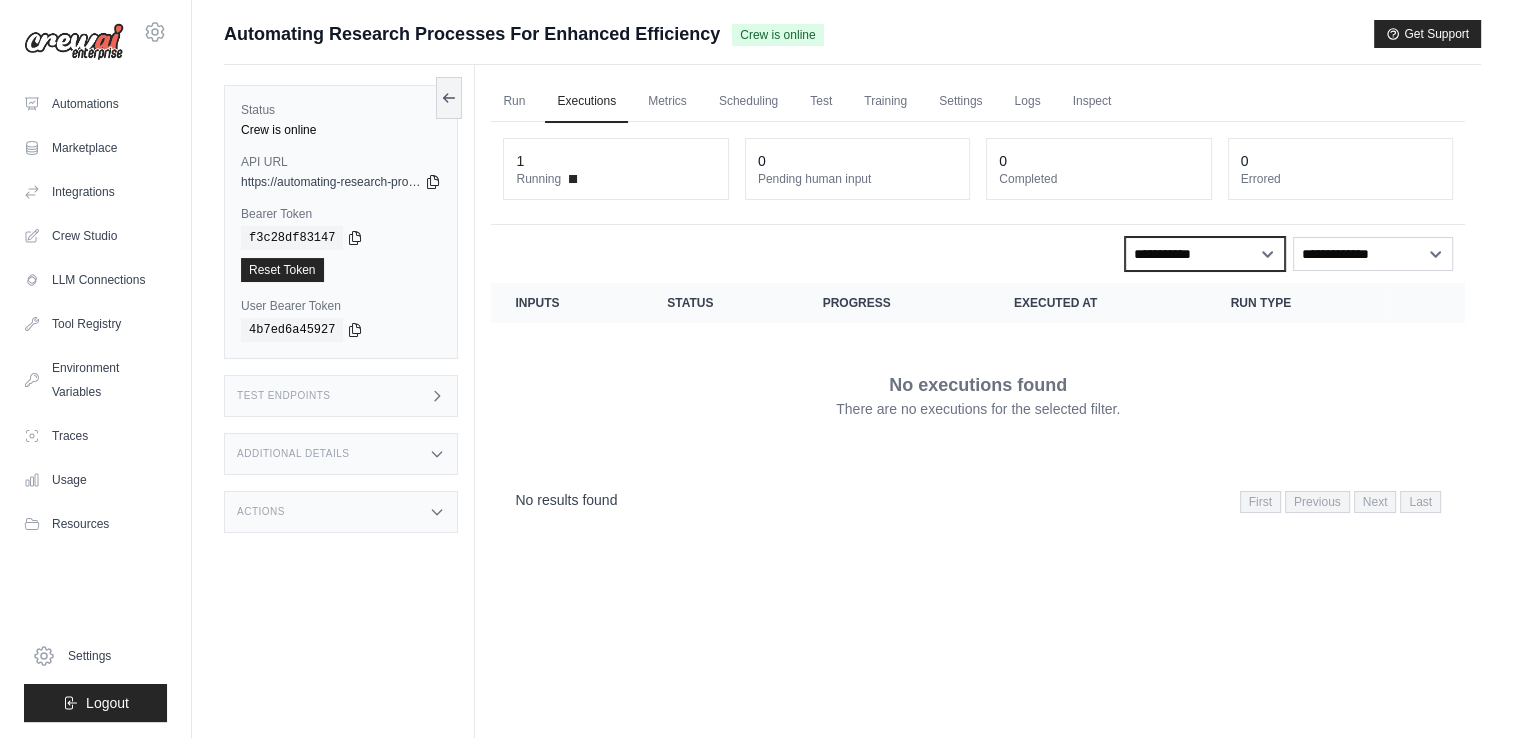 click on "**********" at bounding box center (1205, 254) 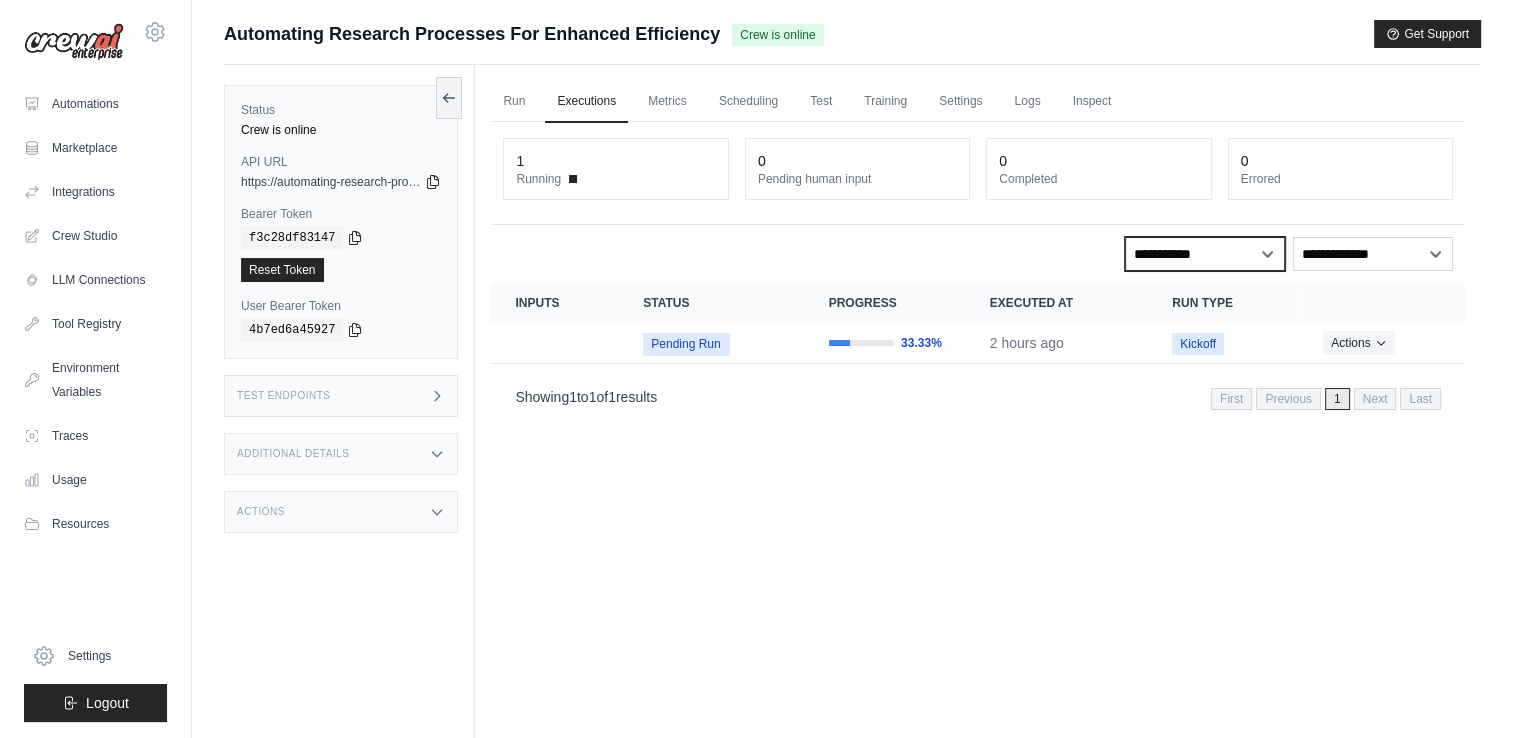 click on "**********" at bounding box center [1205, 254] 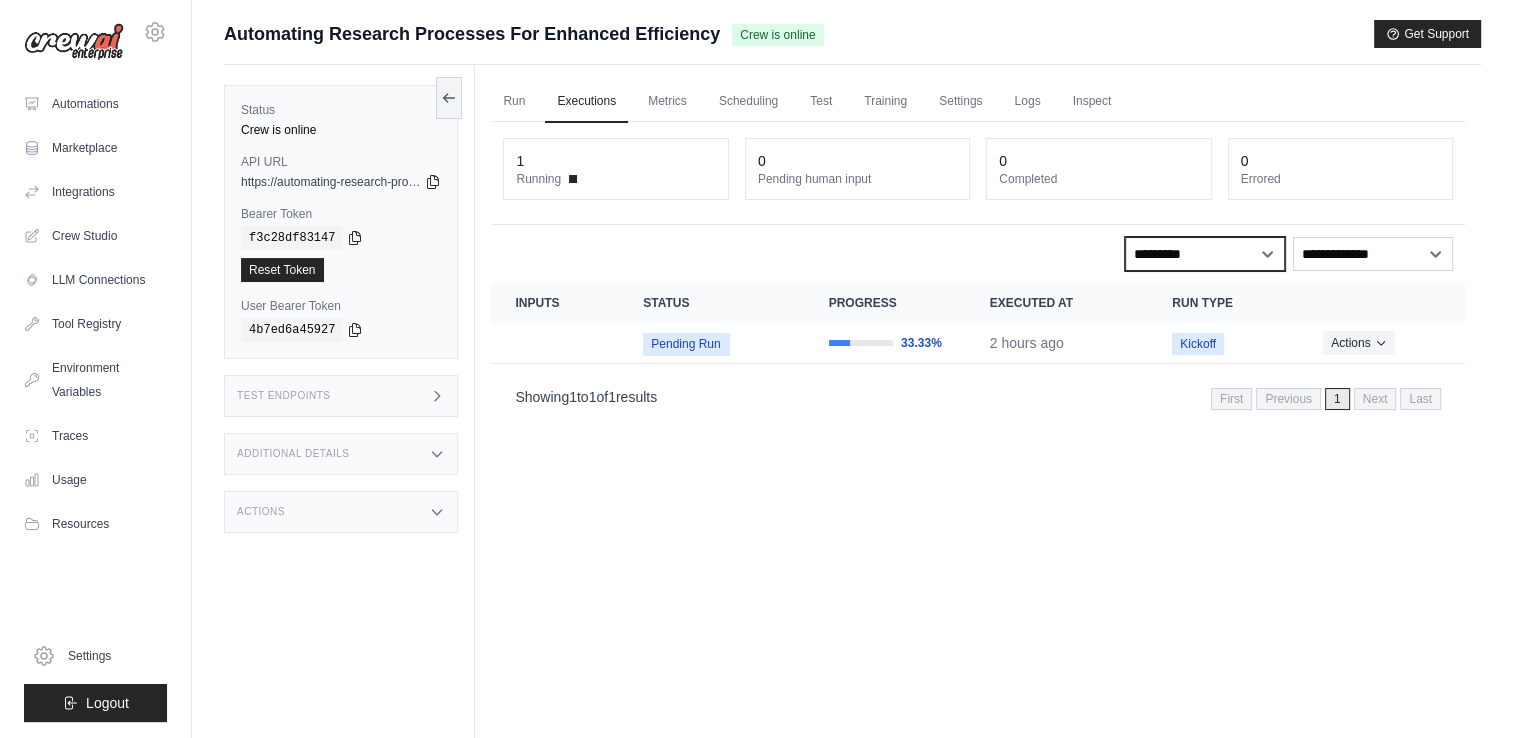 click on "**********" at bounding box center [1205, 254] 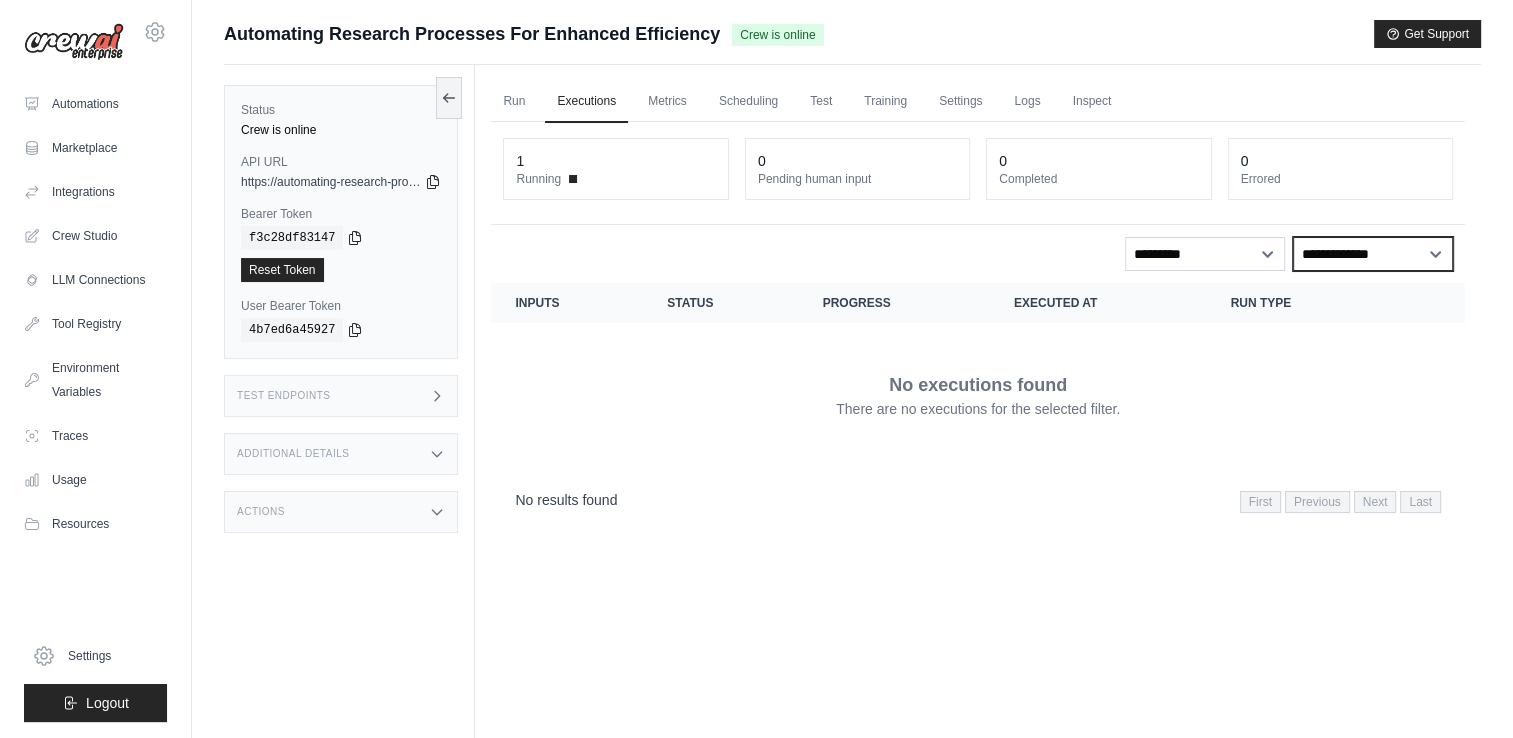 click on "**********" at bounding box center [1373, 254] 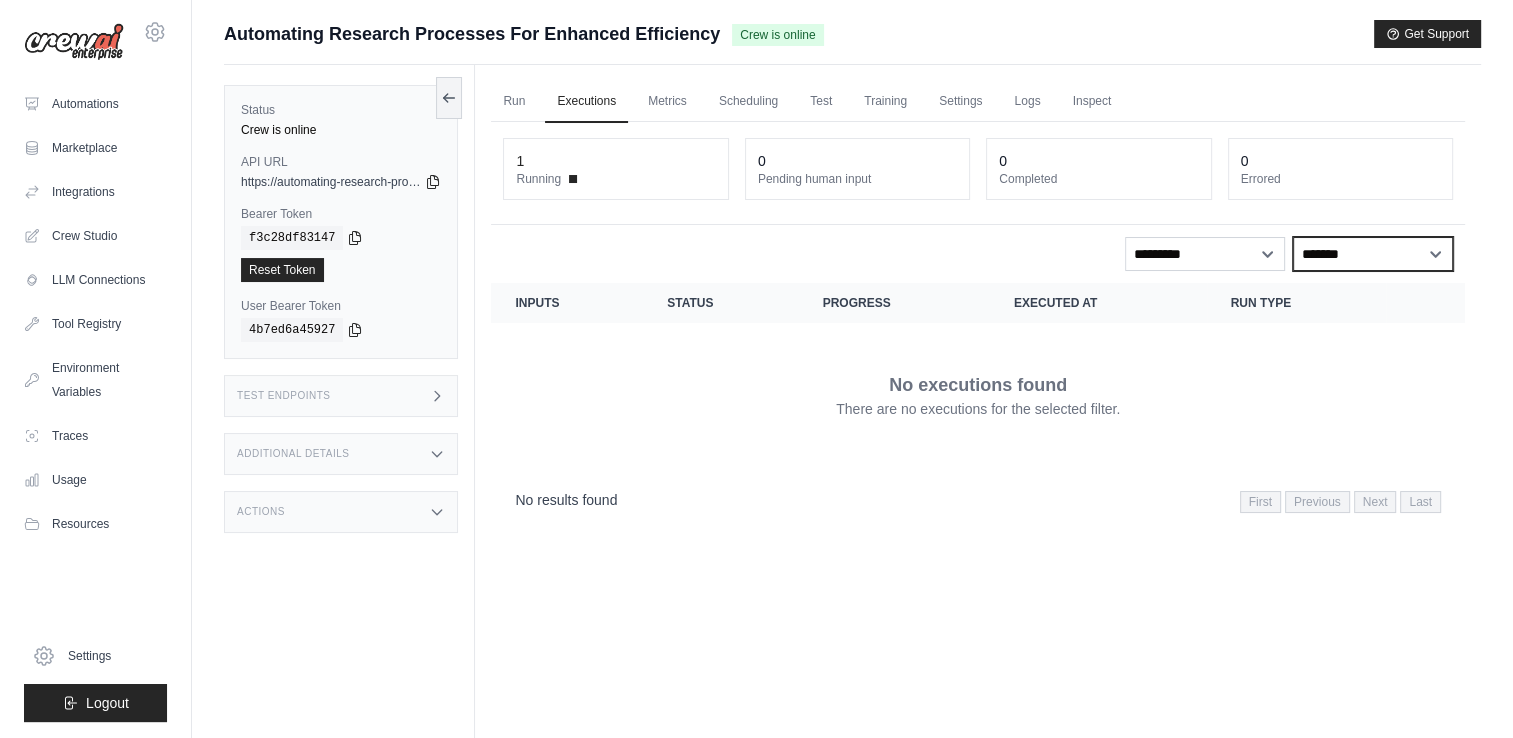 click on "**********" at bounding box center (1373, 254) 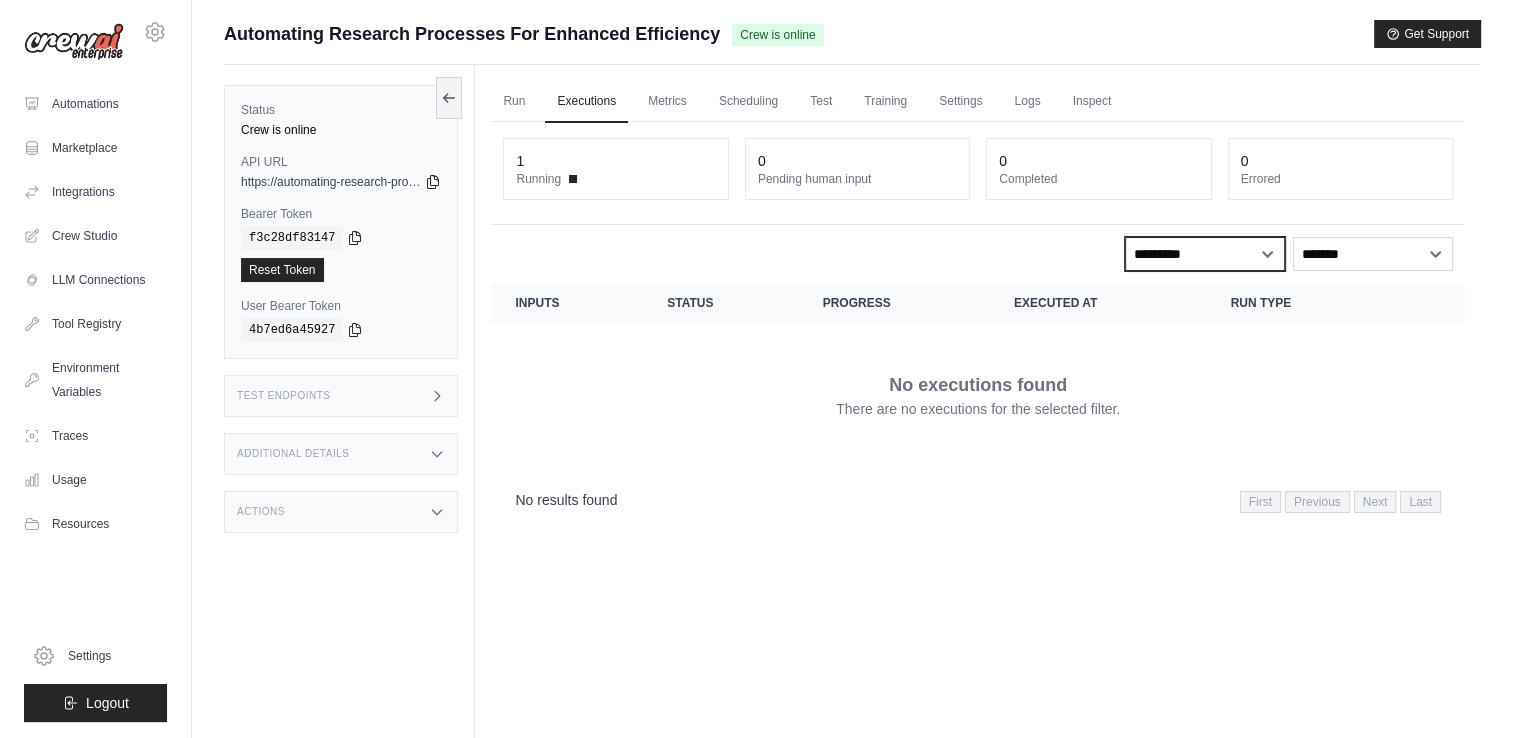 click on "**********" at bounding box center (1205, 254) 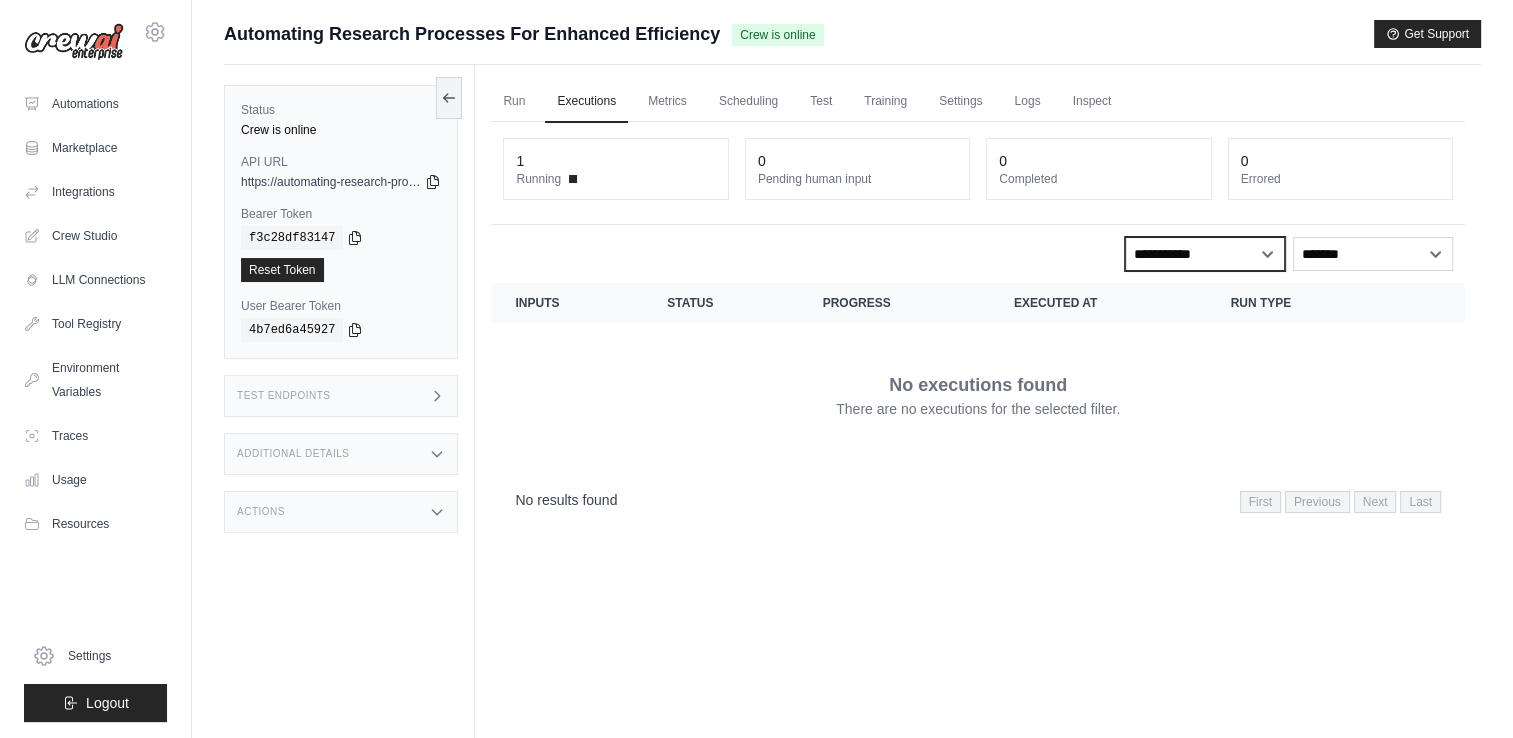 click on "**********" at bounding box center (1205, 254) 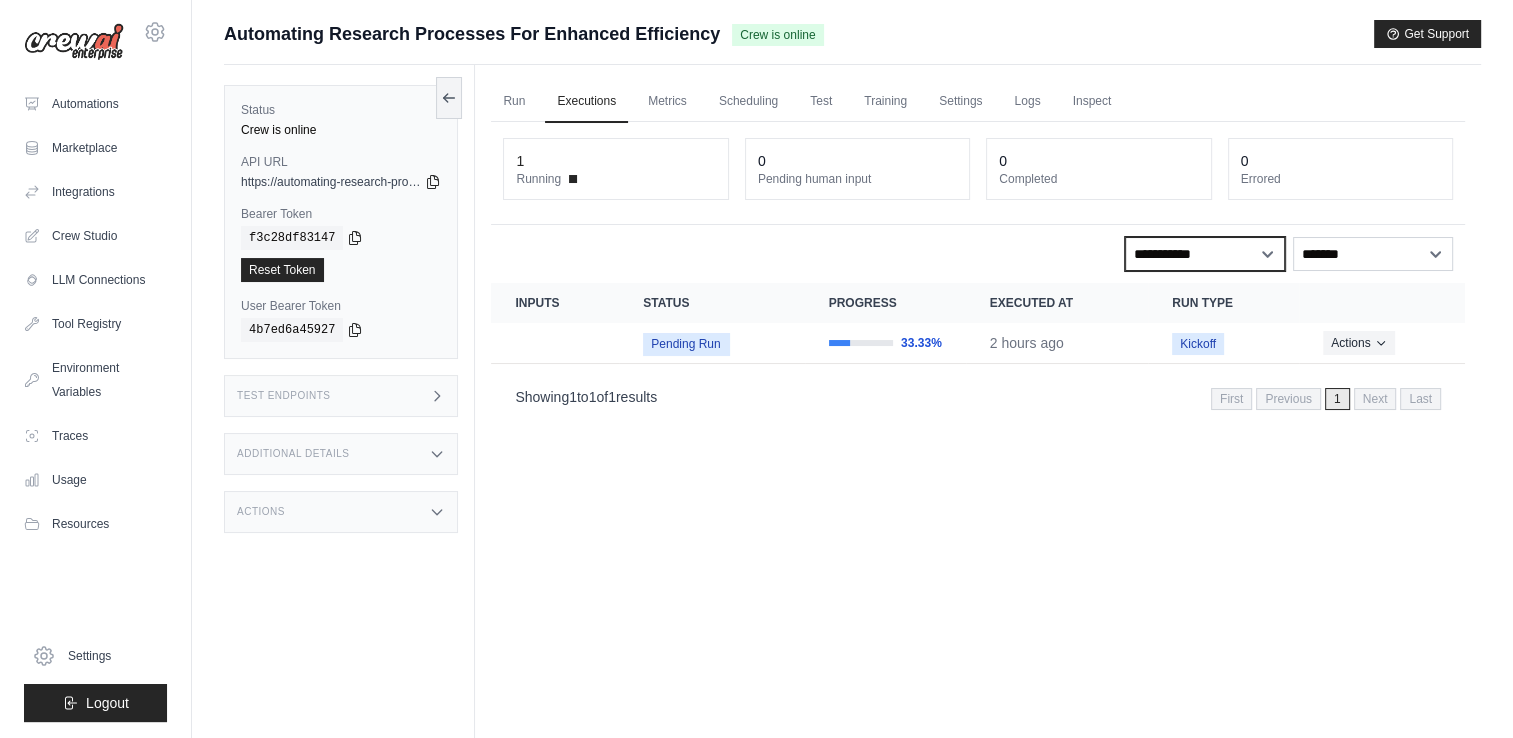 click on "**********" at bounding box center [1205, 254] 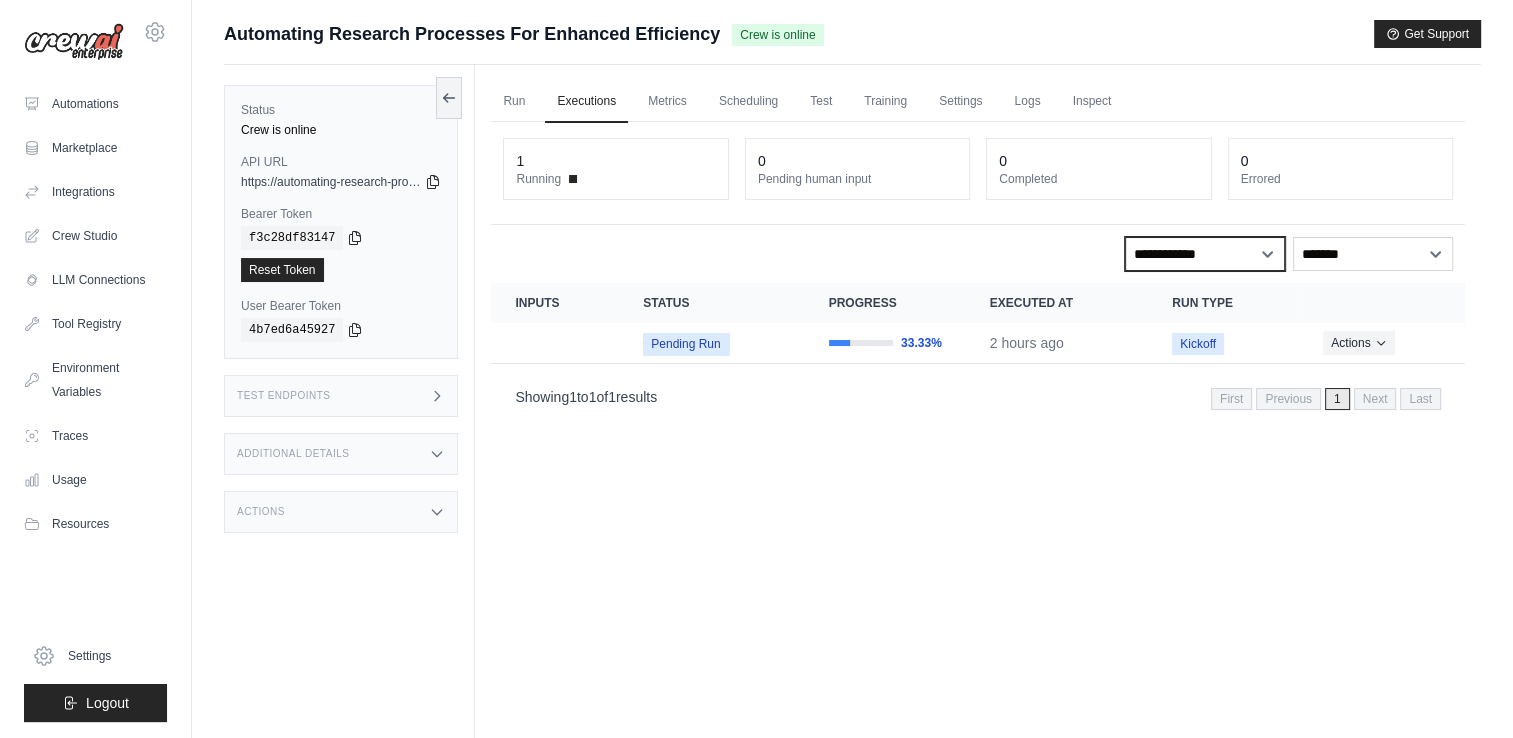 click on "**********" at bounding box center (1205, 254) 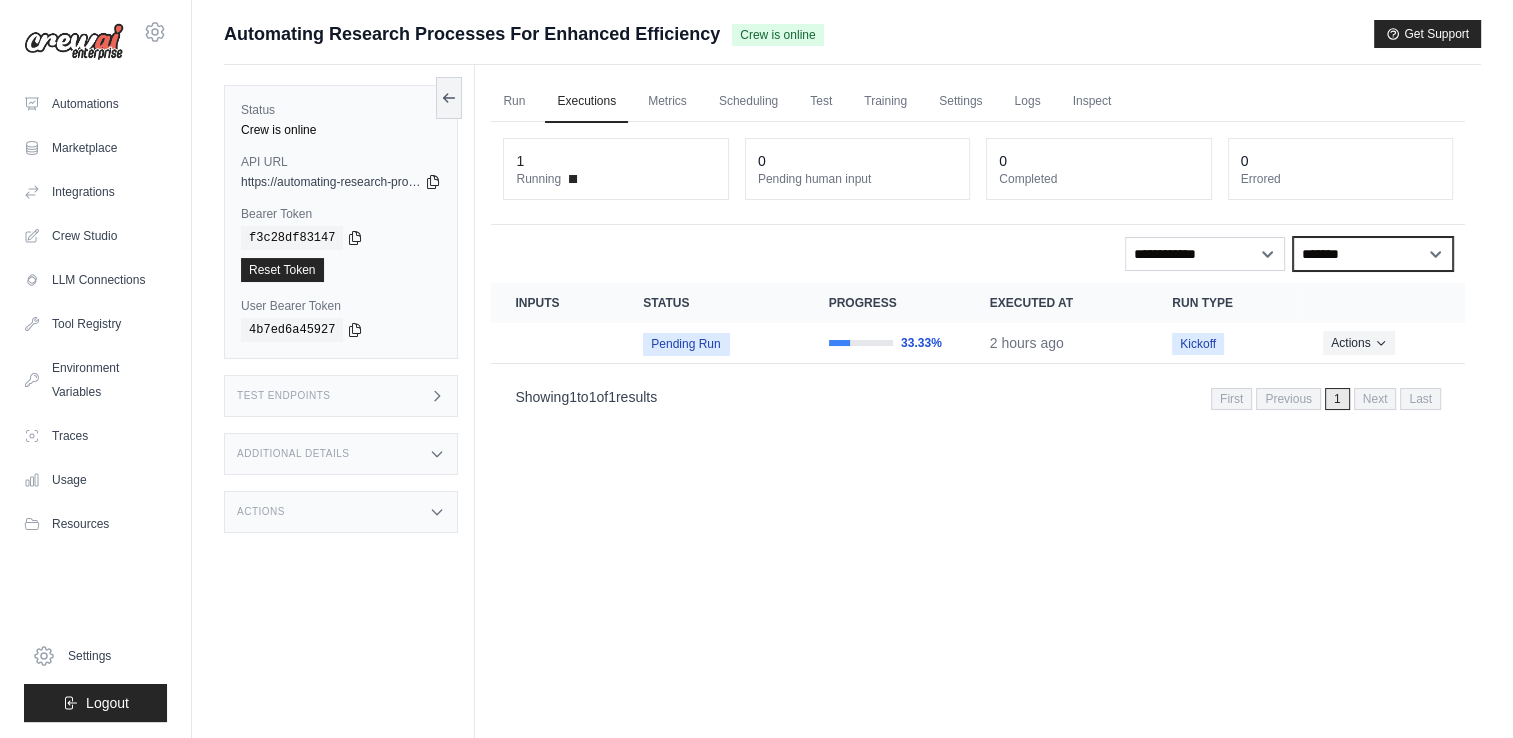 click on "**********" at bounding box center (1373, 254) 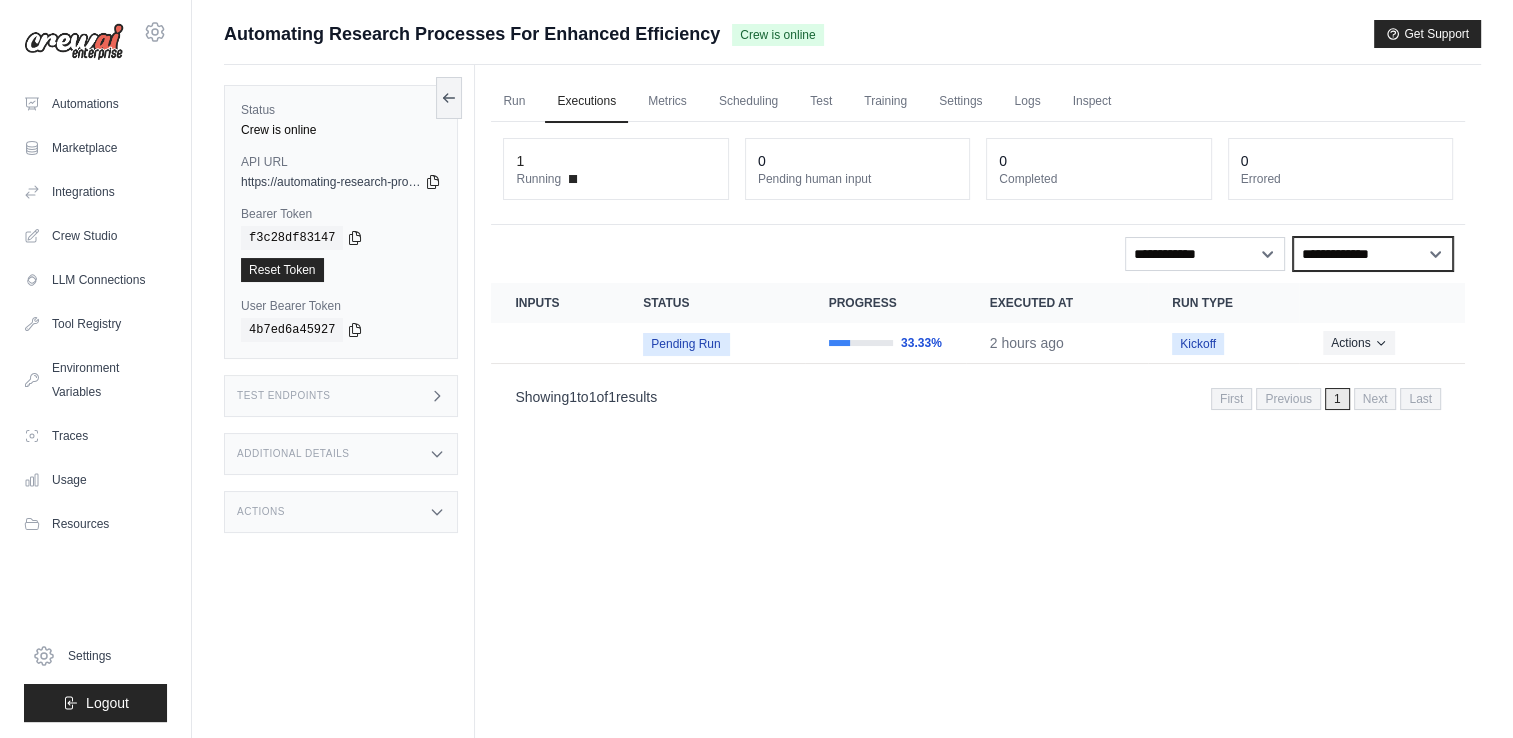 click on "**********" at bounding box center [1373, 254] 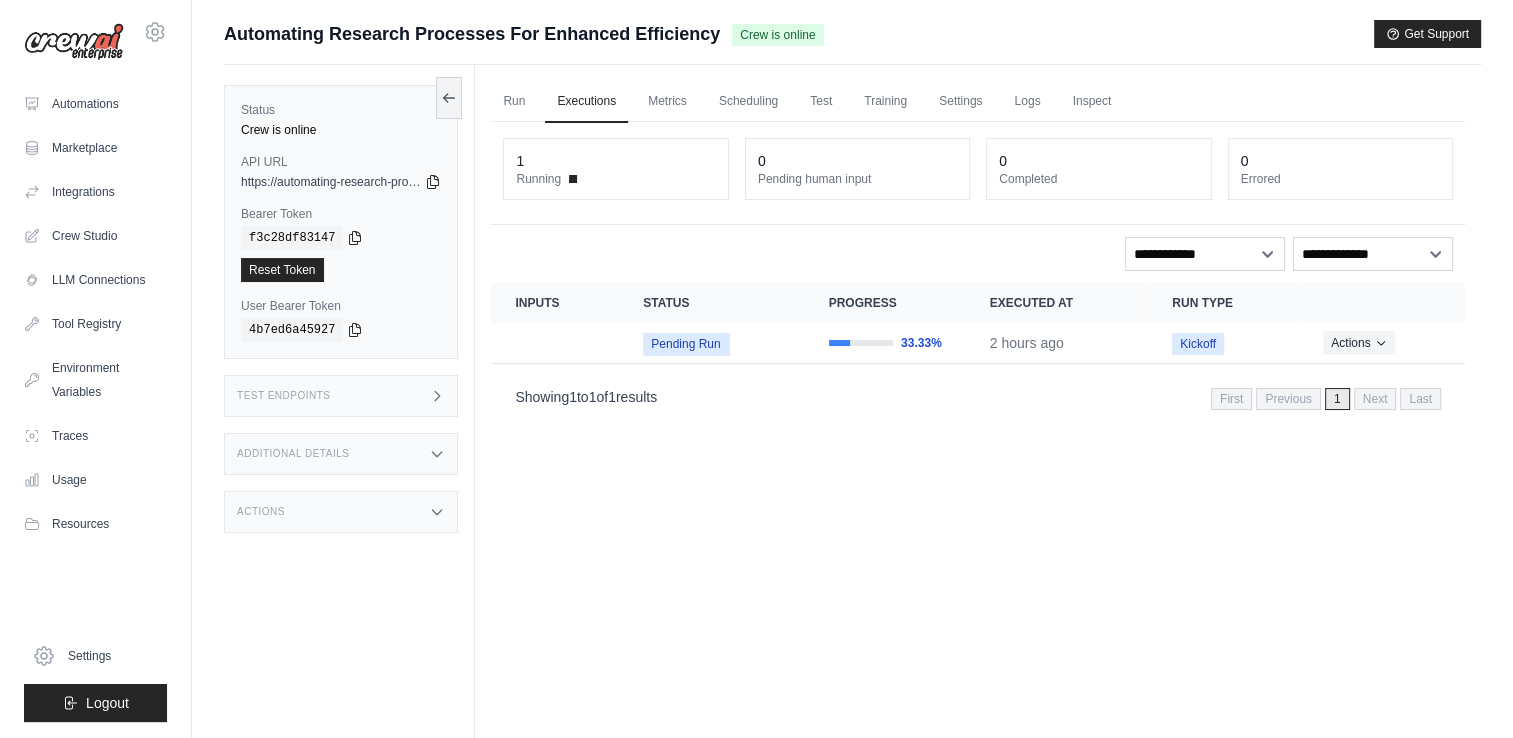 drag, startPoint x: 610, startPoint y: 482, endPoint x: 682, endPoint y: 520, distance: 81.41253 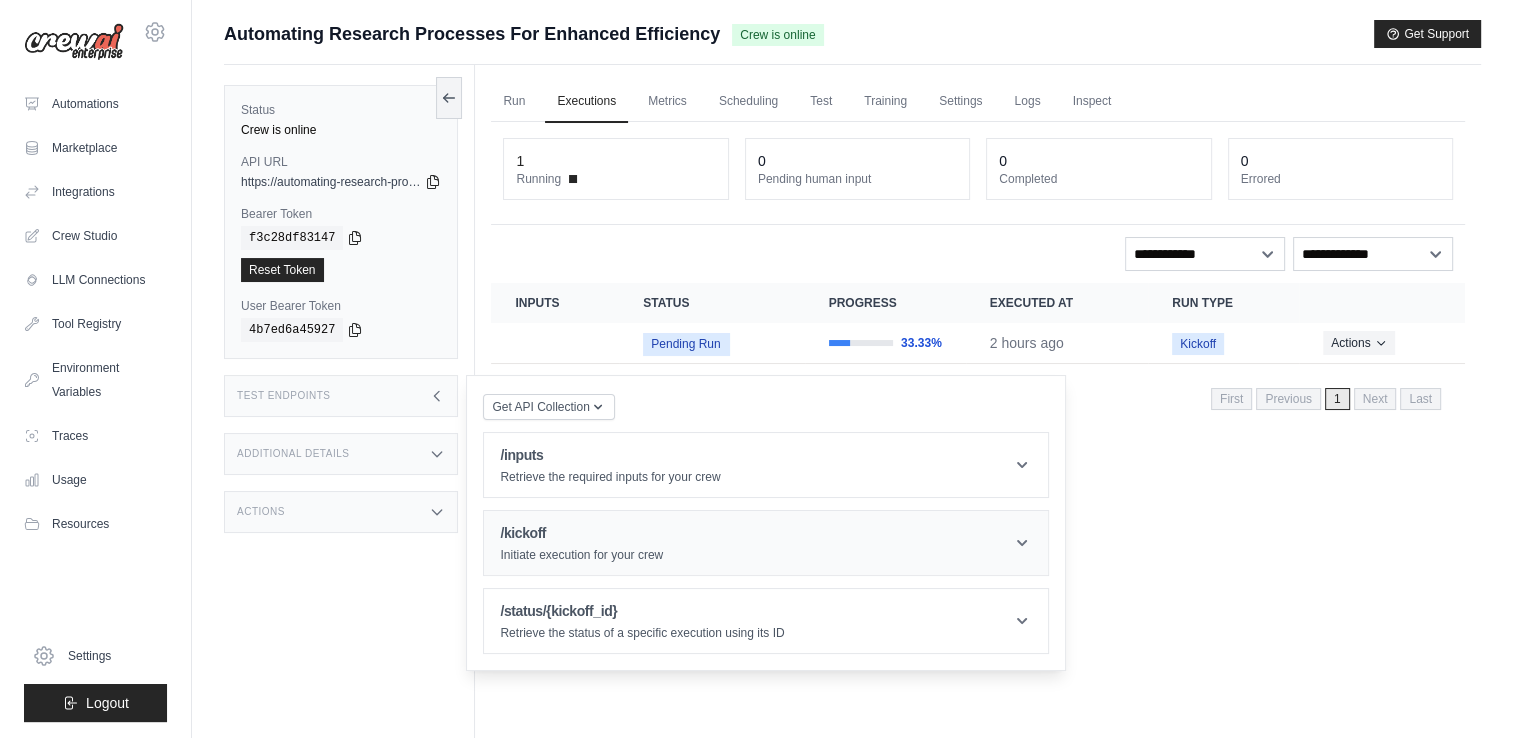 click on "/kickoff
Initiate execution for your crew" at bounding box center (766, 543) 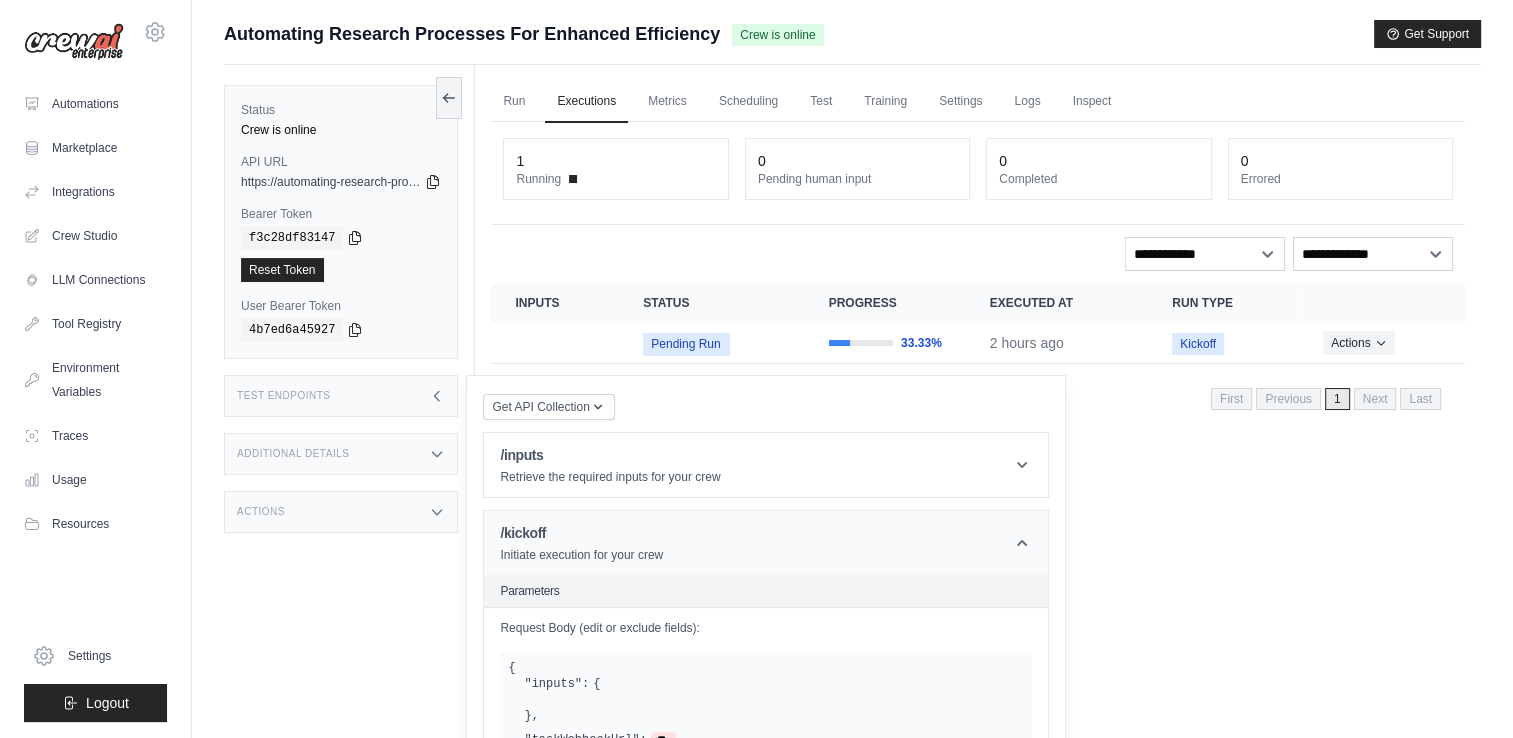 click on "/kickoff
Initiate execution for your crew" at bounding box center (766, 543) 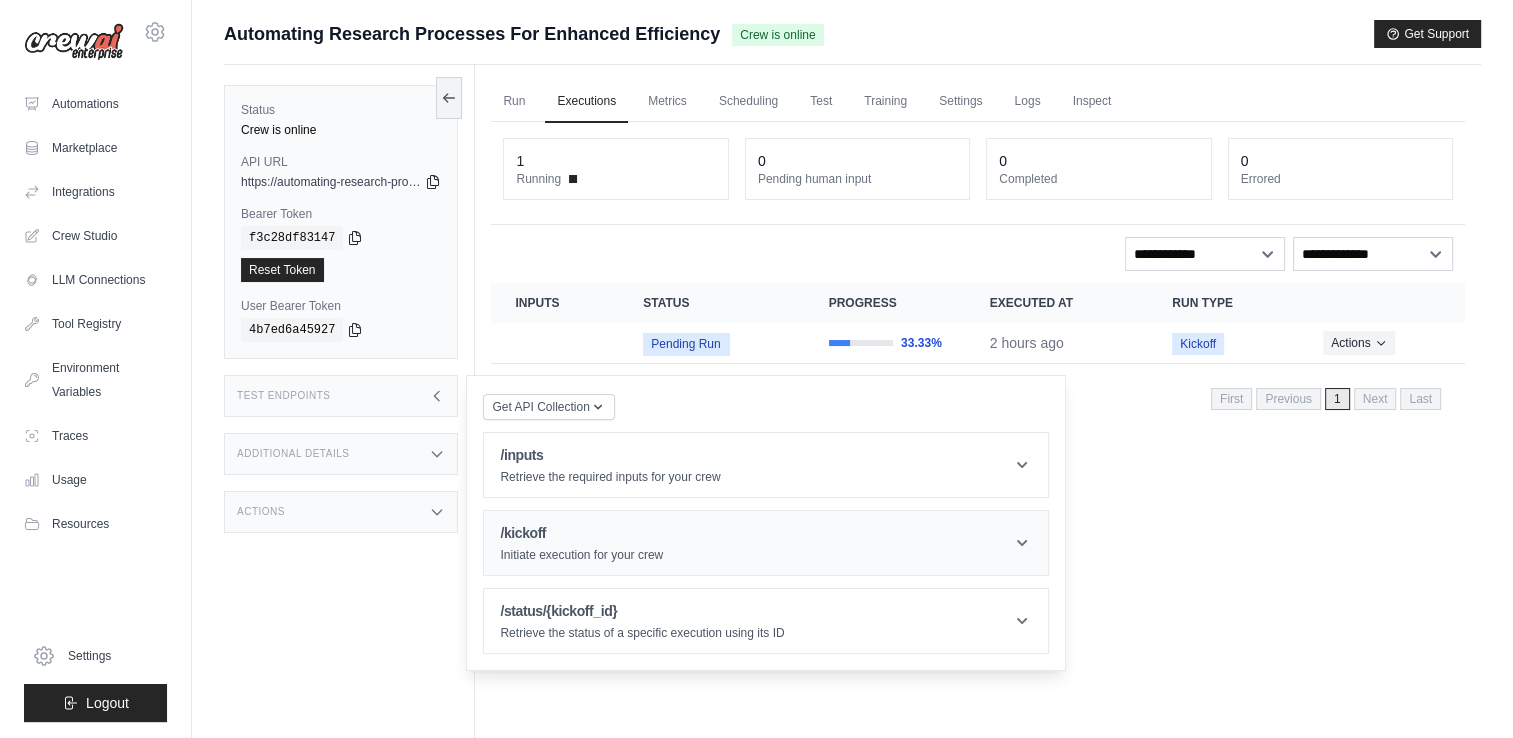 click on "/kickoff
Initiate execution for your crew" at bounding box center [766, 543] 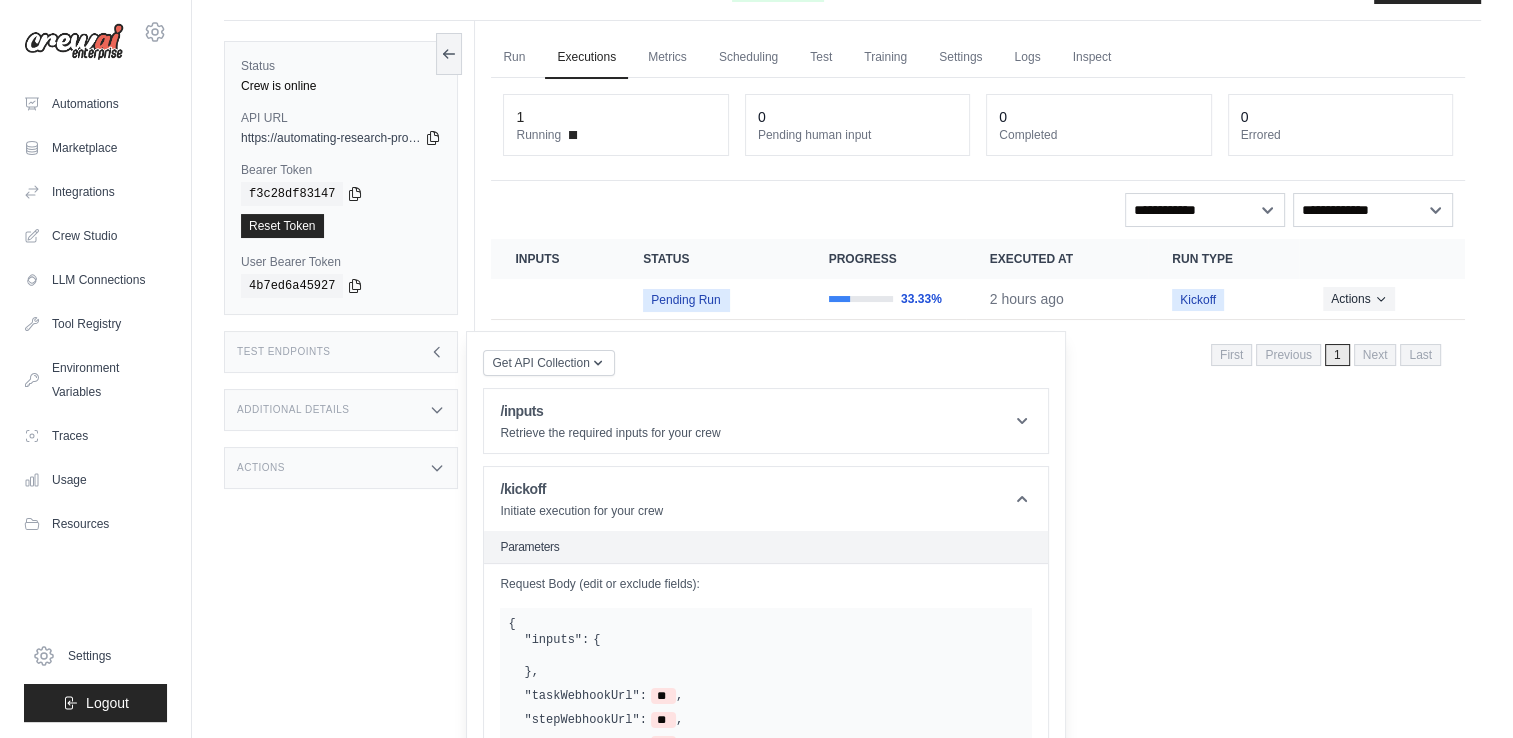 scroll, scrollTop: 27, scrollLeft: 0, axis: vertical 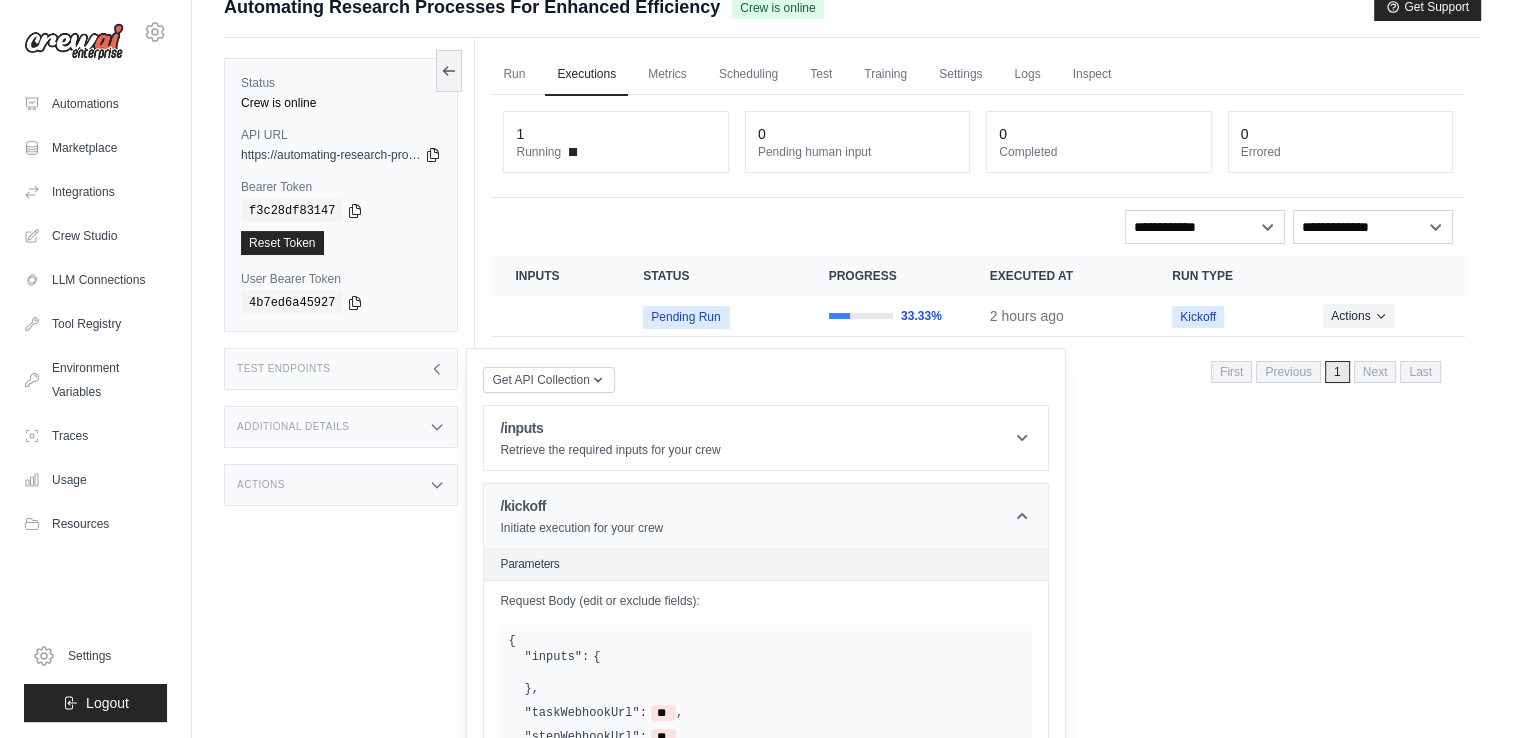 click 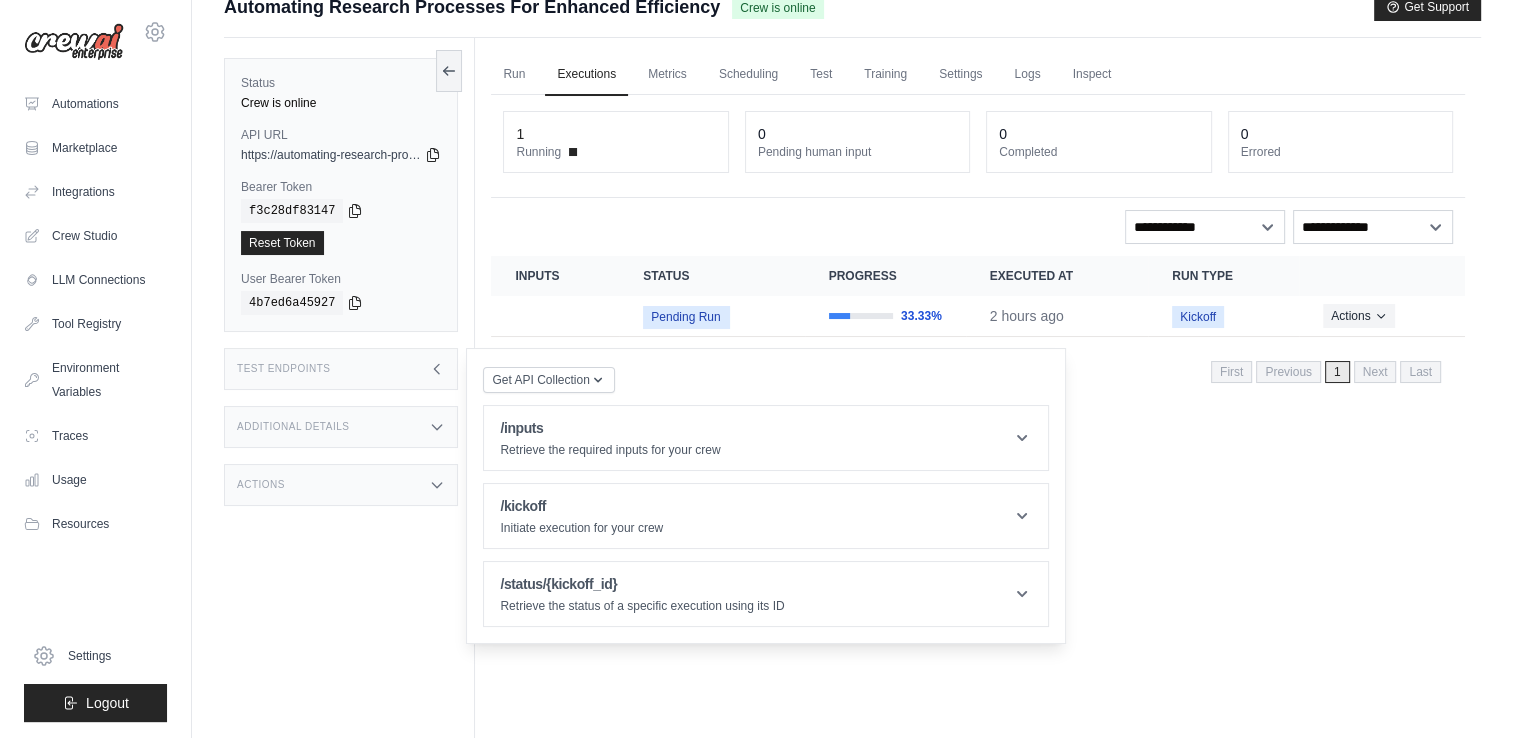 click on "Test Endpoints" at bounding box center [341, 369] 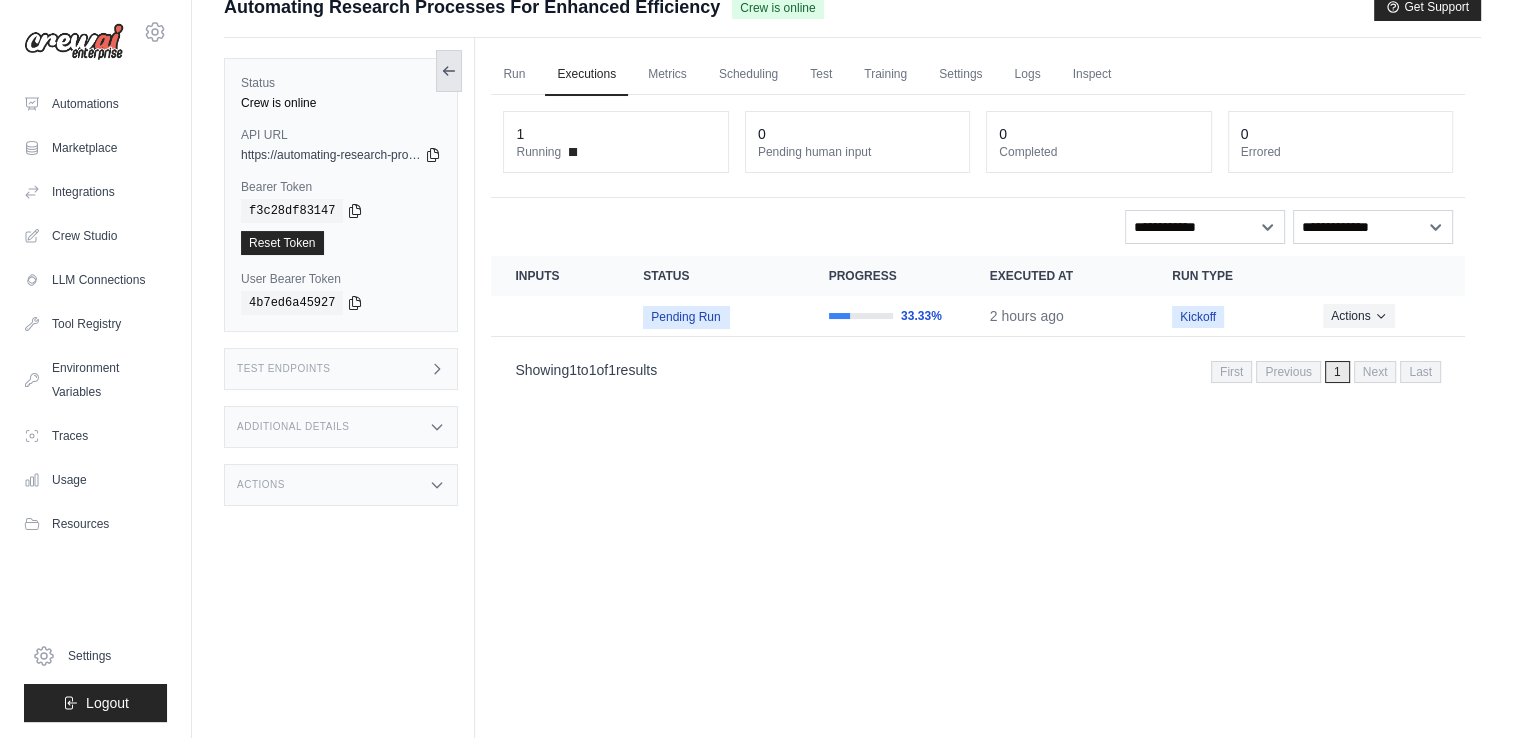 click at bounding box center [449, 71] 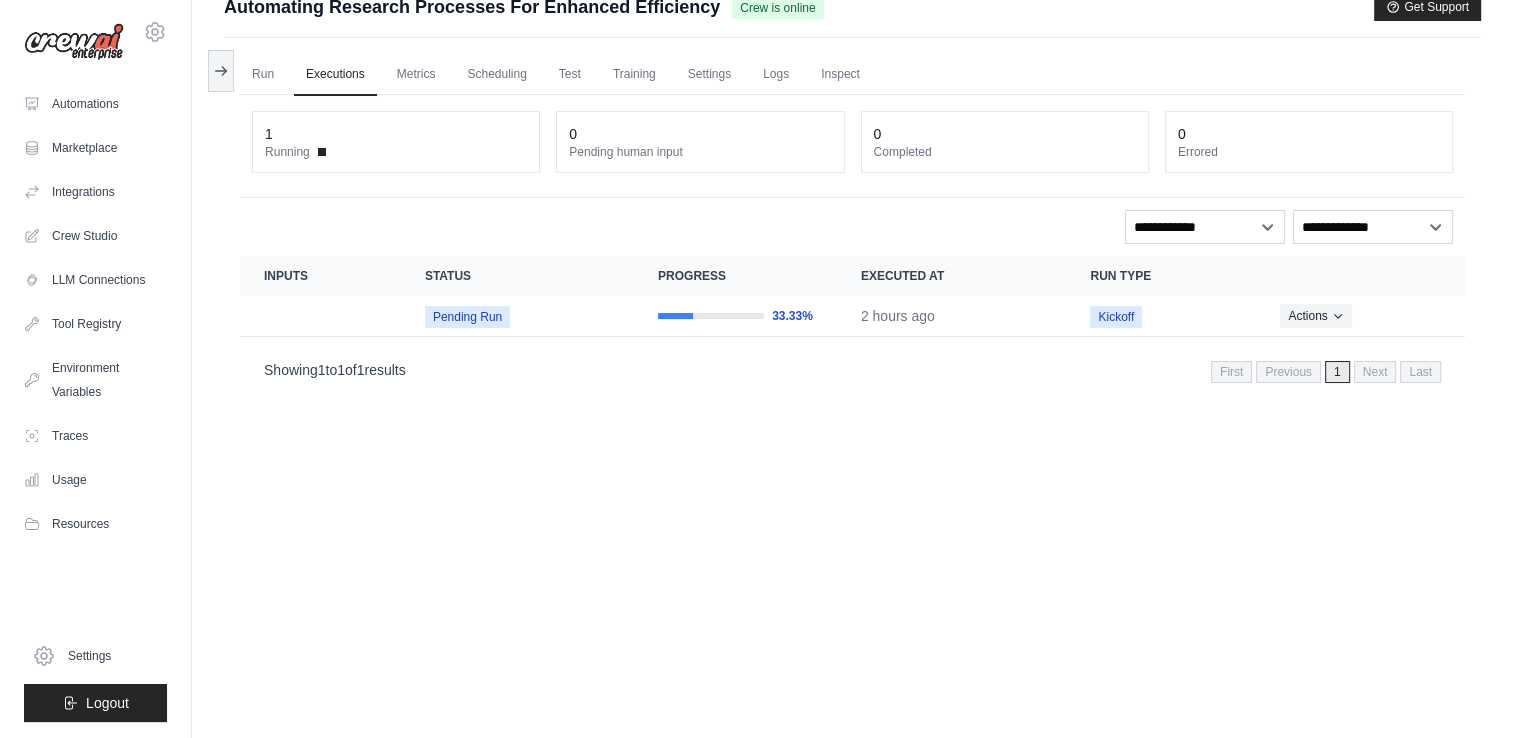 scroll, scrollTop: 0, scrollLeft: 0, axis: both 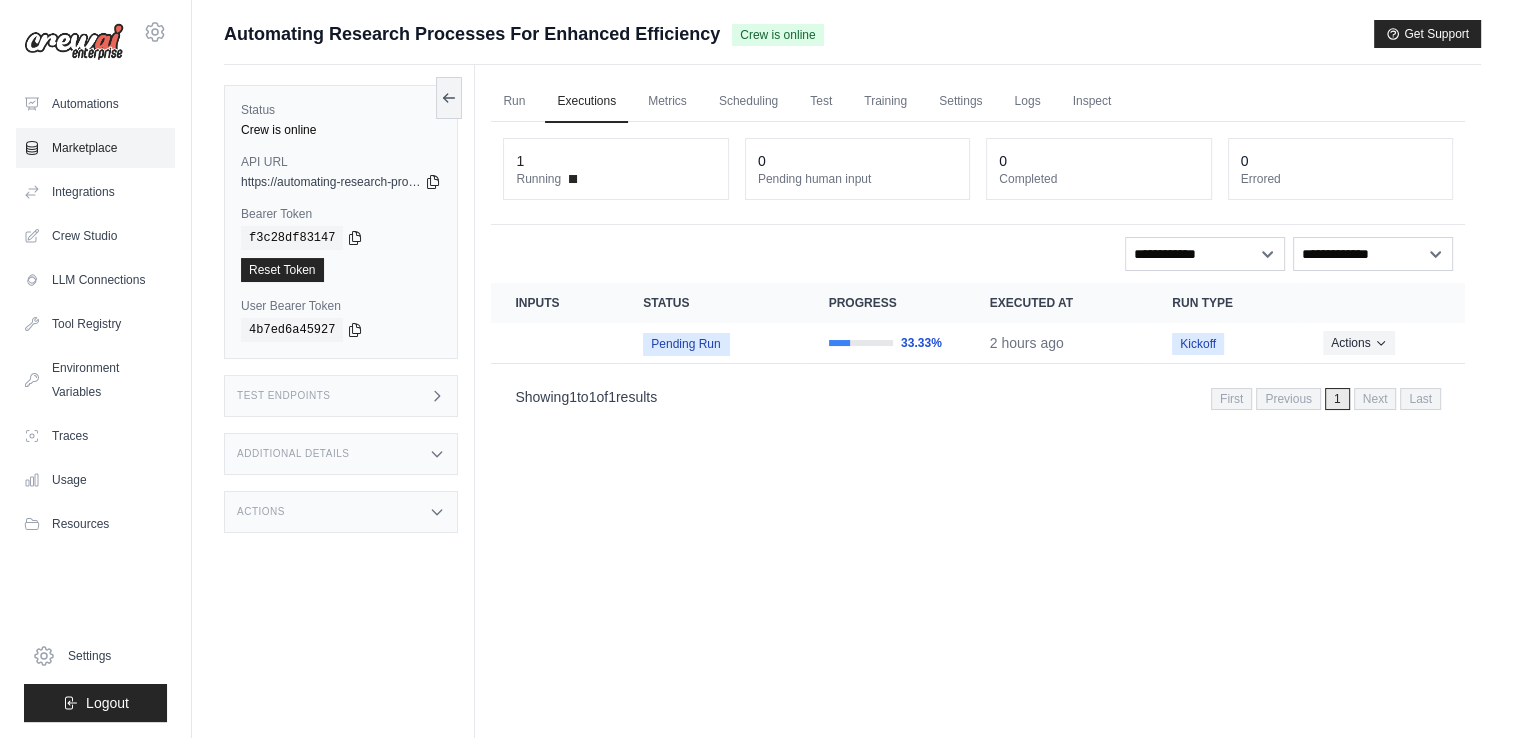 click on "Marketplace" at bounding box center [95, 148] 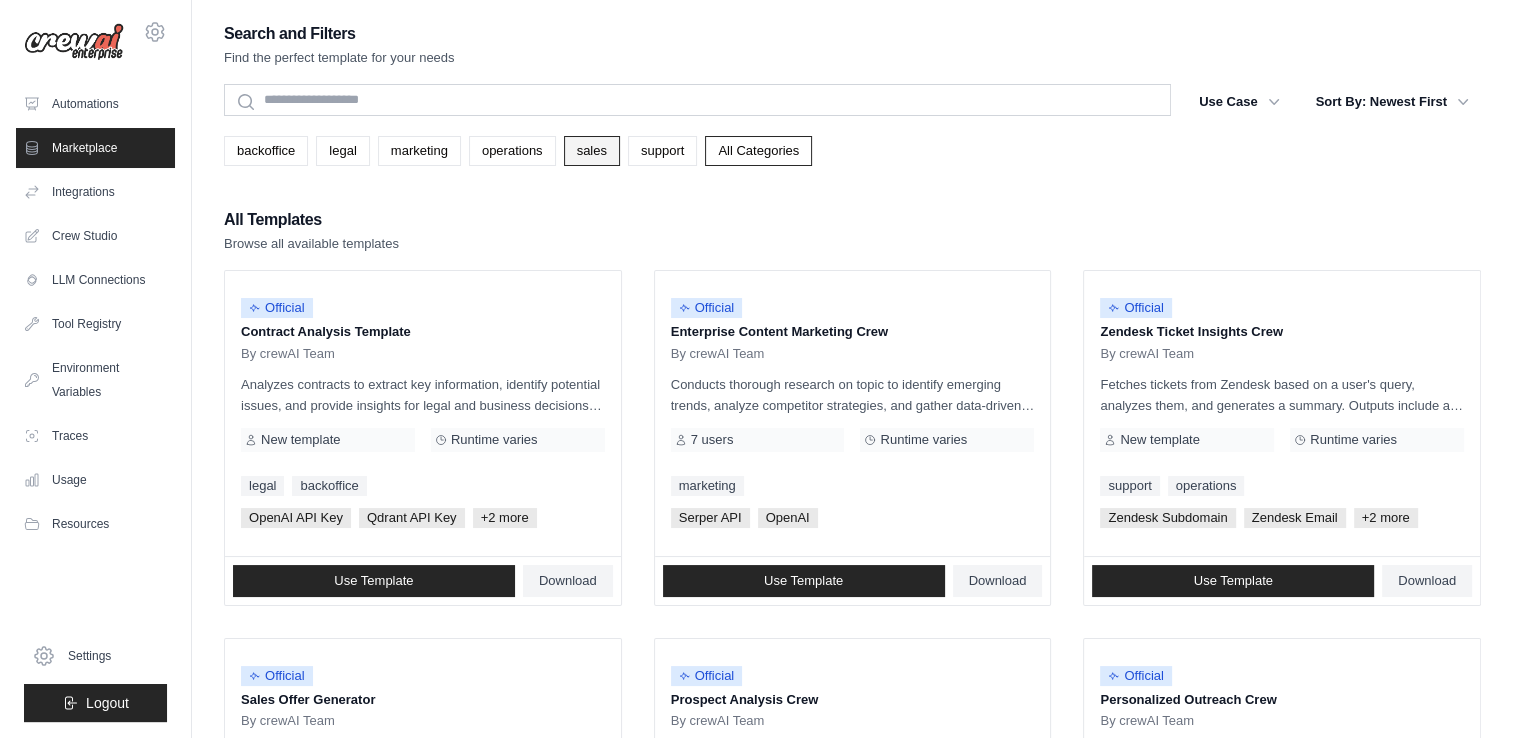 click on "sales" at bounding box center (592, 151) 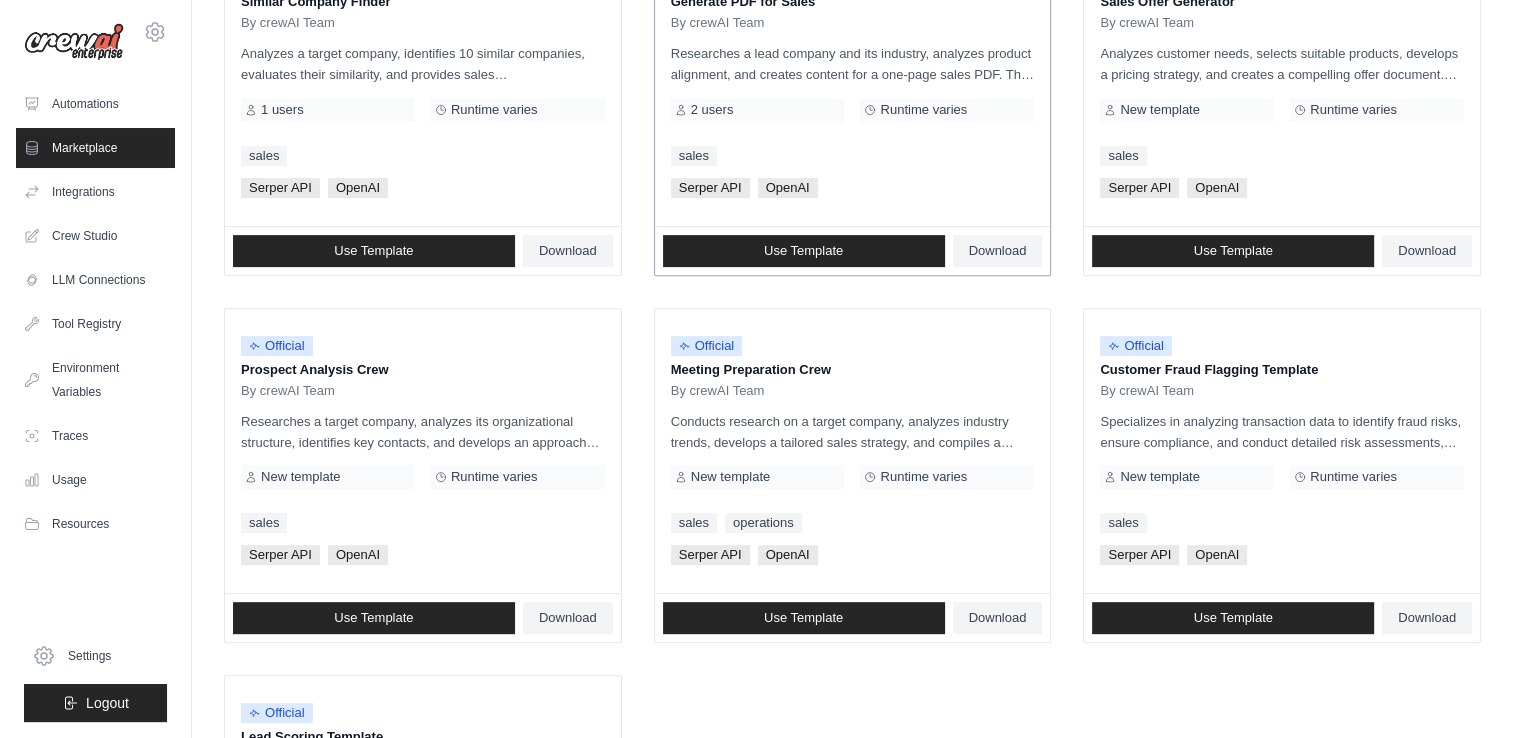 scroll, scrollTop: 699, scrollLeft: 0, axis: vertical 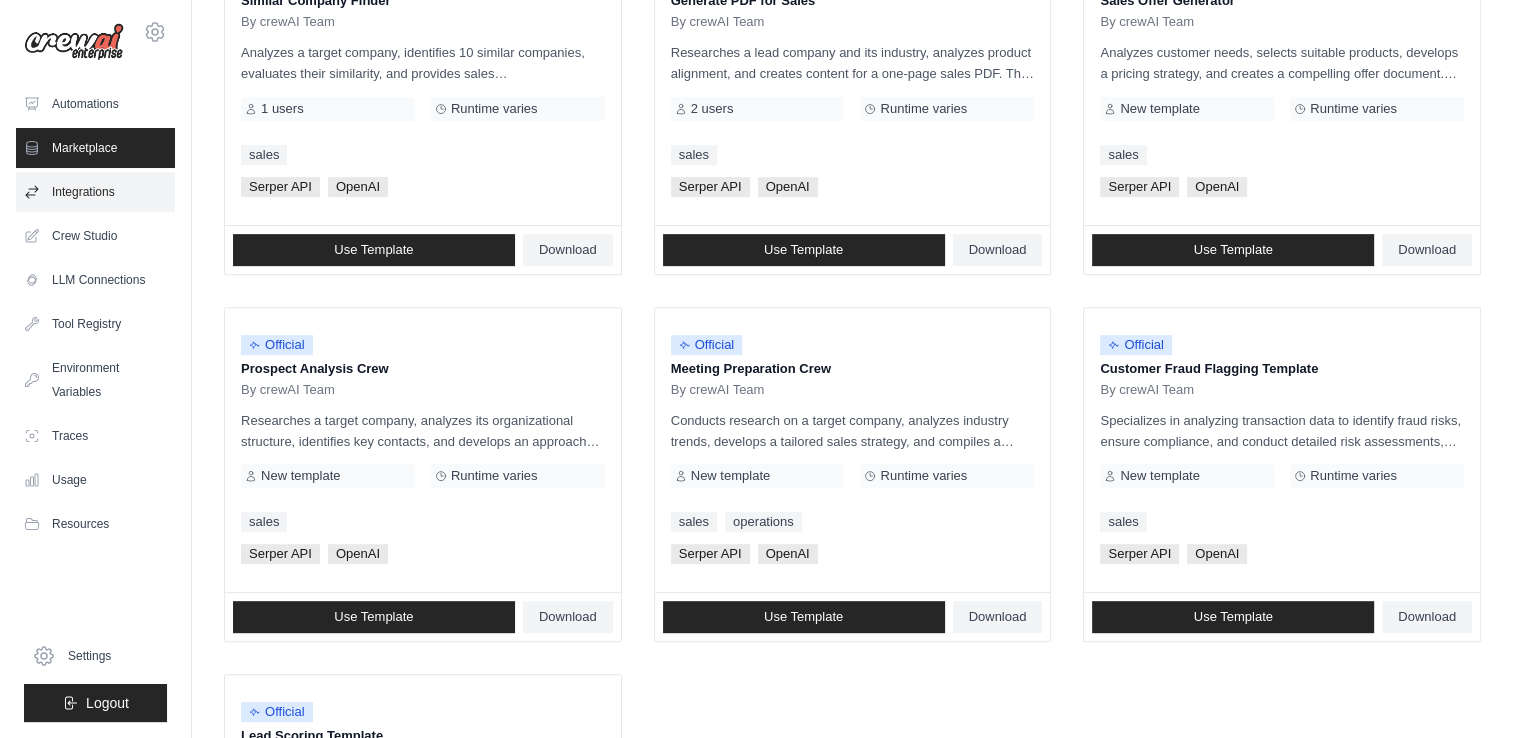 click on "Integrations" at bounding box center [95, 192] 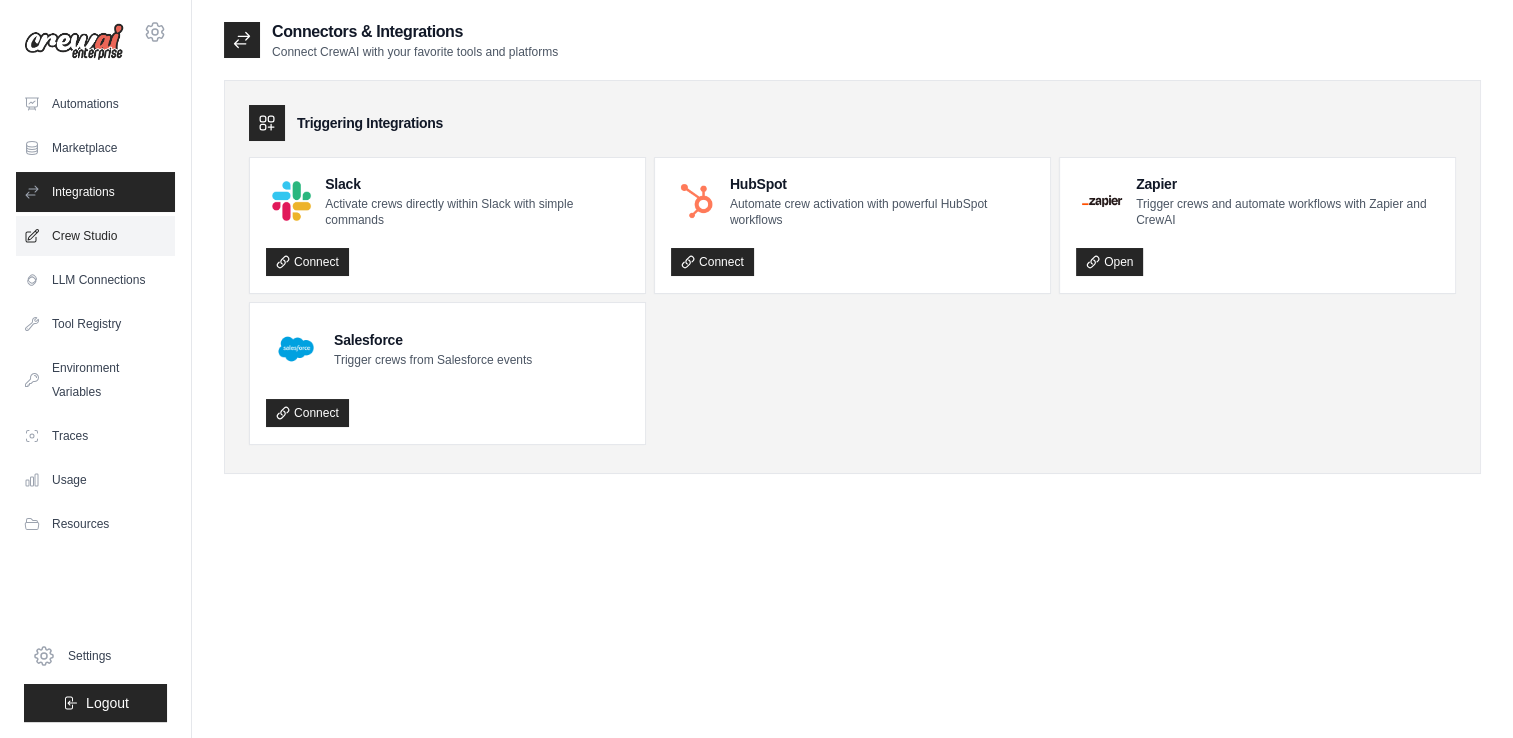 click on "Crew Studio" at bounding box center [95, 236] 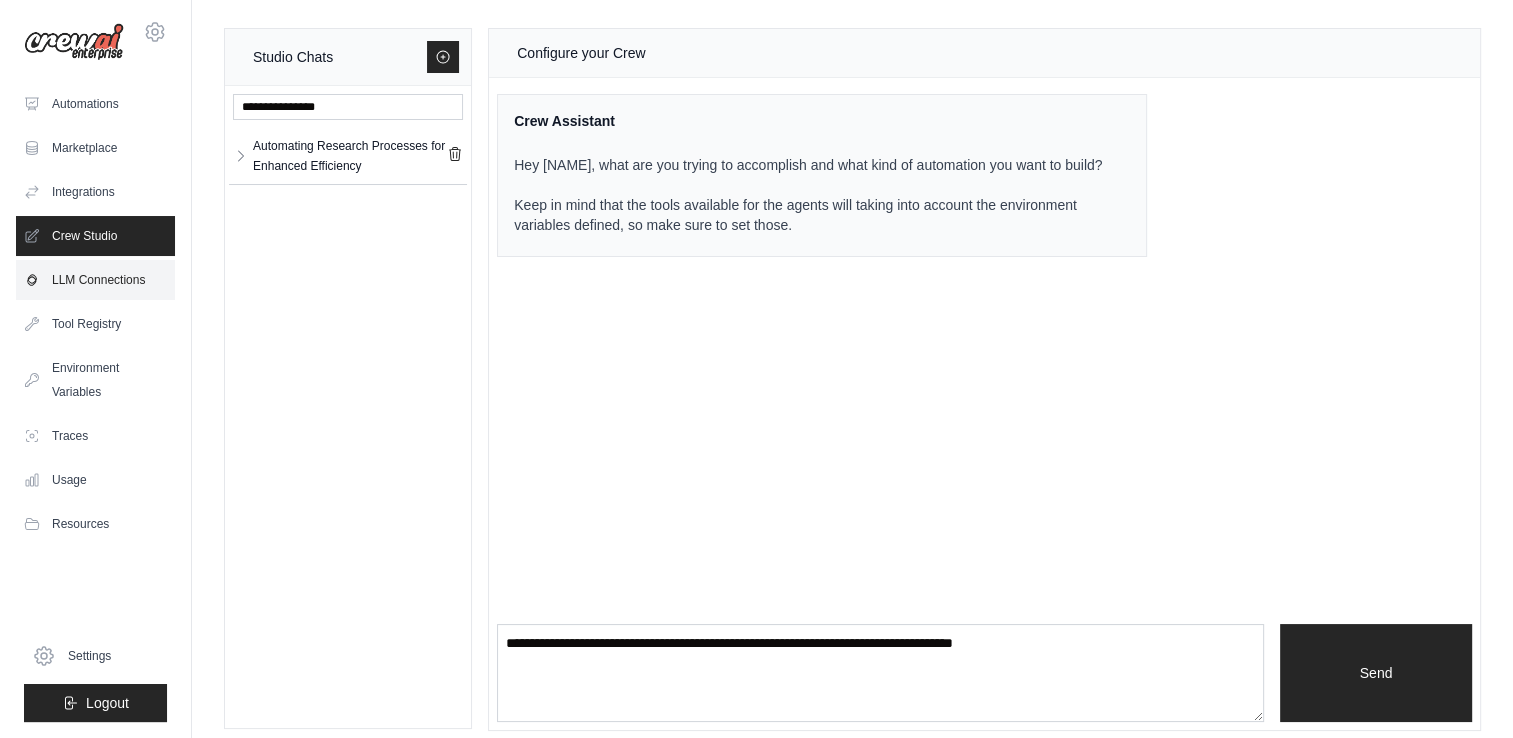 click on "LLM Connections" at bounding box center [95, 280] 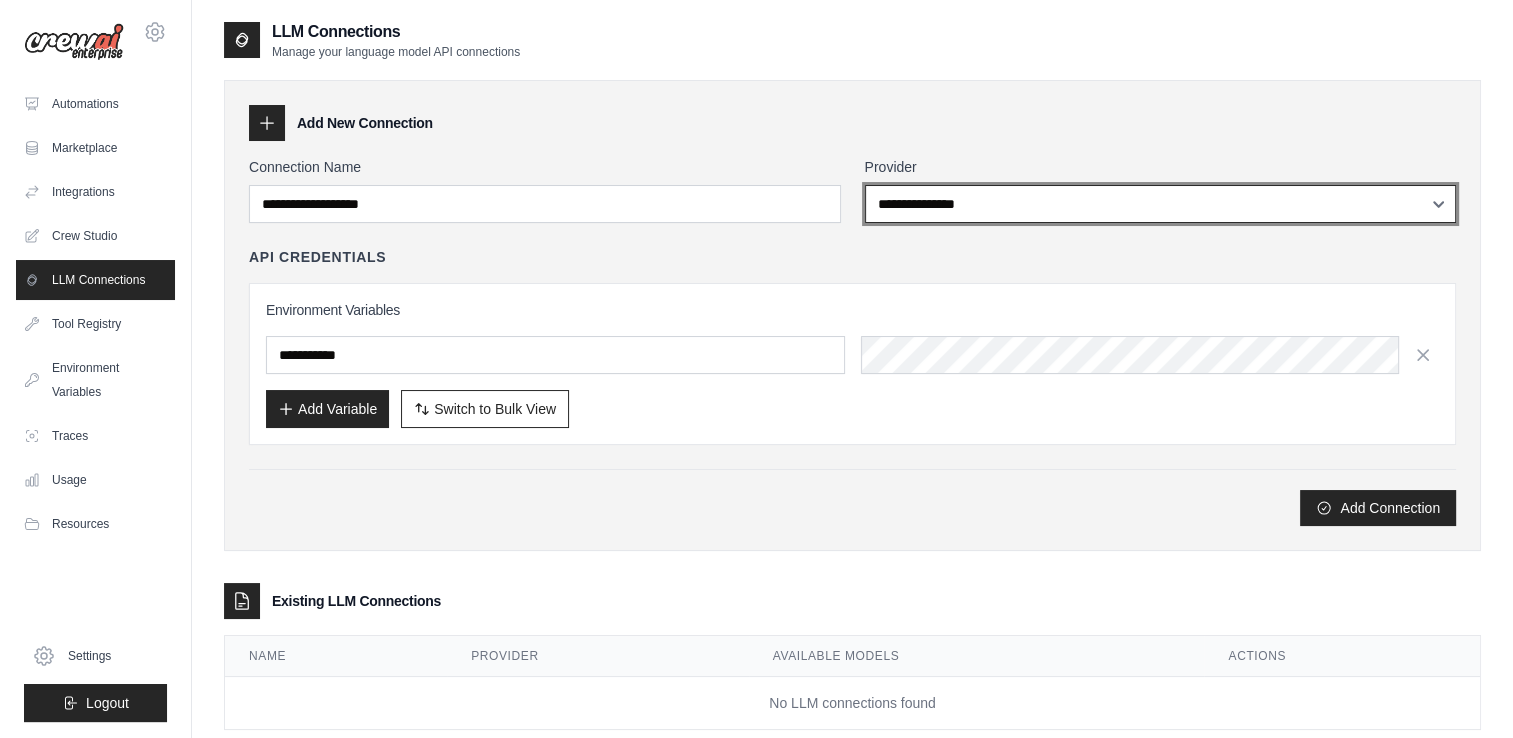 click on "**********" at bounding box center (1161, 204) 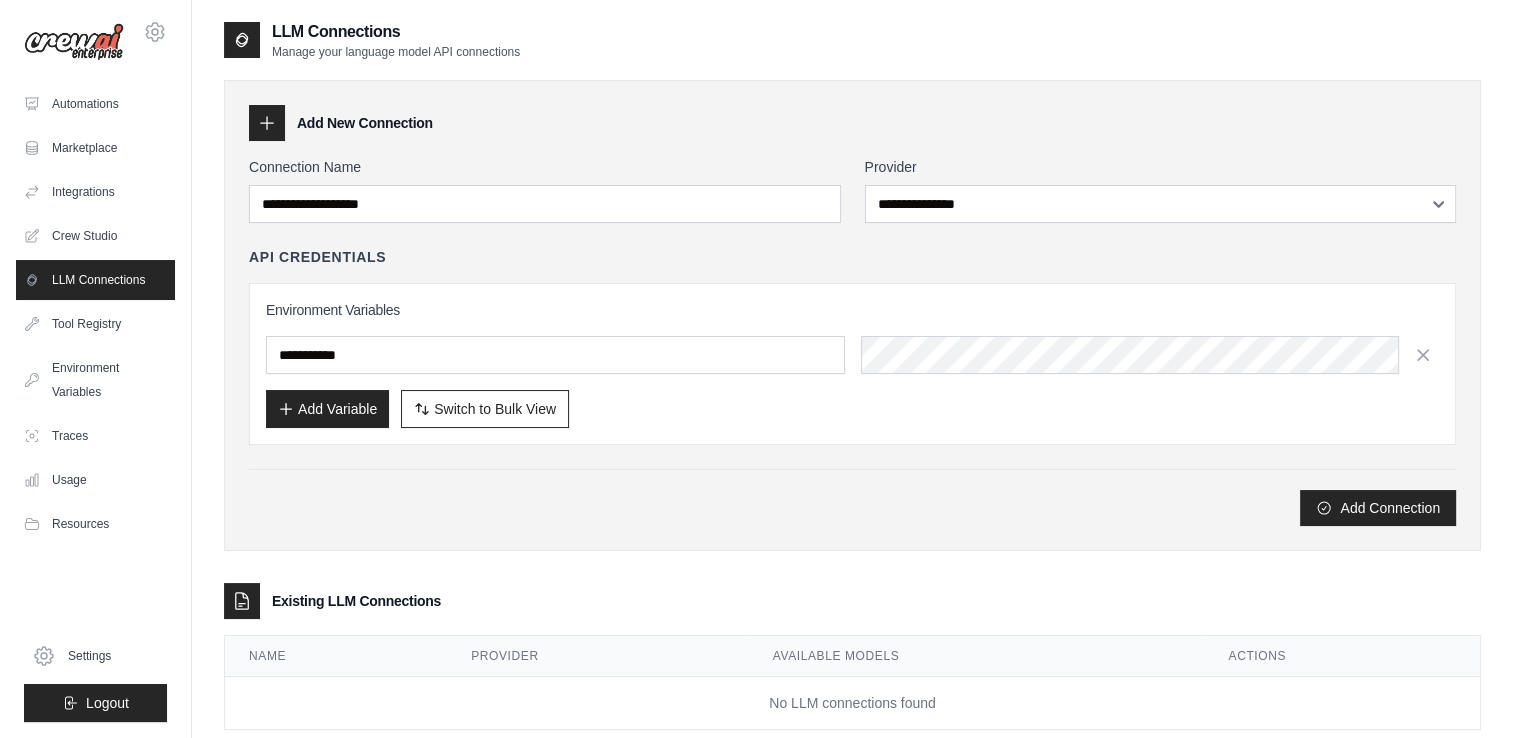 click on "**********" at bounding box center [852, 341] 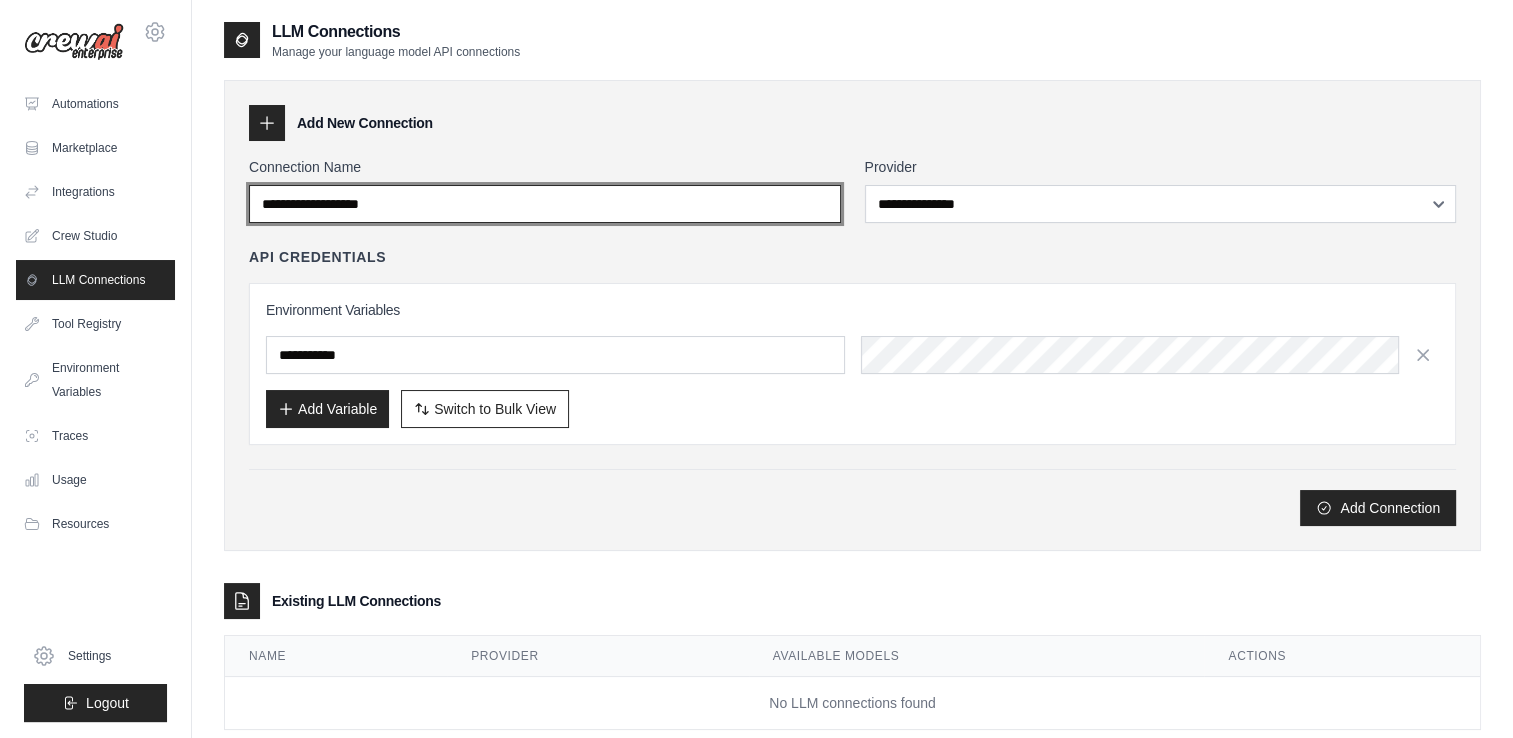 click on "Connection Name" at bounding box center [545, 204] 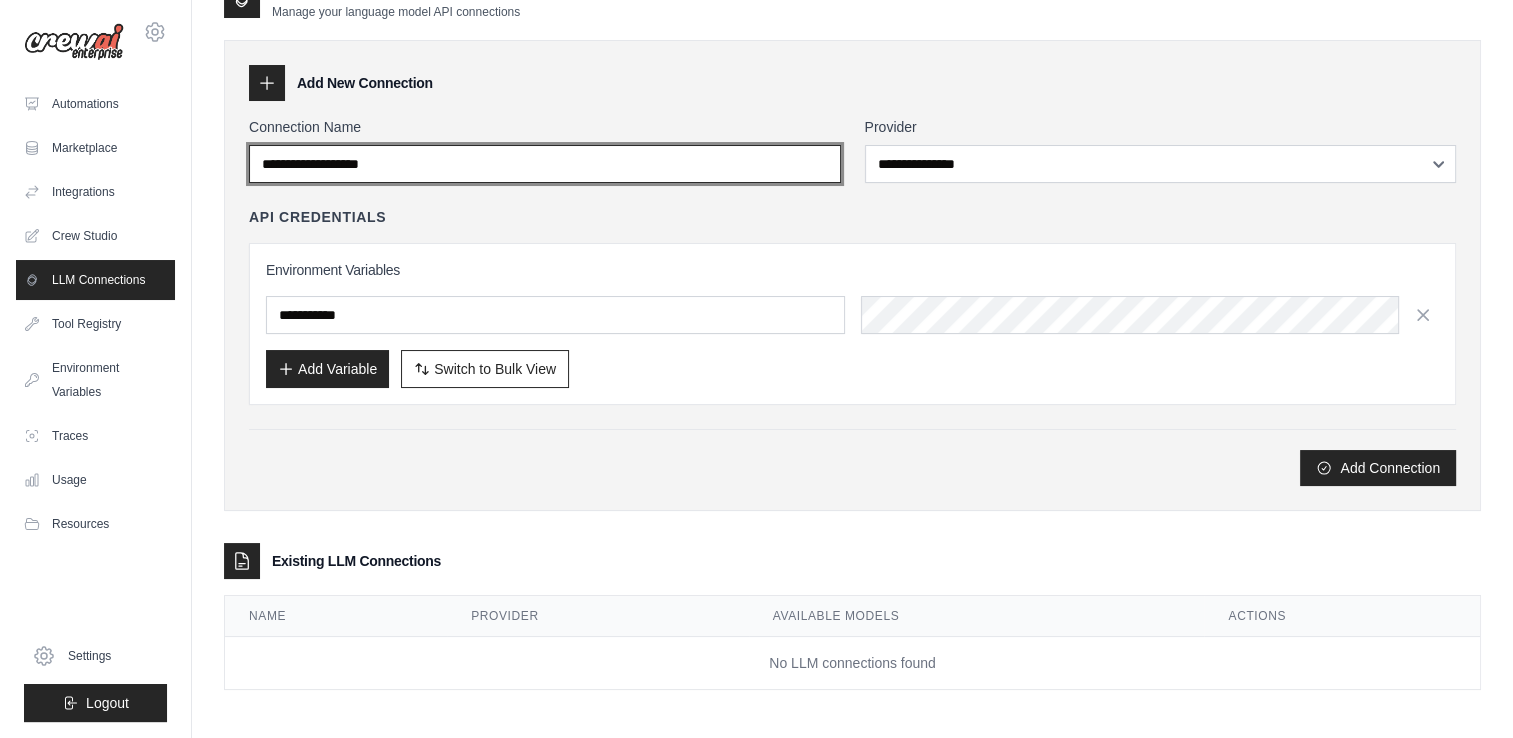 scroll, scrollTop: 0, scrollLeft: 0, axis: both 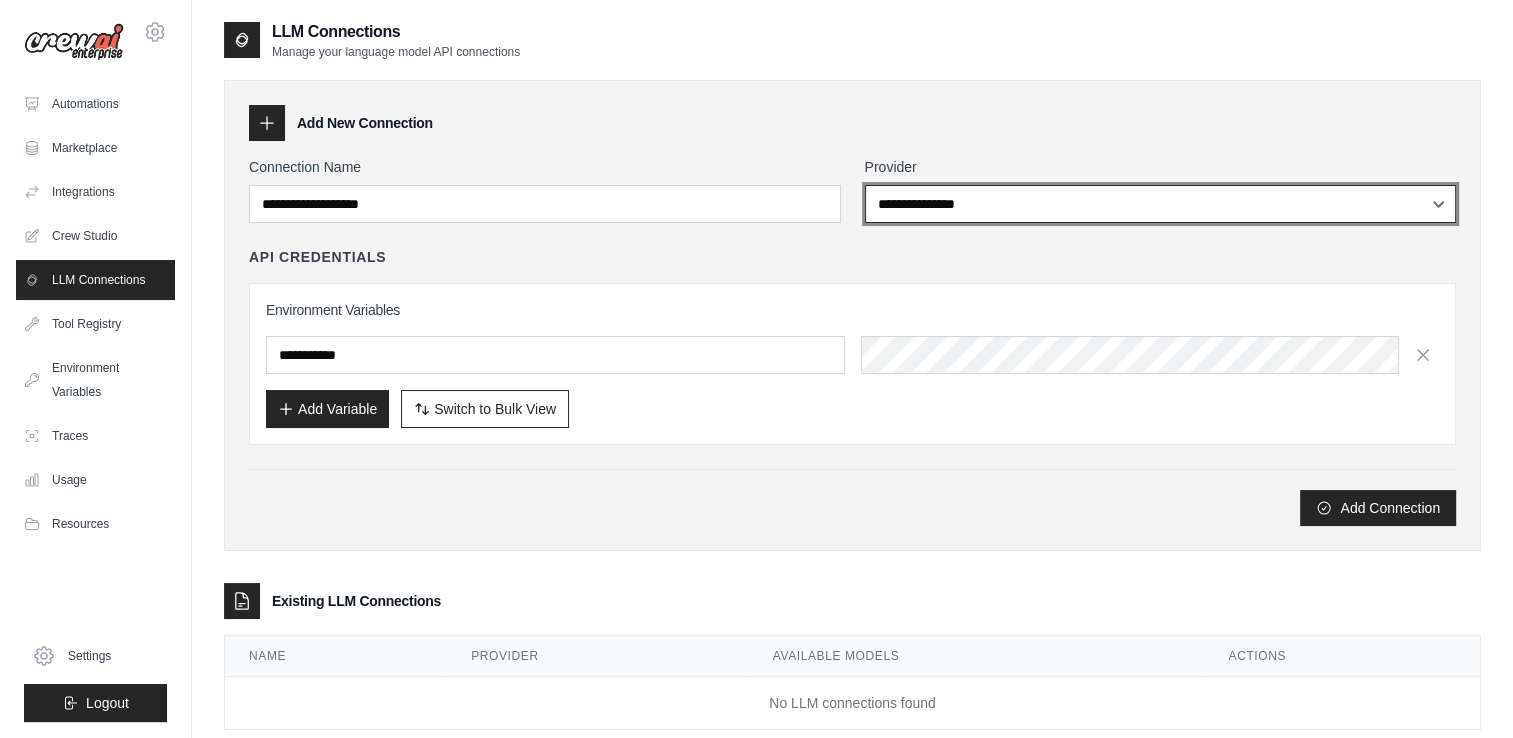 click on "**********" at bounding box center [1161, 204] 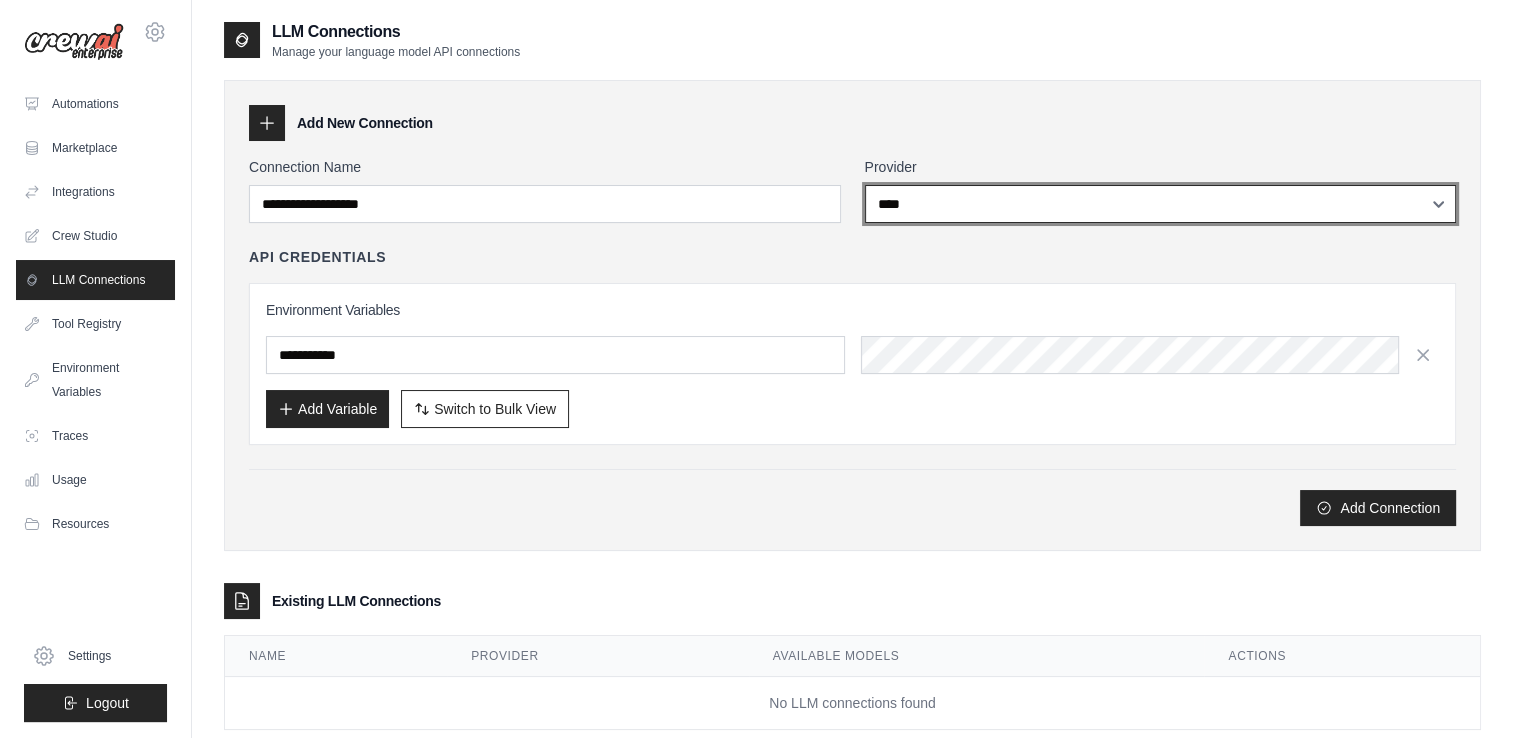 click on "**********" at bounding box center (1161, 204) 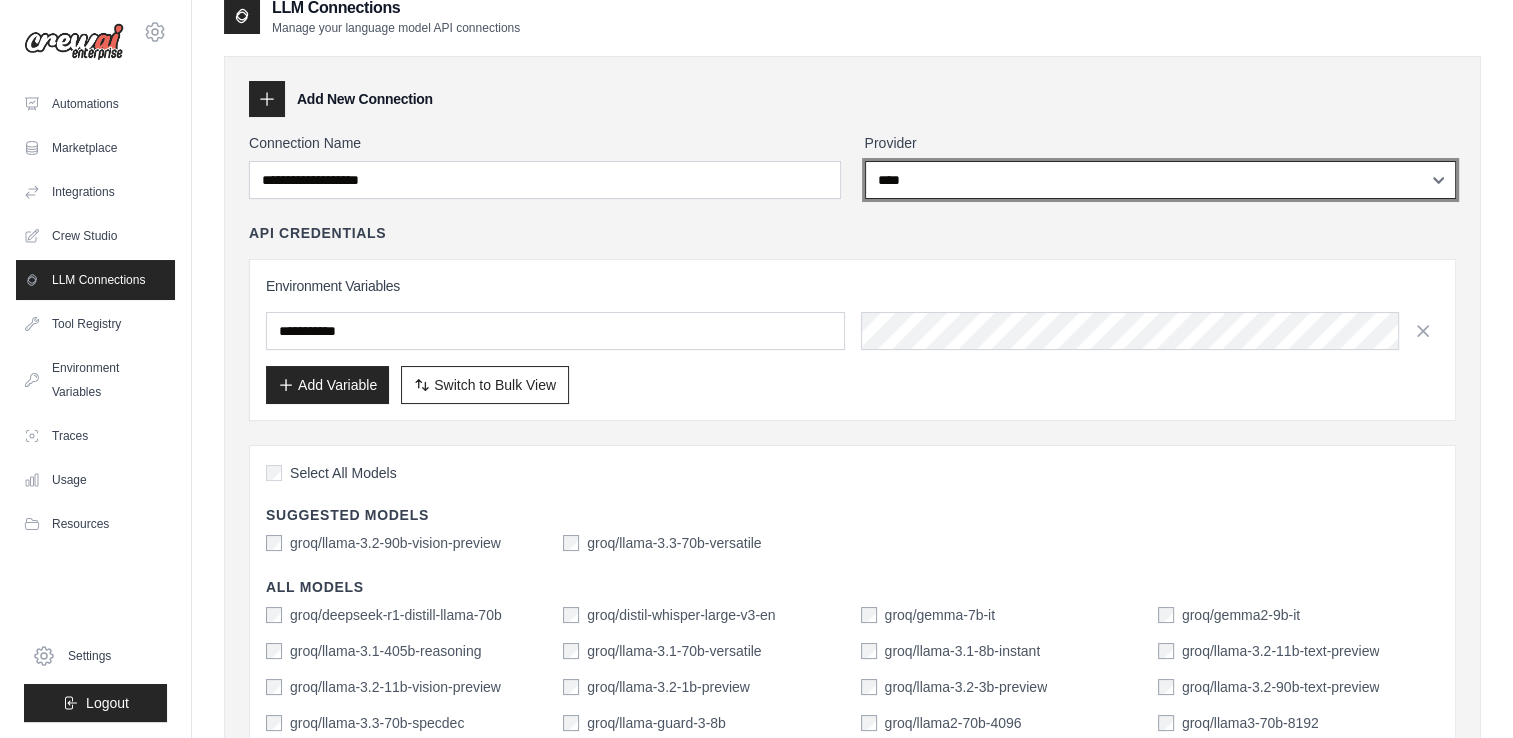 scroll, scrollTop: 0, scrollLeft: 0, axis: both 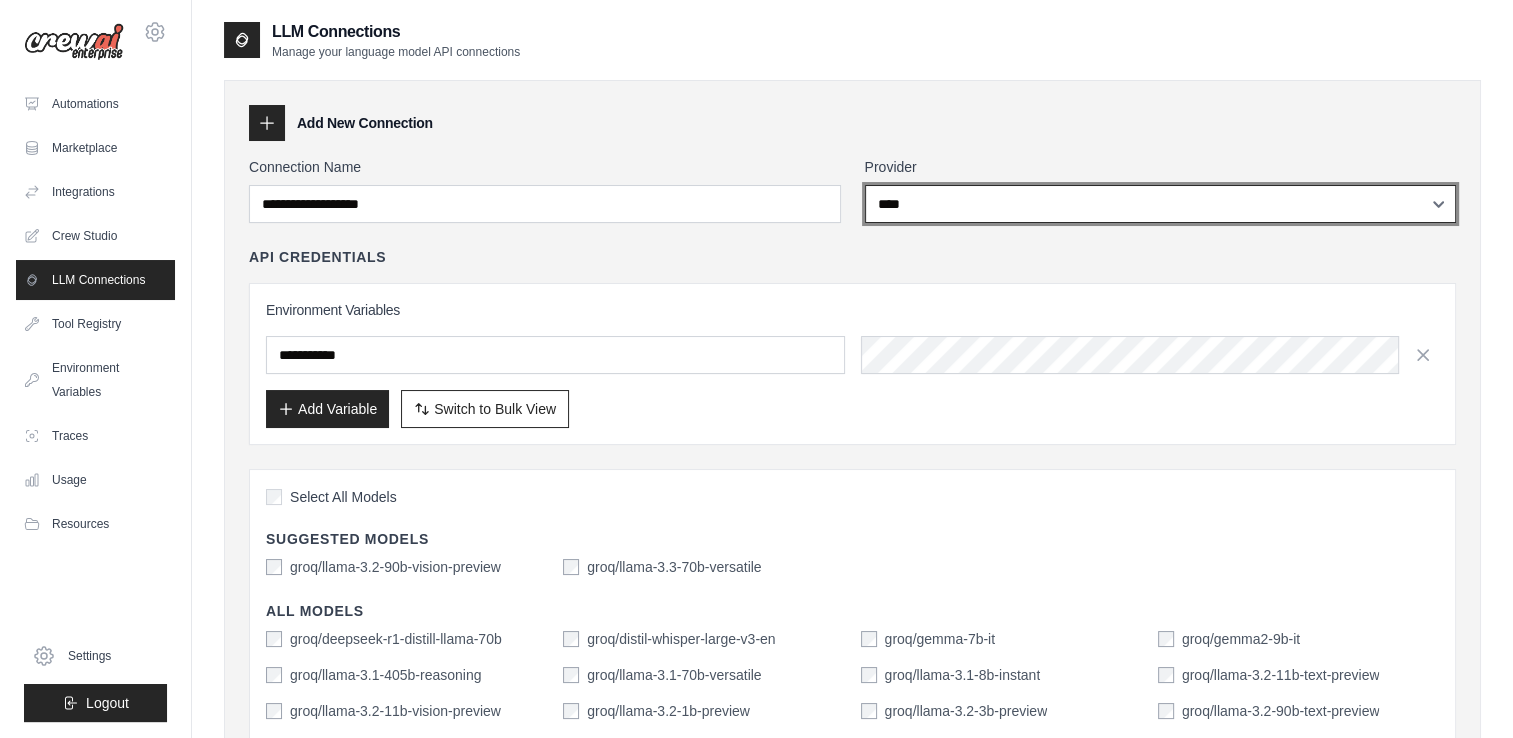 click on "**********" at bounding box center (1161, 204) 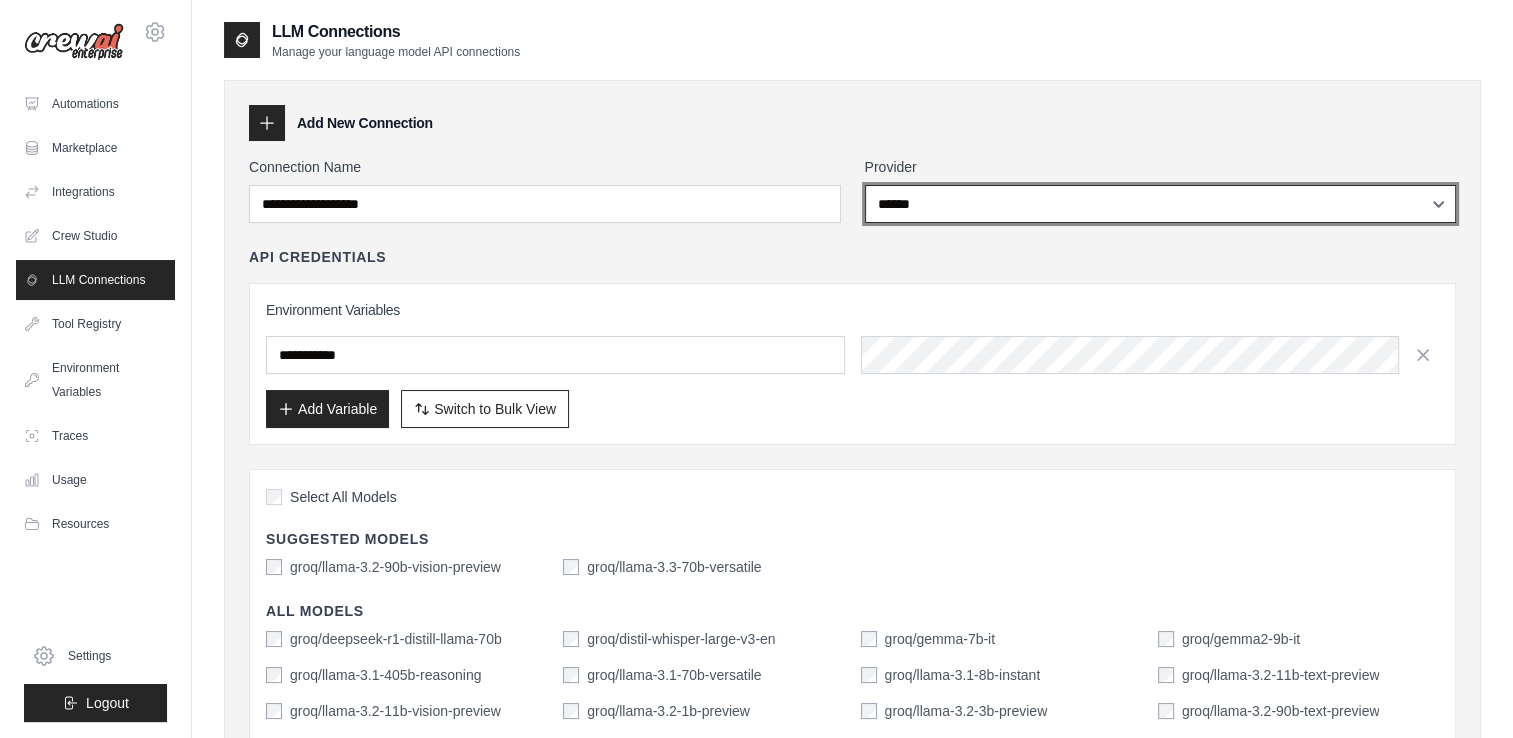 click on "**********" at bounding box center [1161, 204] 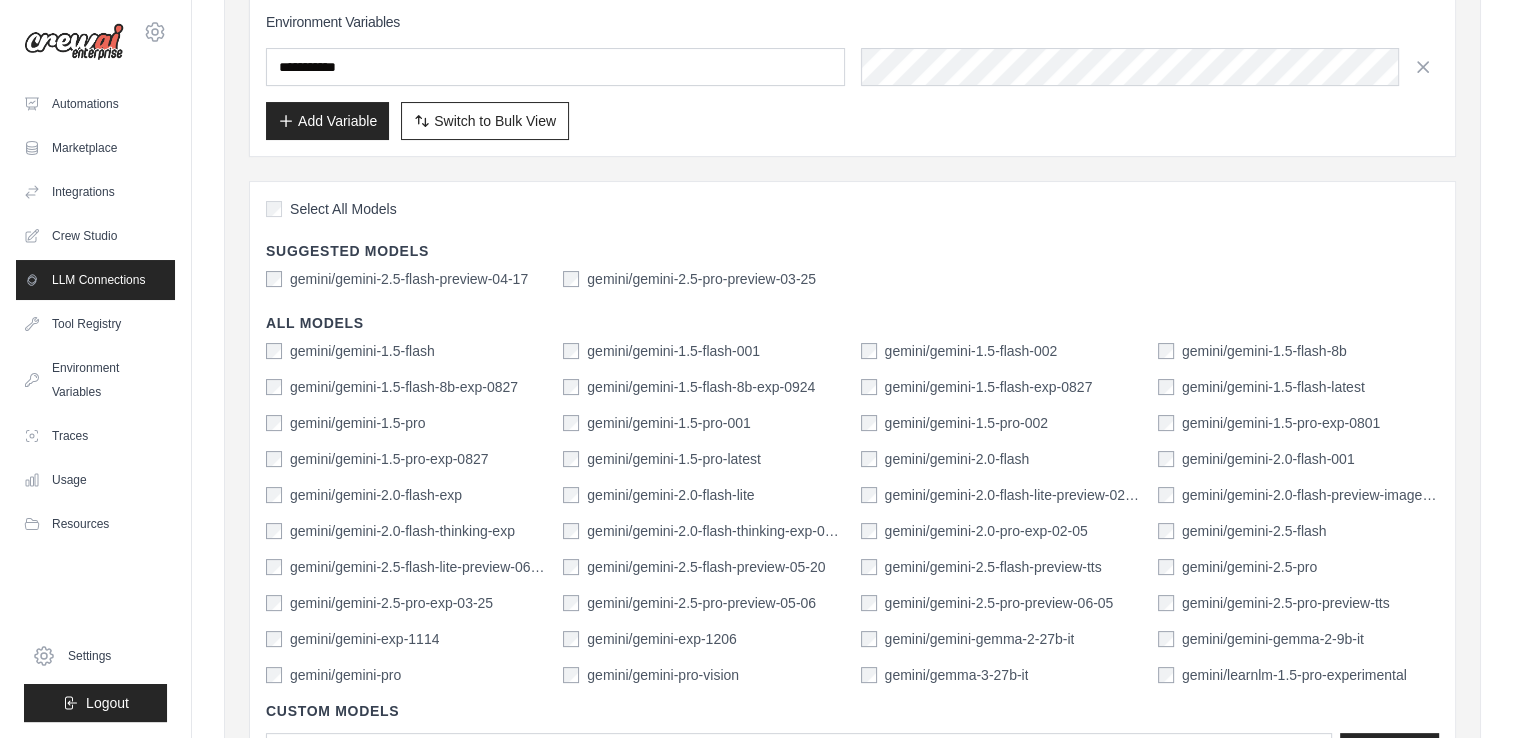 scroll, scrollTop: 307, scrollLeft: 0, axis: vertical 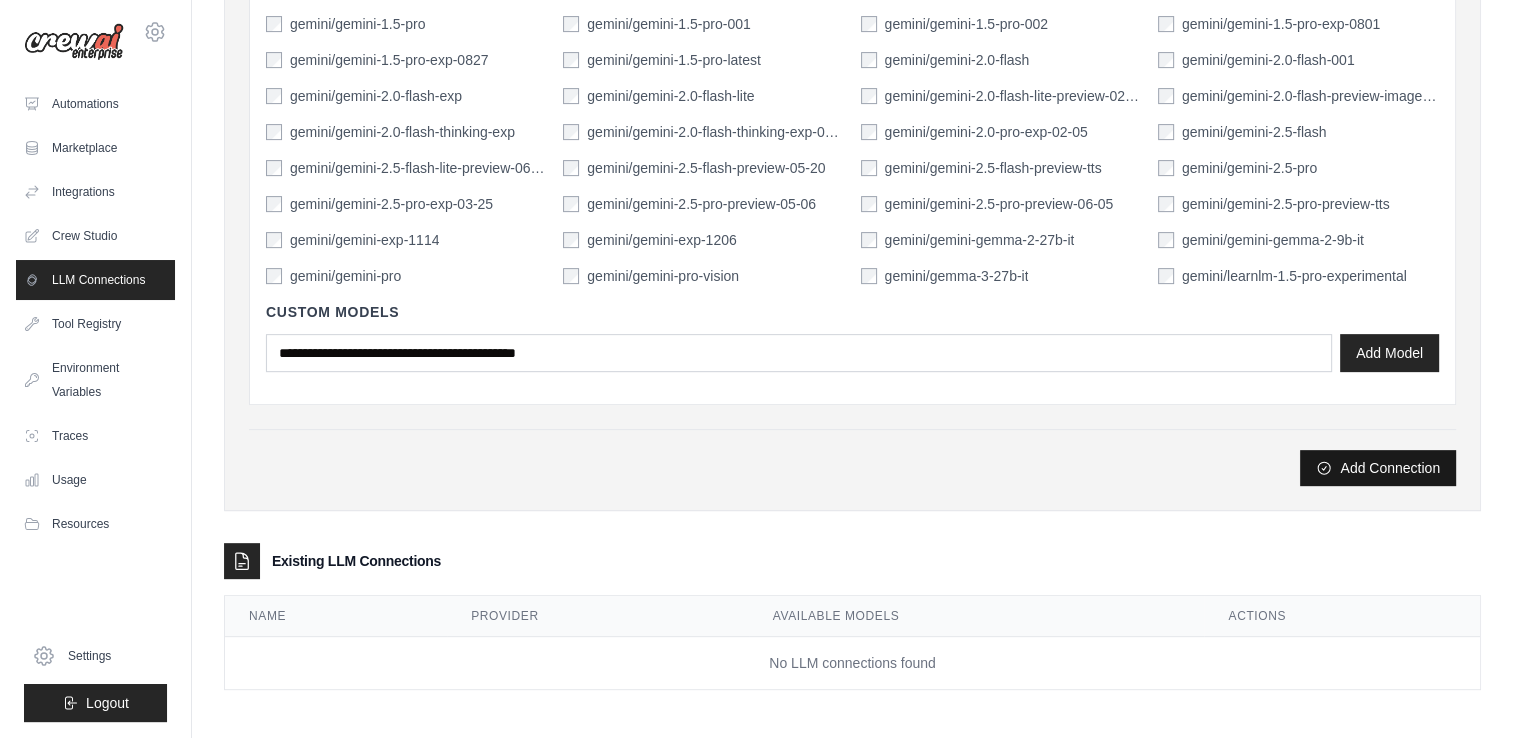 click on "Add Connection" at bounding box center [1378, 468] 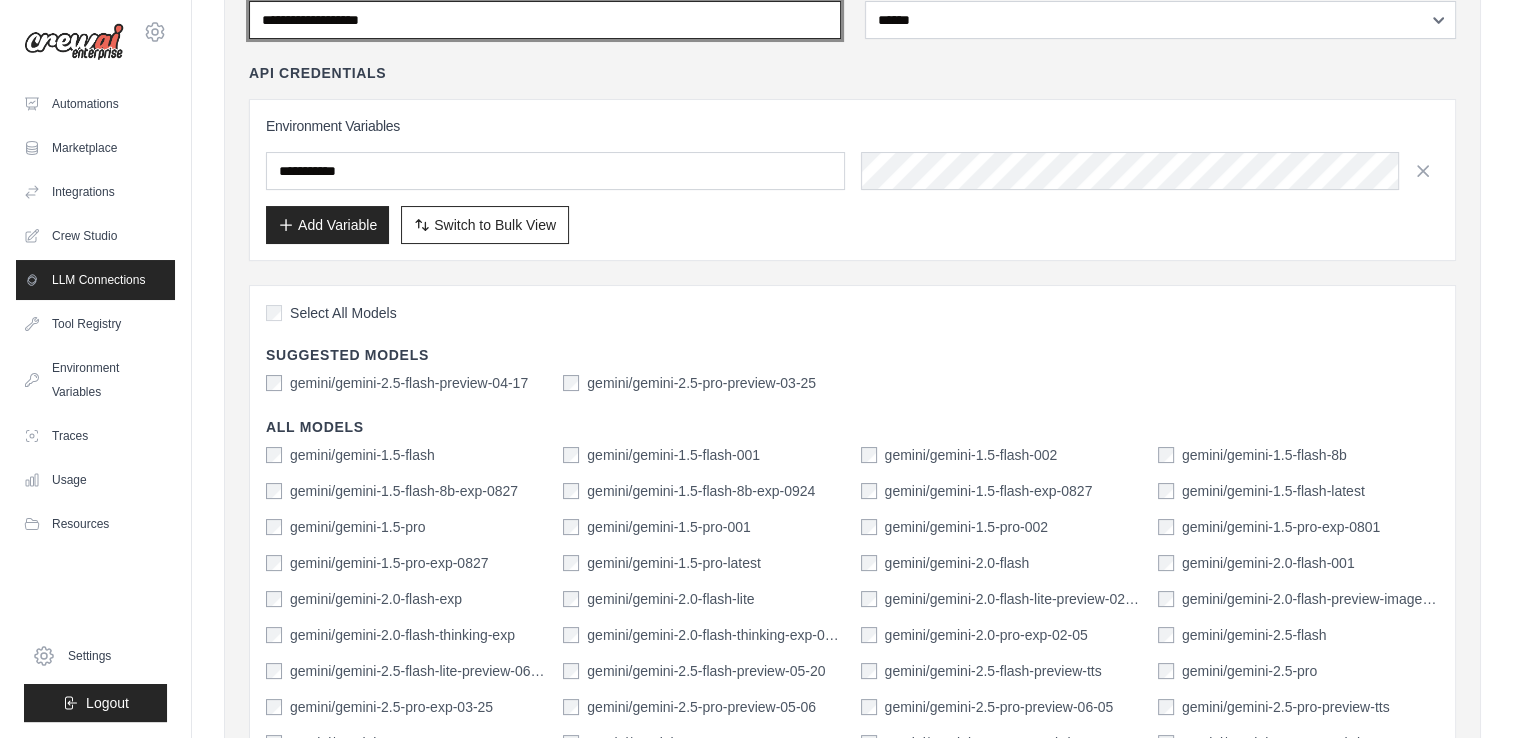 scroll, scrollTop: 0, scrollLeft: 0, axis: both 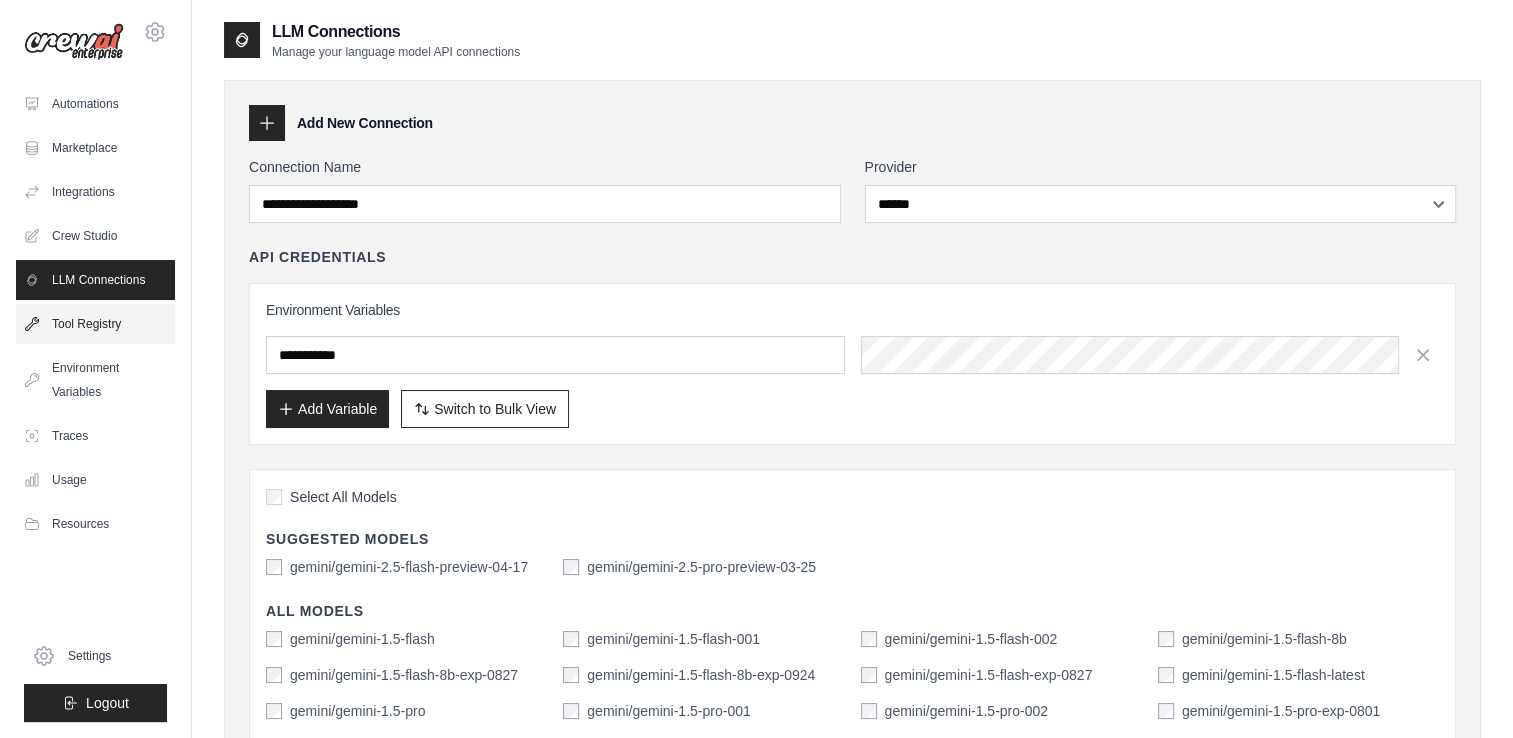 click on "Tool Registry" at bounding box center [95, 324] 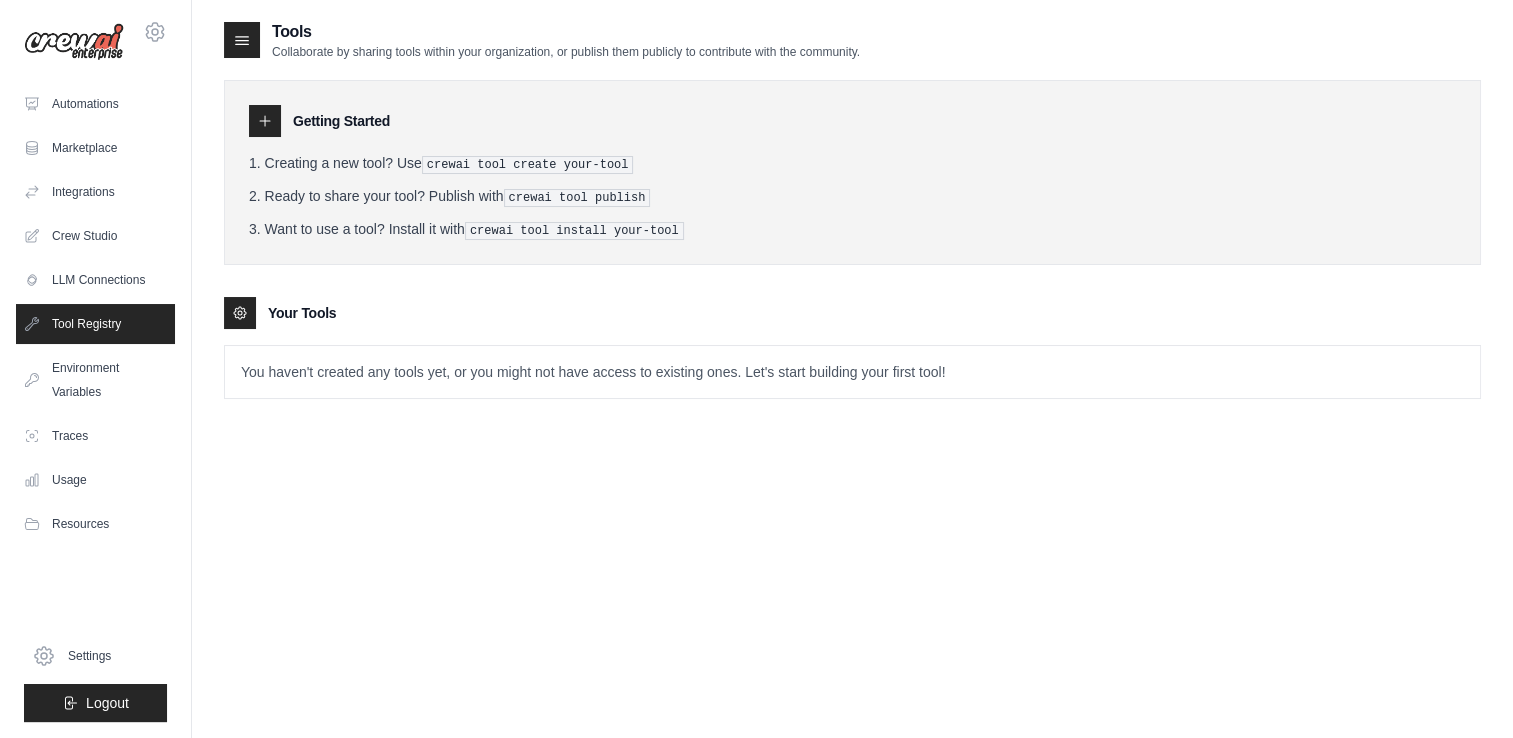 click on "You haven't created any tools yet, or you might not have access to
existing ones. Let's start building your first tool!" at bounding box center (852, 372) 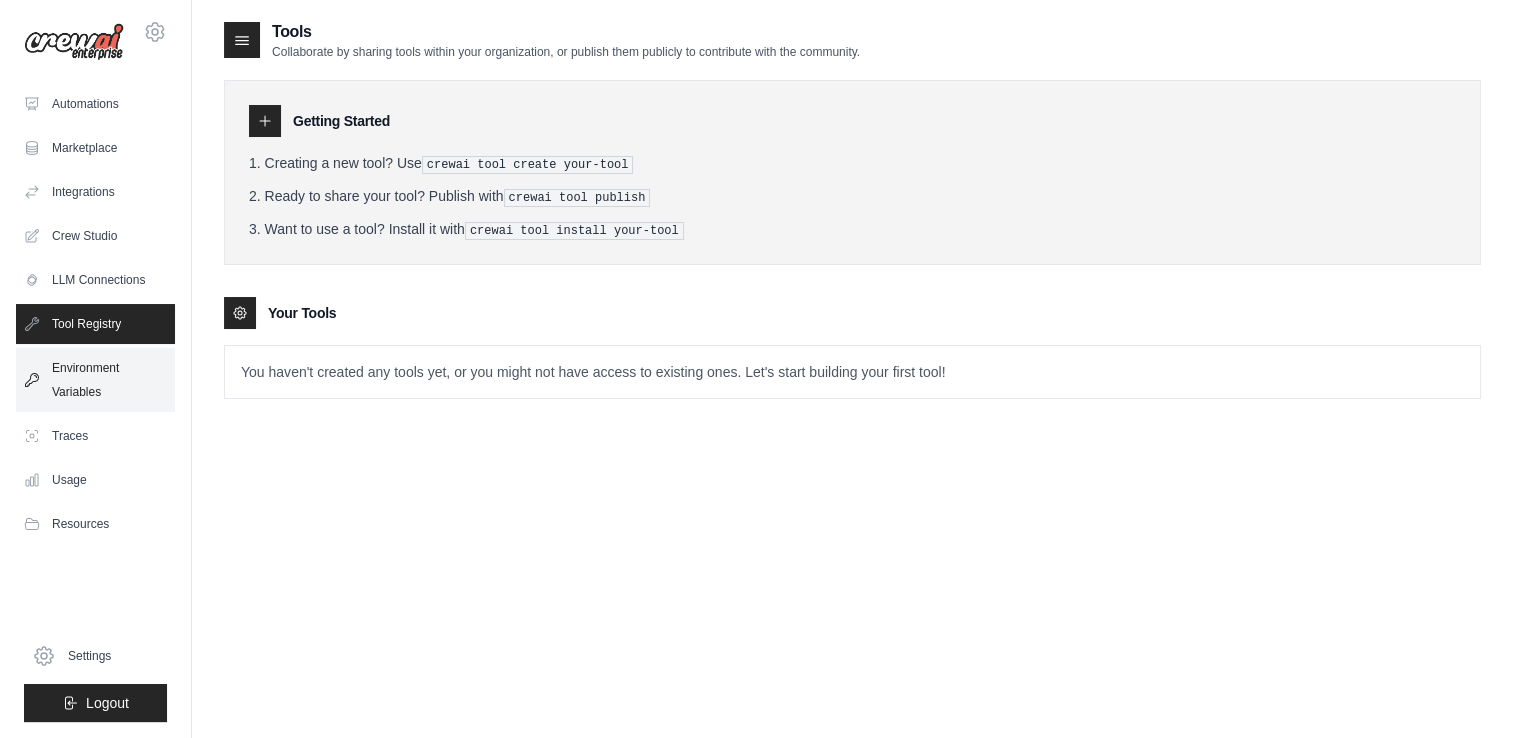 click on "Environment Variables" at bounding box center (95, 380) 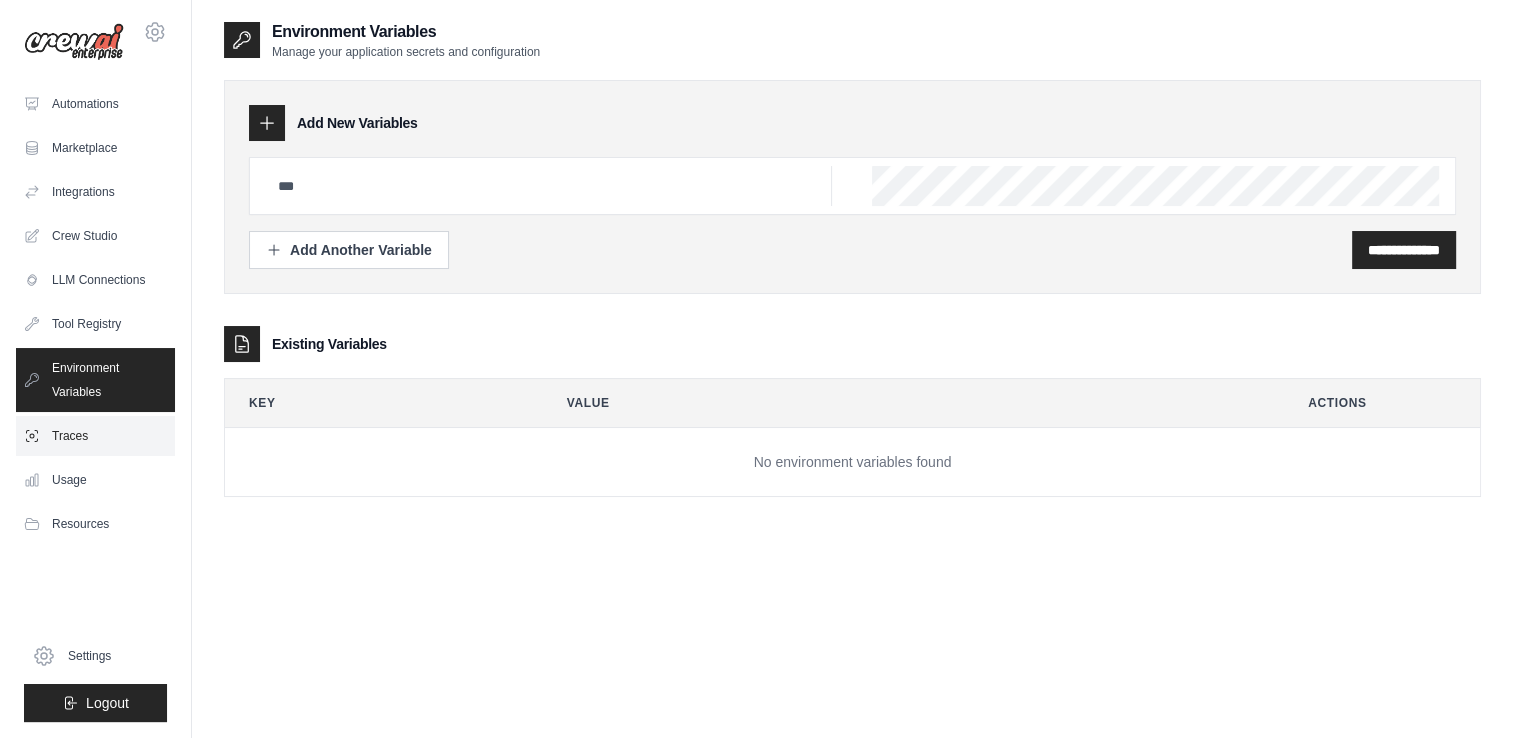click on "Traces" at bounding box center (95, 436) 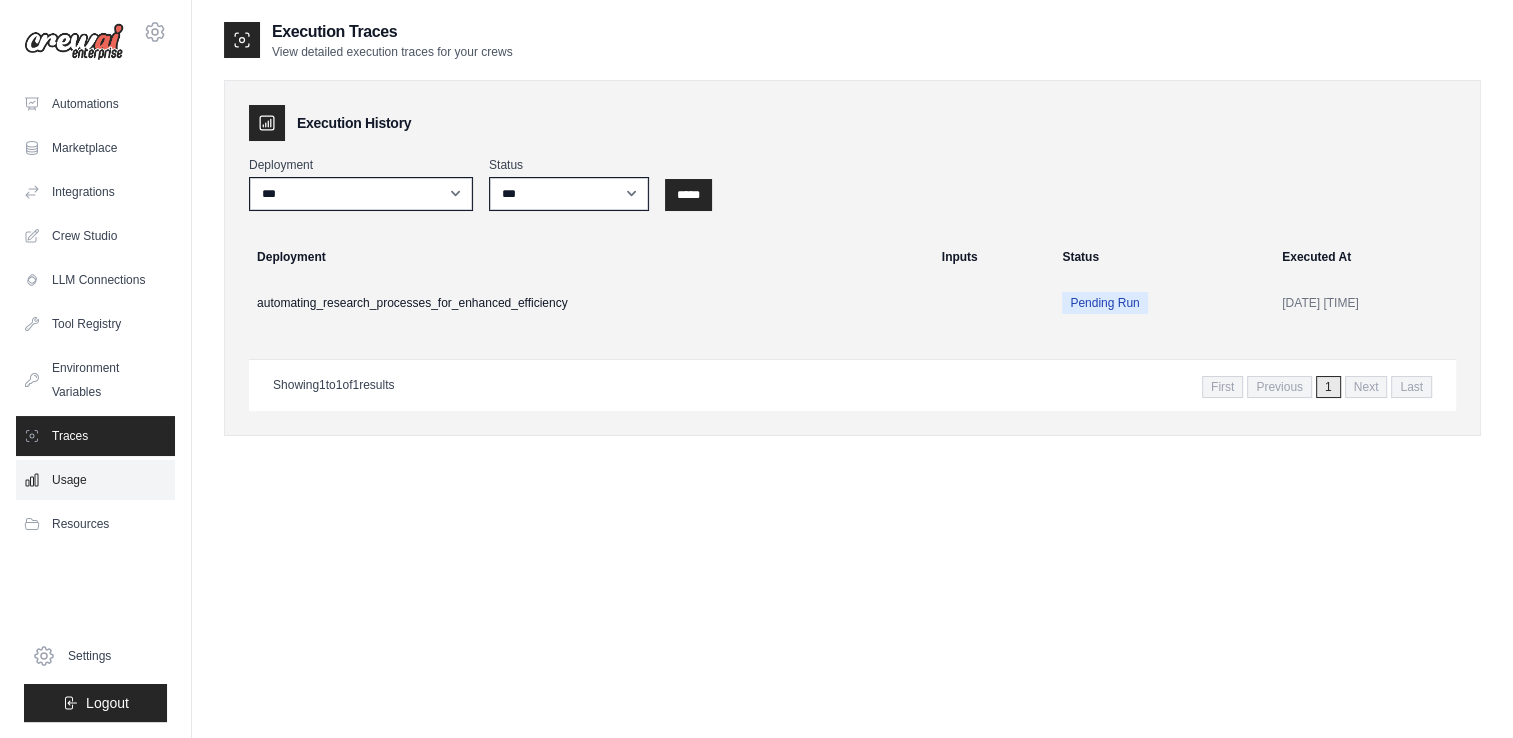 click on "Usage" at bounding box center (95, 480) 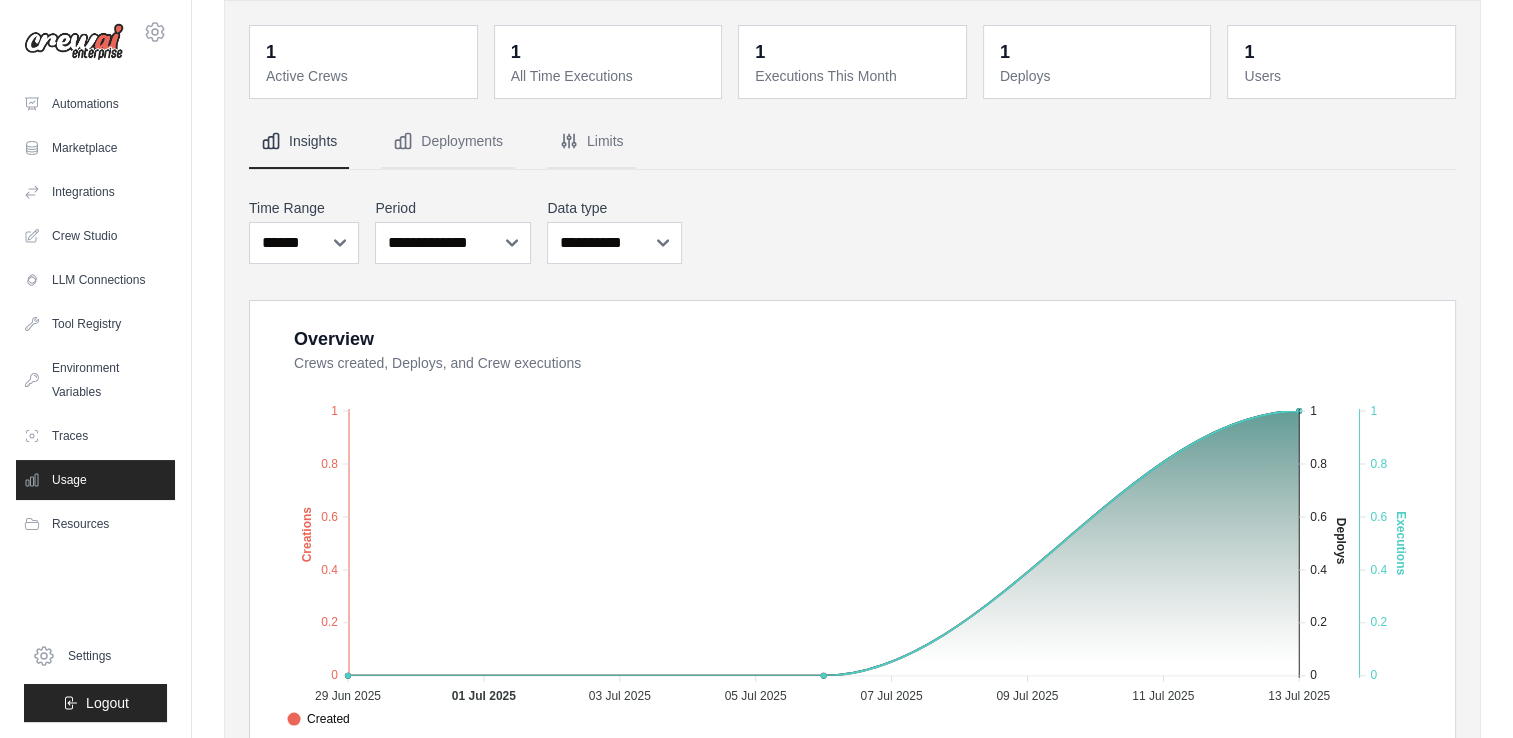 scroll, scrollTop: 78, scrollLeft: 0, axis: vertical 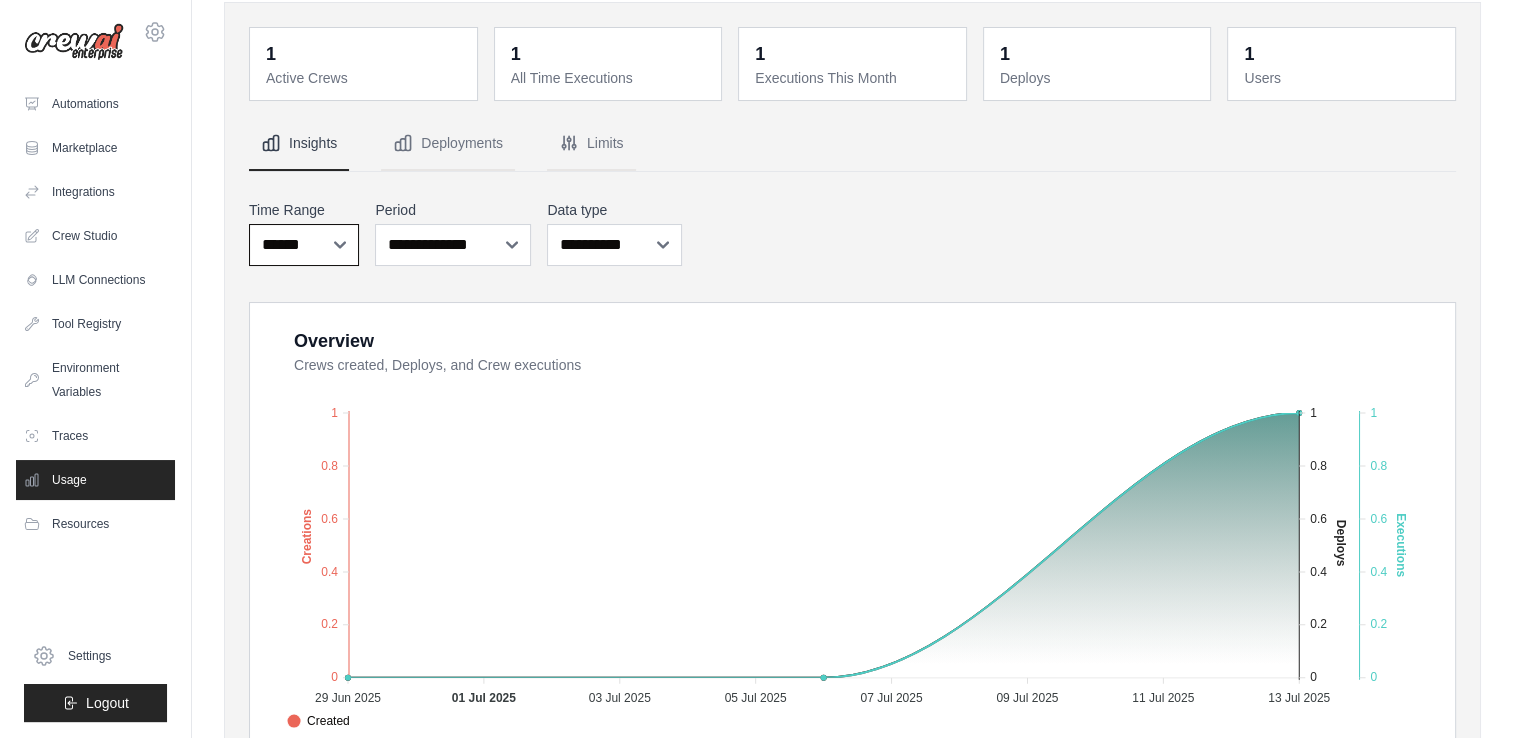 click on "*****
******
*******" at bounding box center [304, 245] 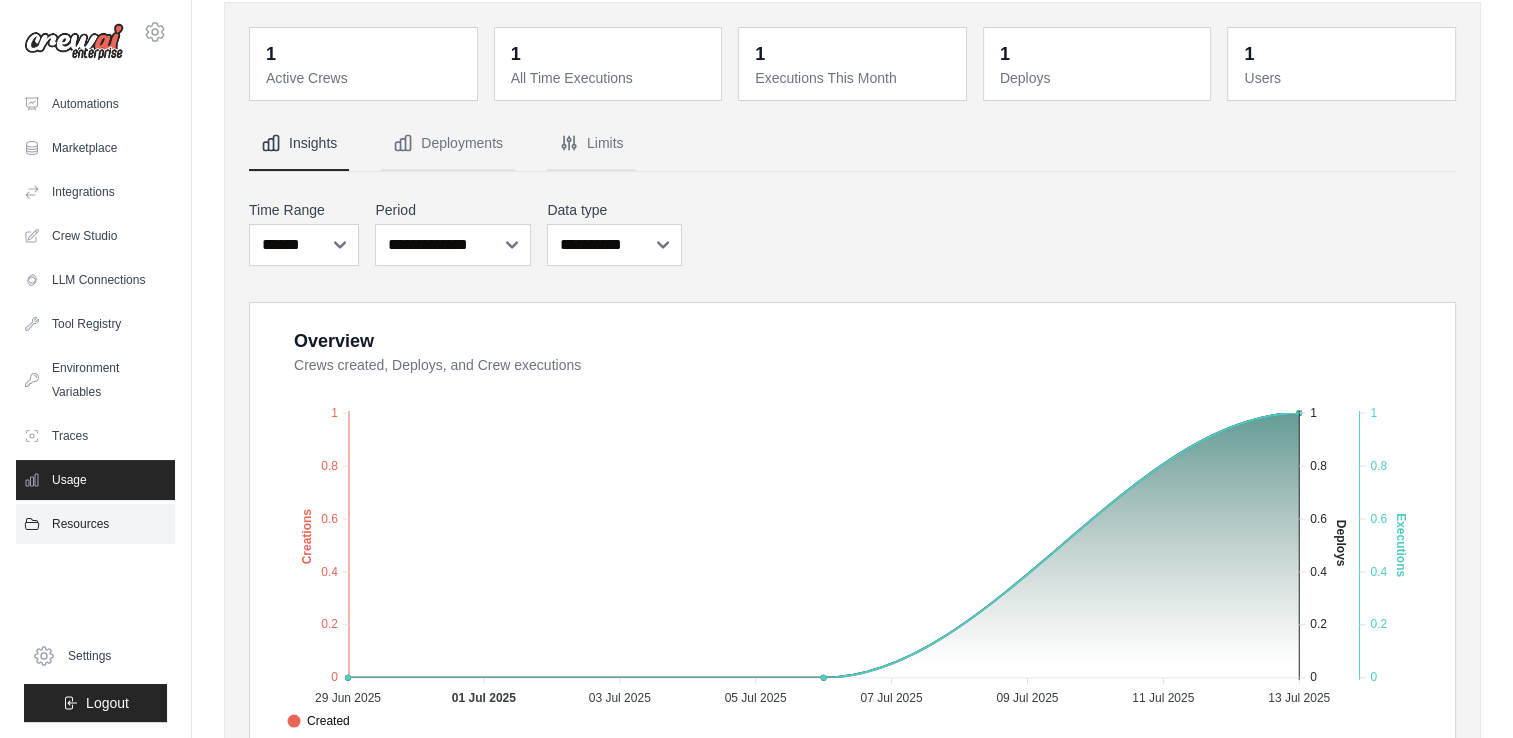 click on "Resources" at bounding box center (95, 524) 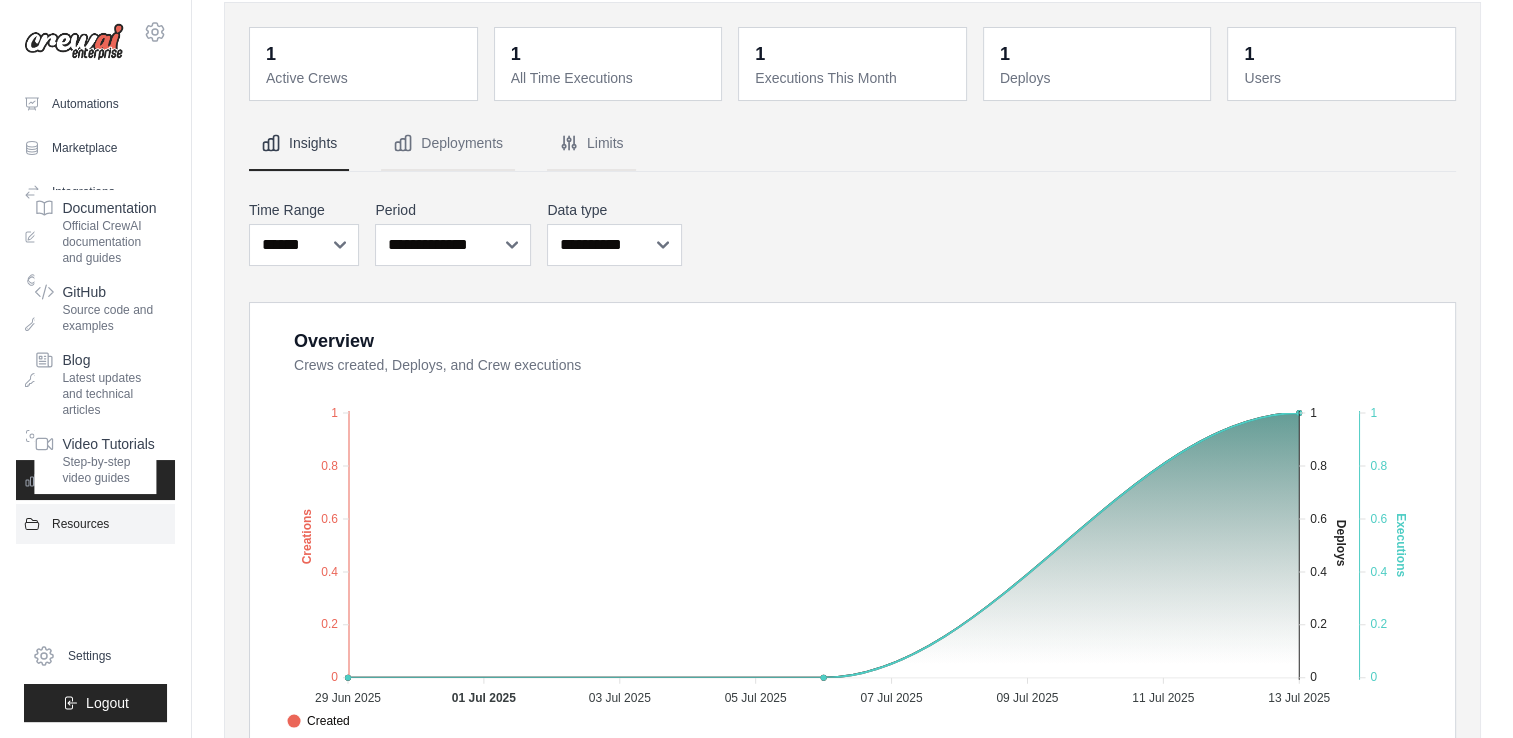 click on "Resources" at bounding box center [95, 524] 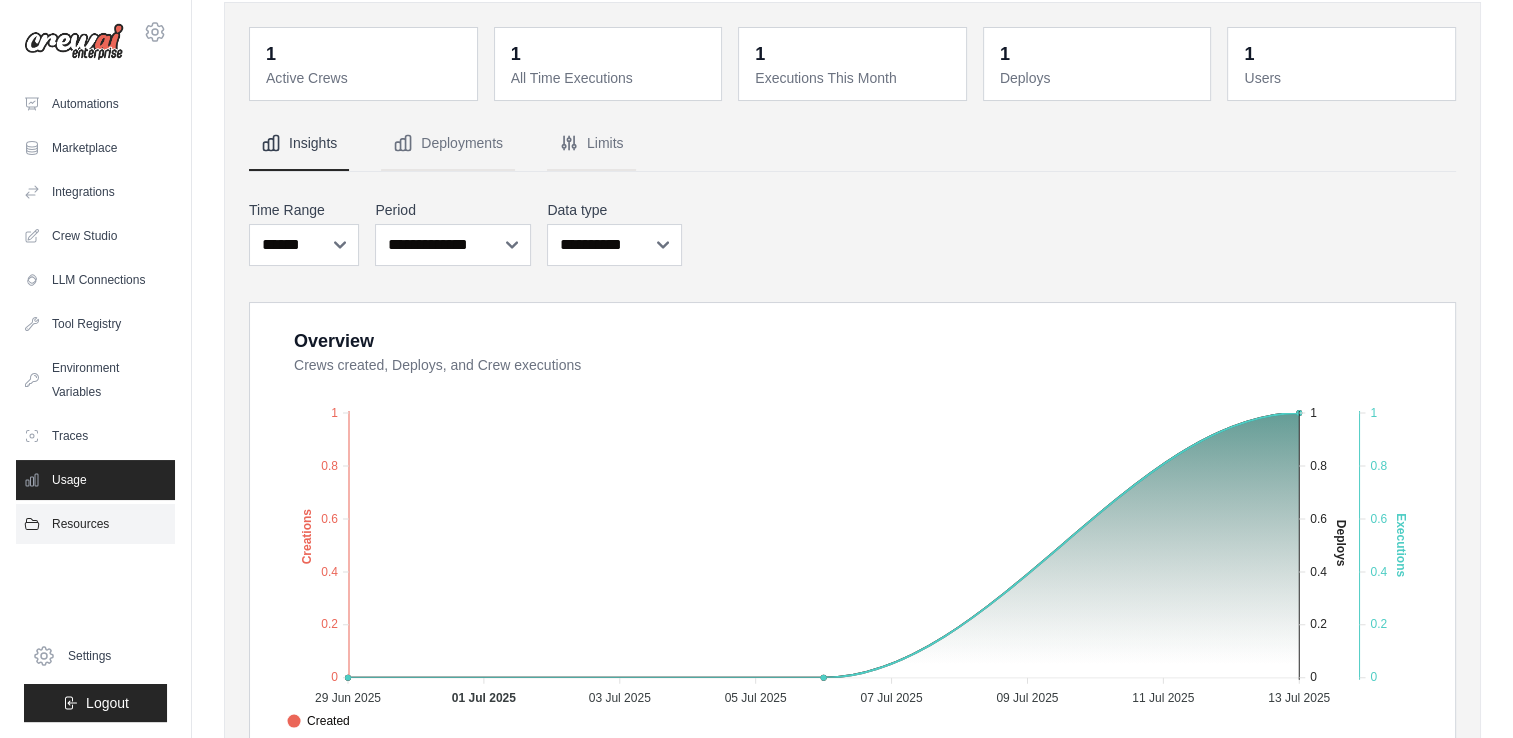 click on "Resources" at bounding box center [95, 524] 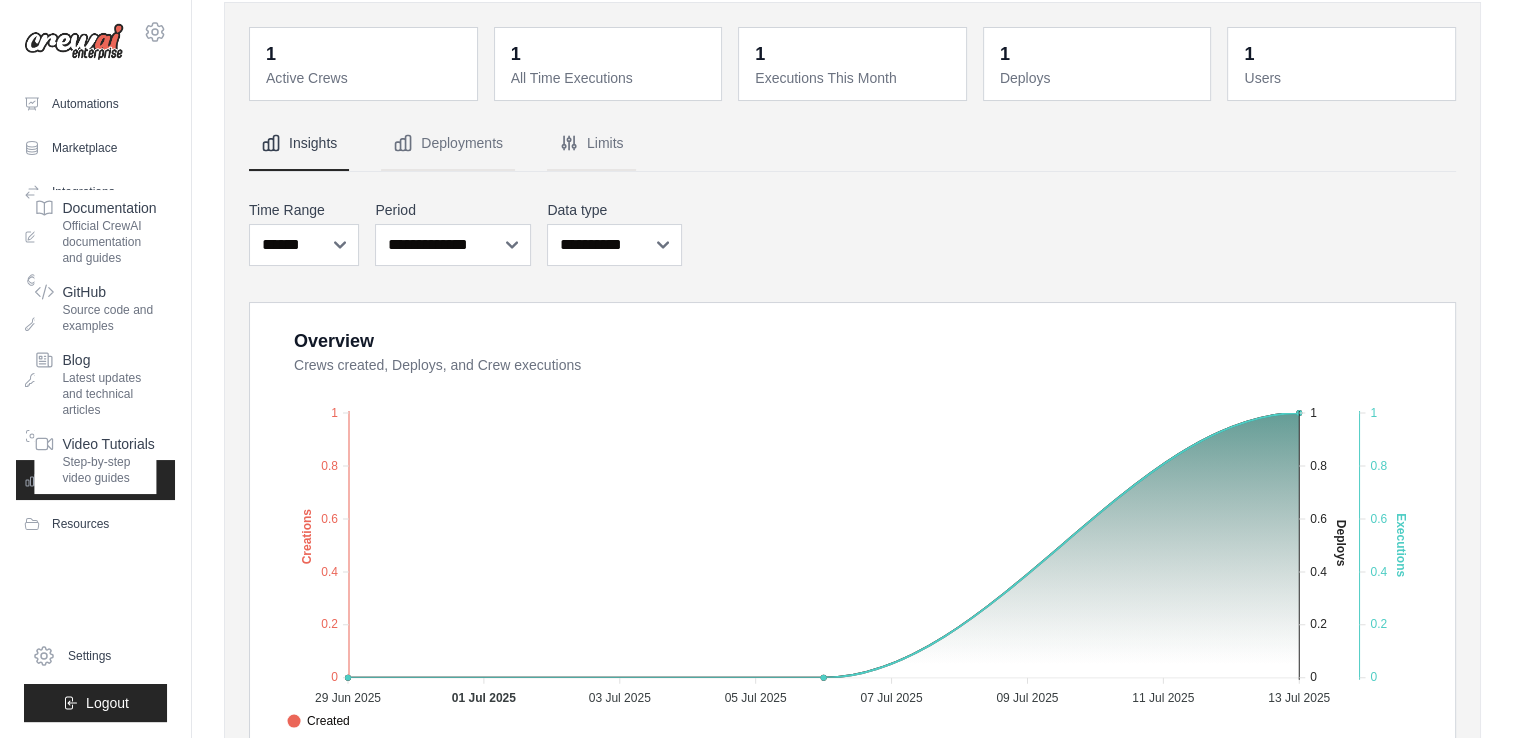 click on "Overview" at bounding box center (862, 341) 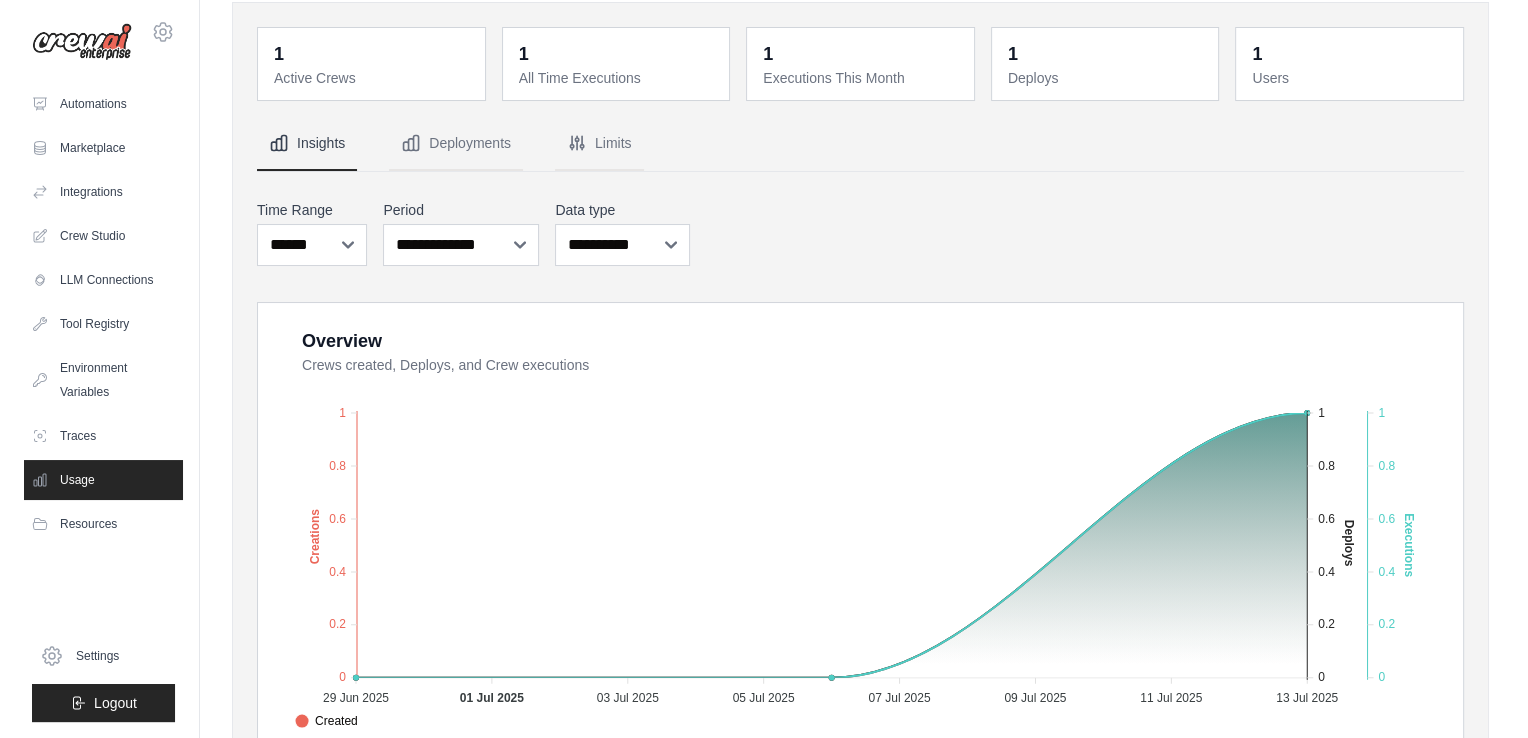 scroll, scrollTop: 0, scrollLeft: 0, axis: both 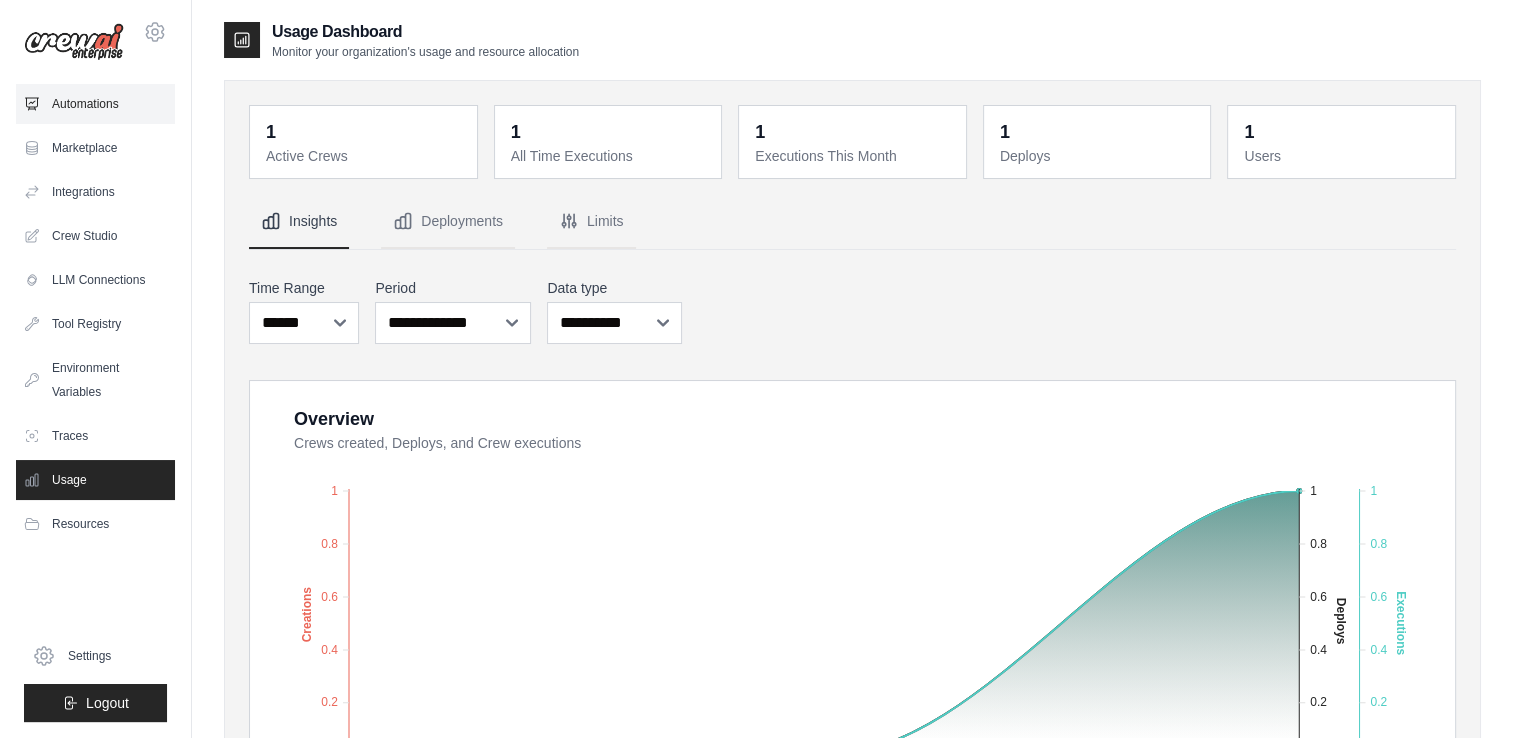 click on "Automations" at bounding box center (95, 104) 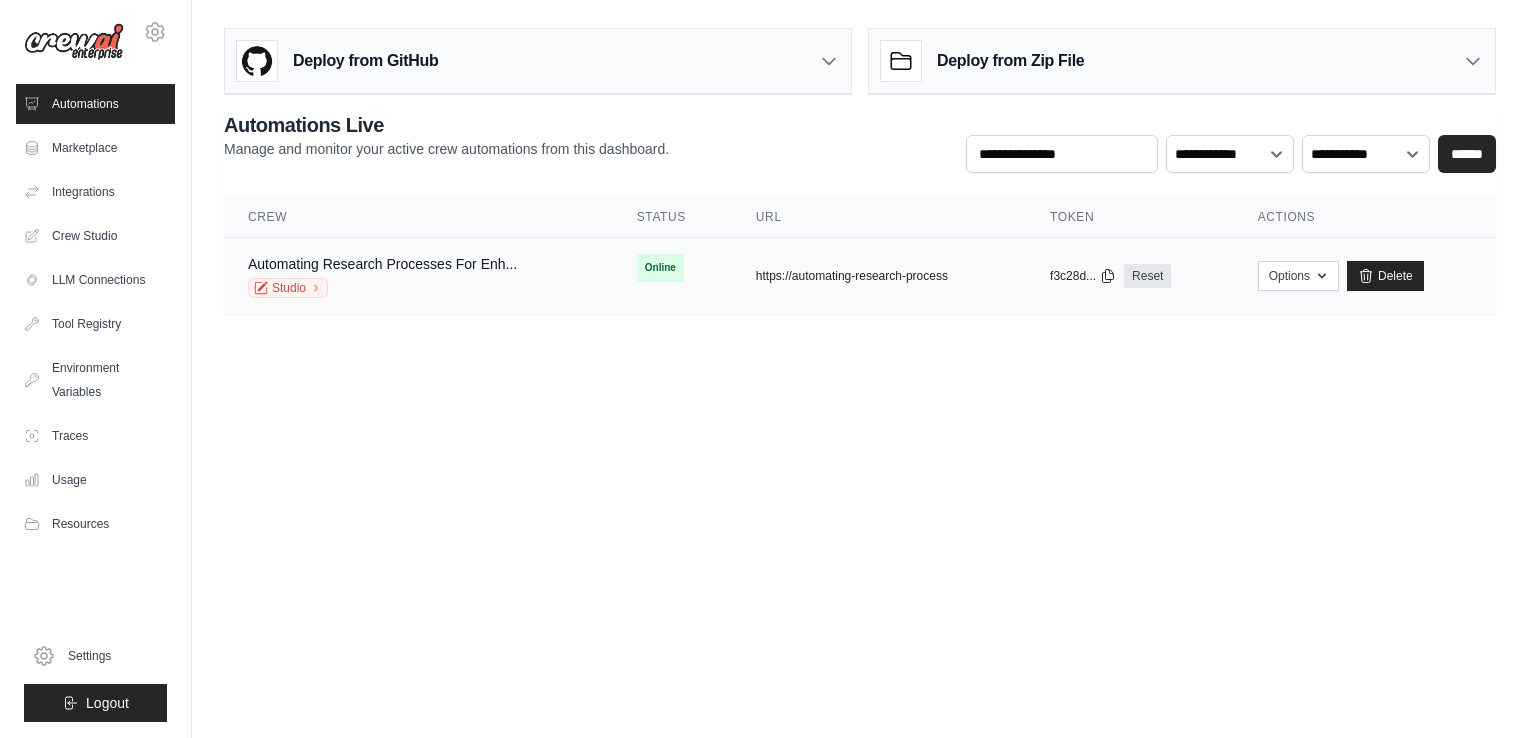 click on "copied
https://automating-research-process" at bounding box center (879, 276) 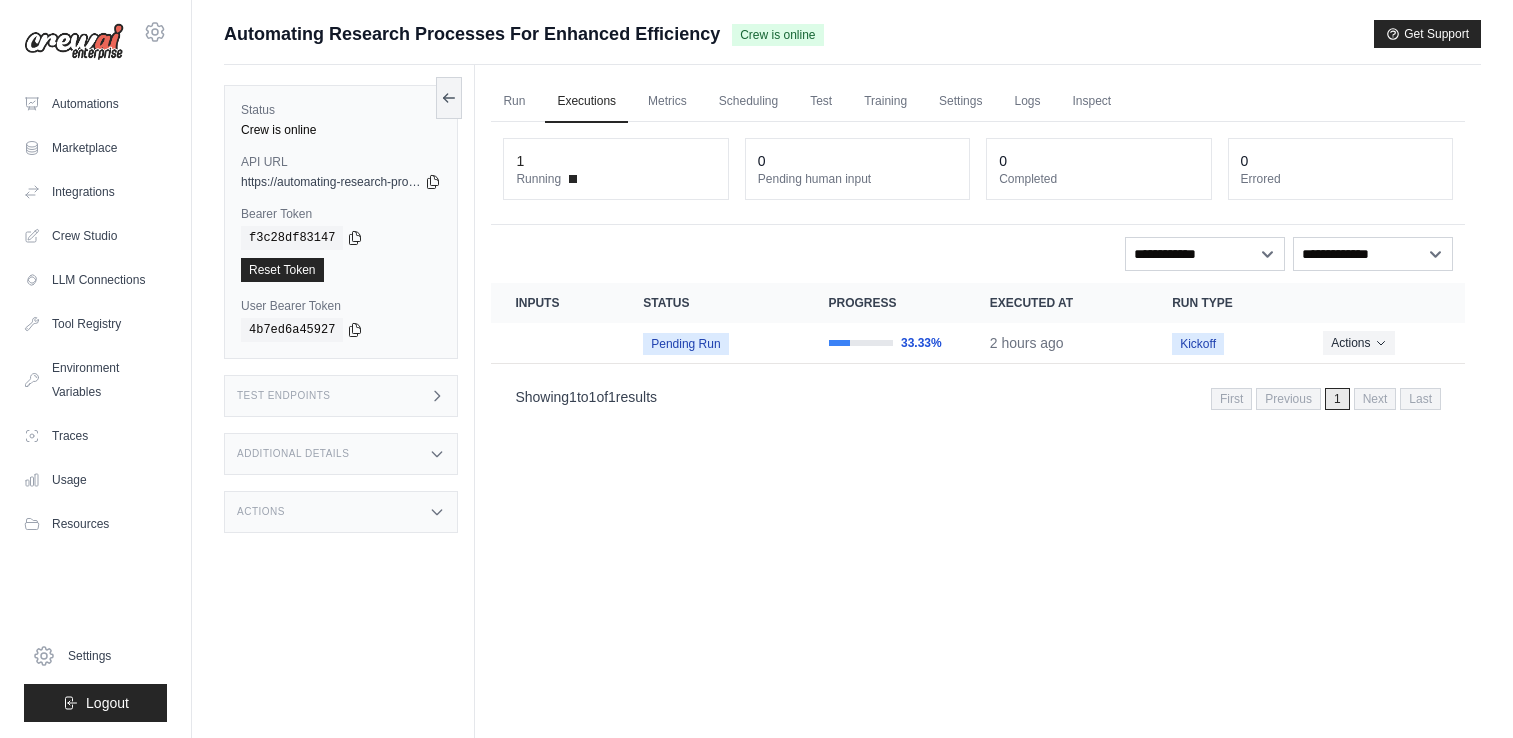 scroll, scrollTop: 0, scrollLeft: 0, axis: both 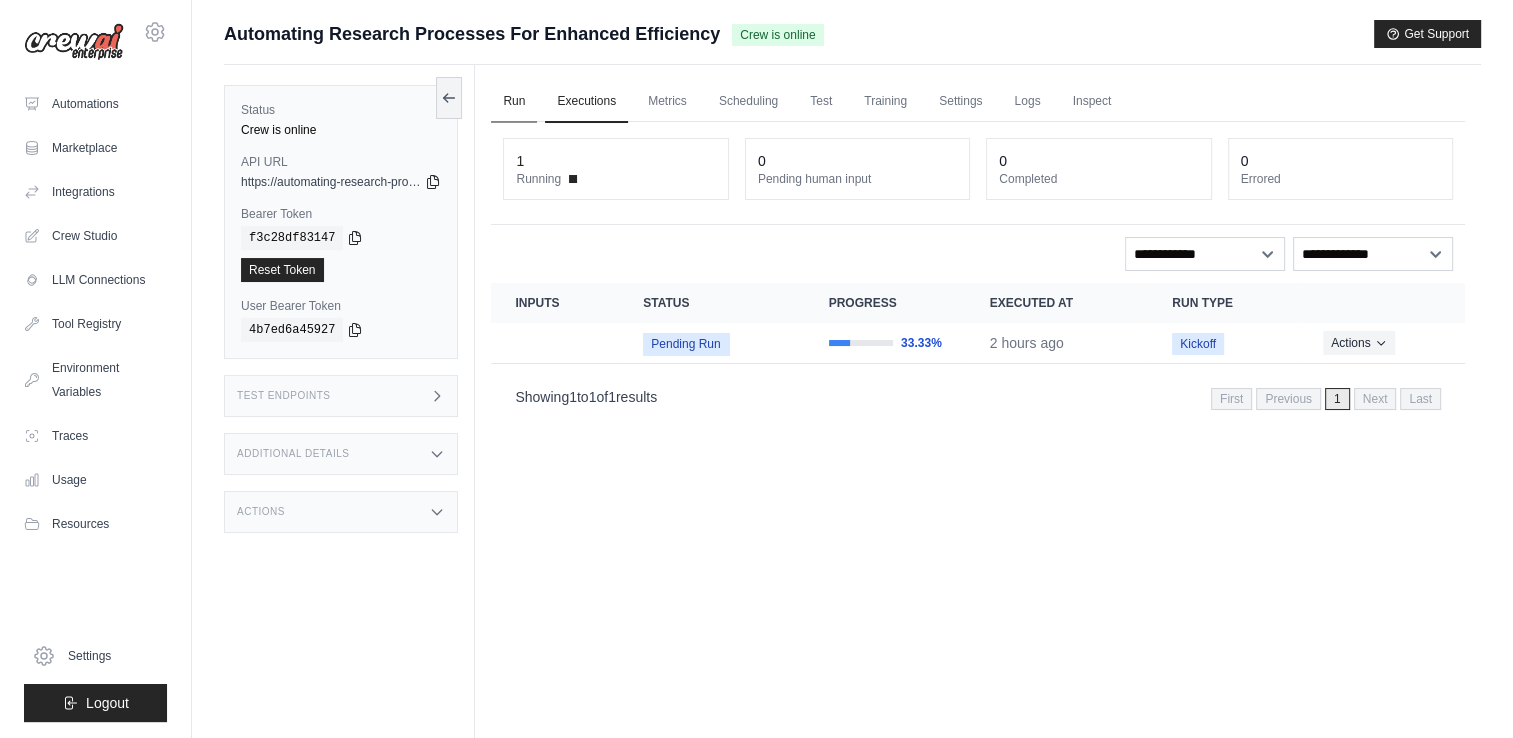 click on "Run" at bounding box center (514, 102) 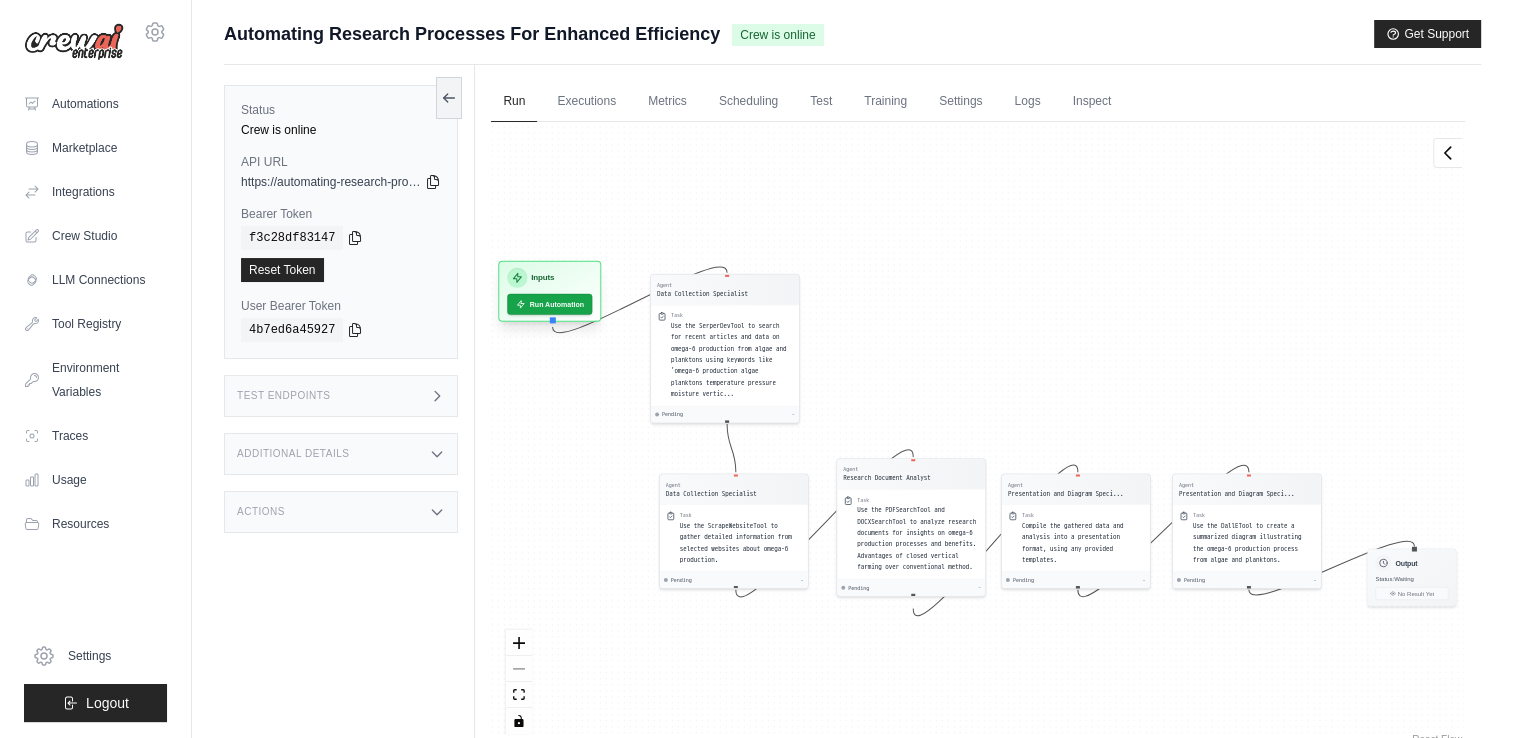 click on "Inputs" at bounding box center (550, 278) 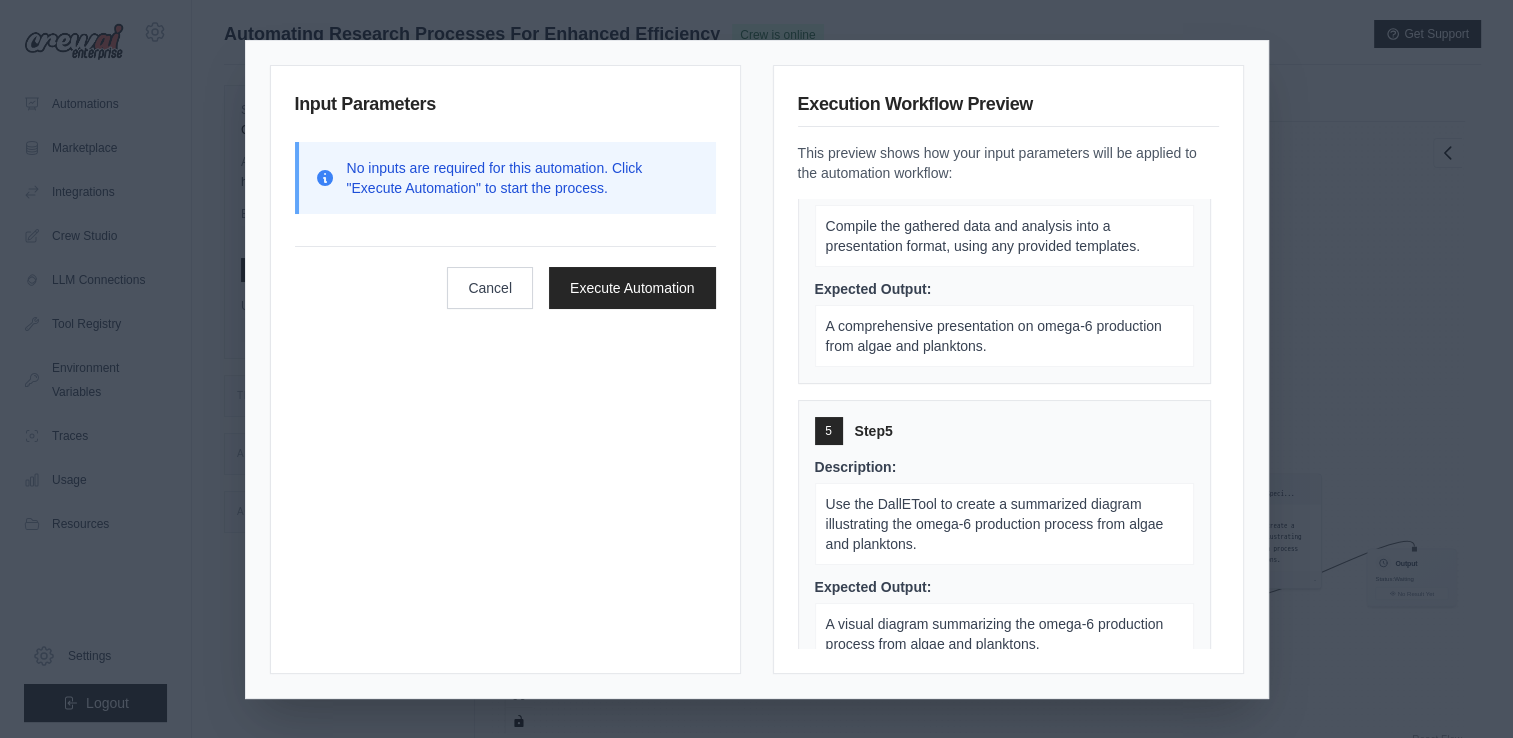 scroll, scrollTop: 1077, scrollLeft: 0, axis: vertical 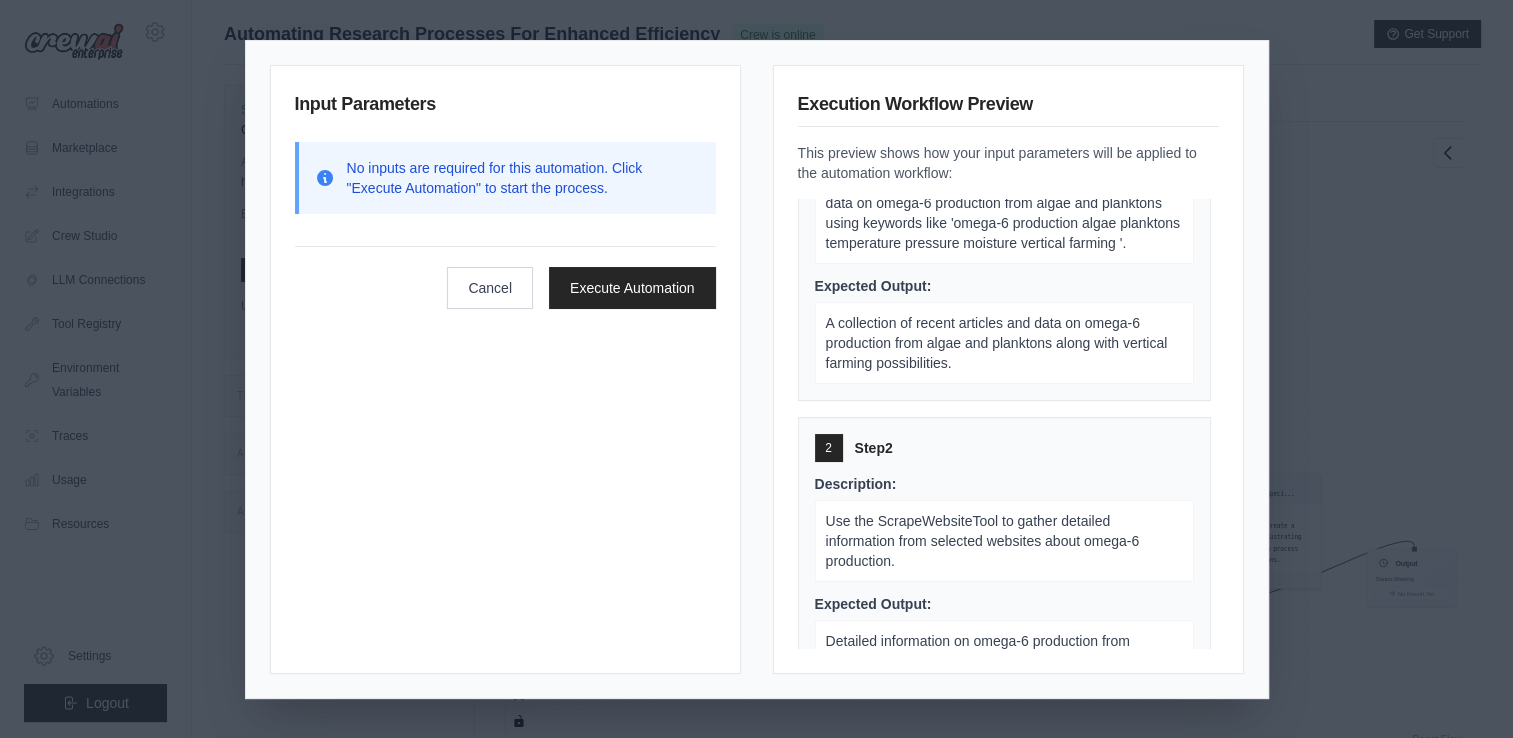 click on "Input Parameters No inputs are required for this automation. Click "Execute Automation" to start the process. Cancel Execute Automation Execution Workflow Preview This preview shows how your input parameters will be applied to the automation workflow: 1 Step  1 Description: Use the SerperDevTool to search for recent articles and data on omega-6 production from algae and planktons using keywords like 'omega-6 production algae planktons temperature pressure moisture vertical farming '. Expected Output: A collection of recent articles and data on omega-6 production from algae and planktons along with vertical farming possibilities. 2 Step  2 Description: Use the ScrapeWebsiteTool to gather detailed information from selected websites about omega-6 production. Expected Output: Detailed information on omega-6 production from selected websites. 3 Step  3 Description: Expected Output: A detailed analysis of research documents highlighting key insights on omega-6 production. 4 Step  4 Description: Expected Output: 5 5" at bounding box center [756, 369] 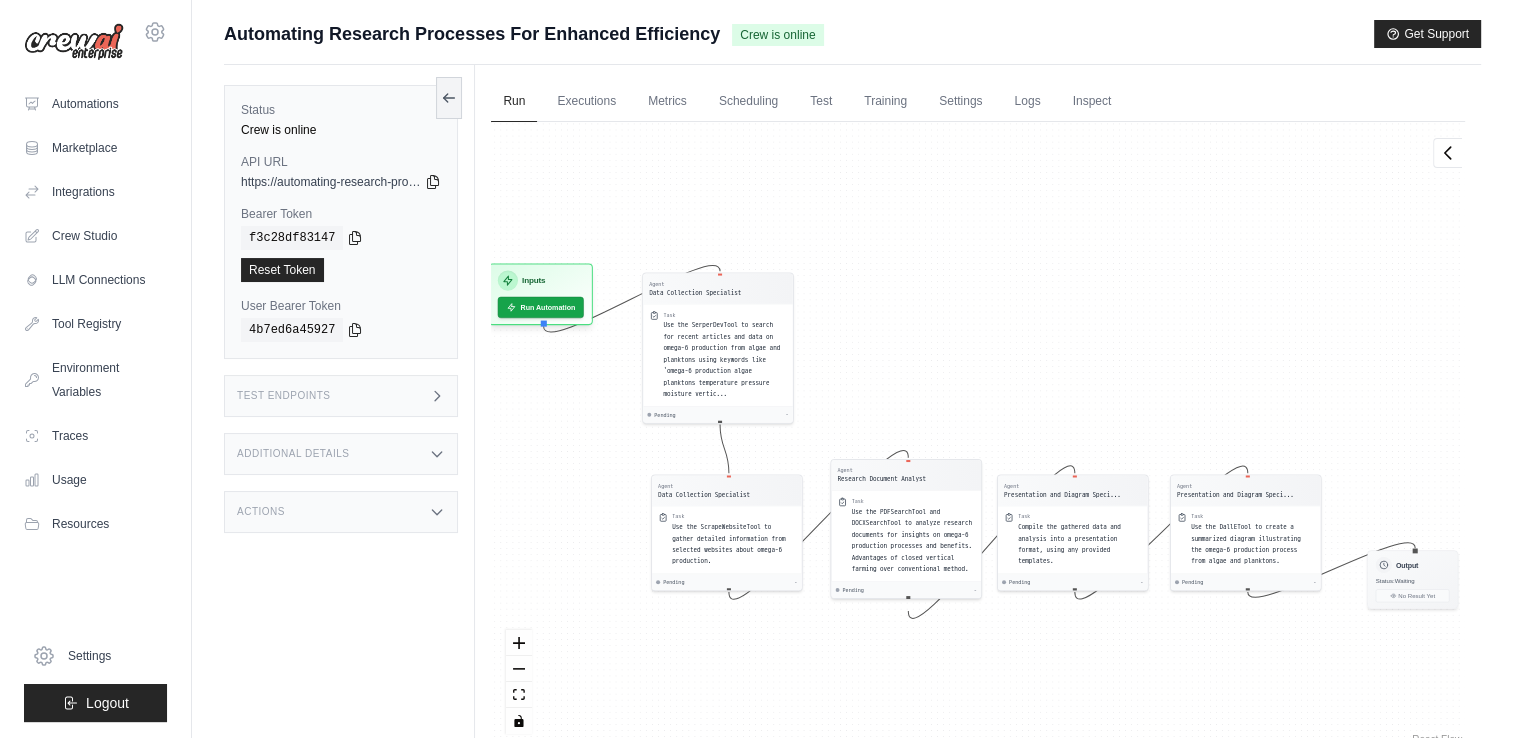 click on "Agent Data Collection Specialist Task Use the SerperDevTool to search for recent articles and data on omega-6 production from algae and planktons using keywords like 'omega-6 production algae planktons temperature pressure moisture vertic... Pending - Agent Data Collection Specialist Task Use the ScrapeWebsiteTool to gather detailed information from selected websites about omega-6 production. Pending - Agent Research Document Analyst Task Use the PDFSearchTool and DOCXSearchTool to analyze research documents for insights on omega-6 production processes and benefits. Advantages of closed vertical farming over conventional method. Pending - Agent Presentation and Diagram Speci... Task Compile the gathered data and analysis into a presentation format, using any provided templates. Pending - Agent Presentation and Diagram Speci... Task Use the DallETool to create a summarized diagram illustrating the omega-6 production process from algae and planktons. Pending - Inputs Run Automation Output Status:  Waiting" at bounding box center [978, 435] 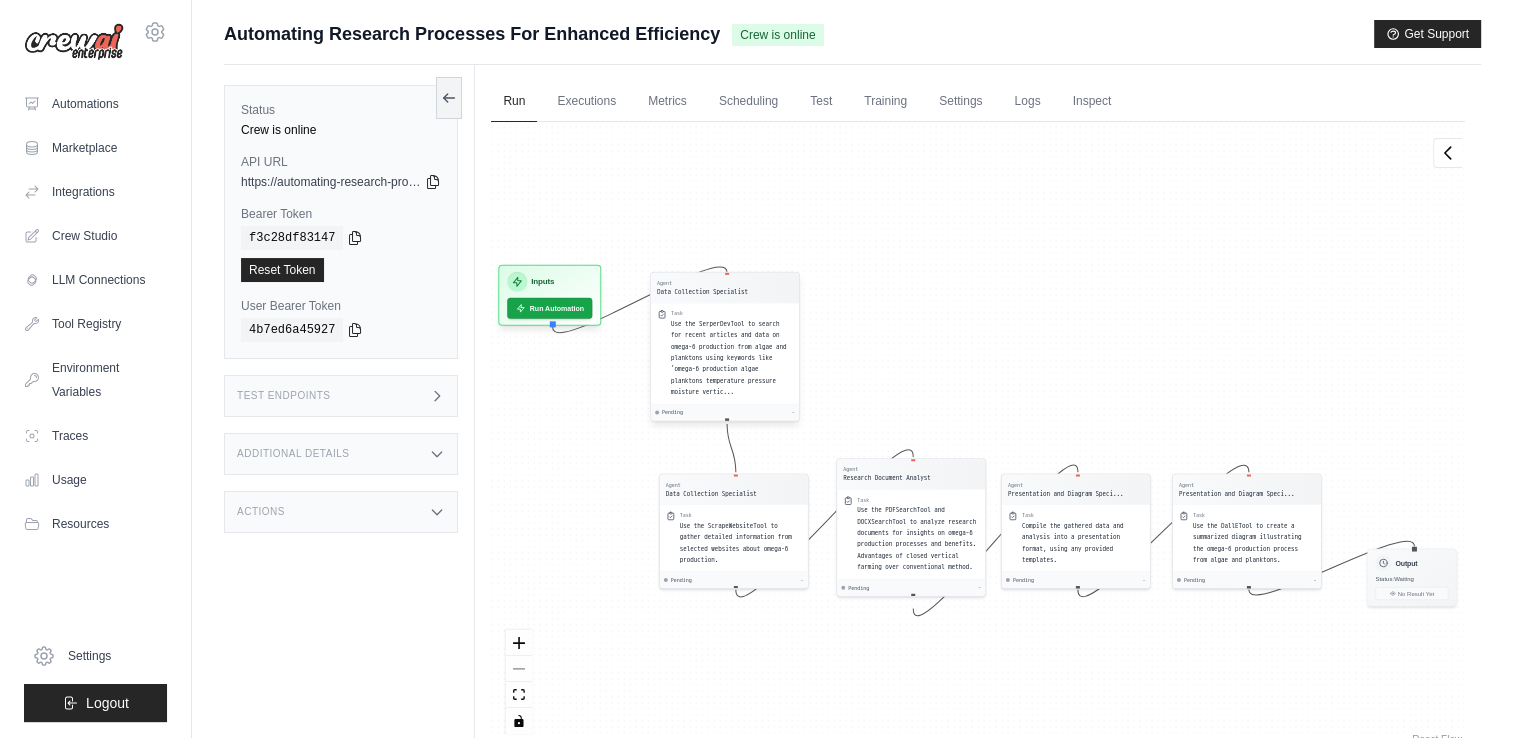 click on "Use the SerperDevTool to search for recent articles and data on omega-6 production from algae and planktons using keywords like 'omega-6 production algae planktons temperature pressure moisture vertic..." at bounding box center (729, 357) 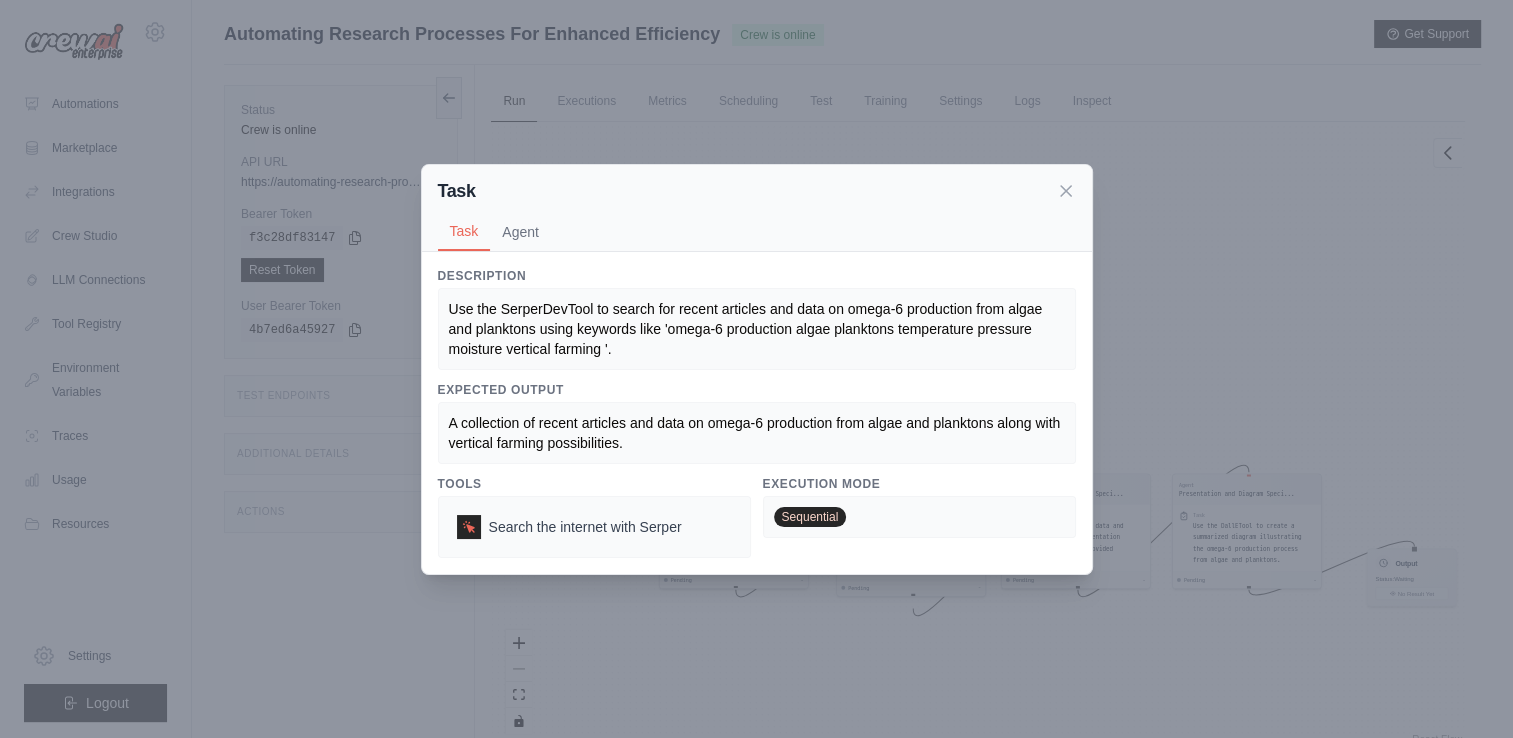 click on "Task Task Agent Description Use the SerperDevTool to search for recent articles and data on omega-6 production from algae and planktons using keywords like 'omega-6 production algae planktons temperature pressure moisture vertical farming '. Expected Output A collection of recent articles and data on omega-6 production from algae and planktons along with vertical farming possibilities. Tools Search the internet with Serper Execution Mode Sequential Agent Data Collection Specialist gpt-4o Goal Collect data from various websites about omega-6 production from algae and planktons. Backstory As a Data Collection Specialist, you excel in gathering accurate and relevant information from the web, focusing on niche topics like omega-6 production from algae and planktons and vertical farming method. Agent Tools Search the internet with Serper Read website content" at bounding box center [756, 369] 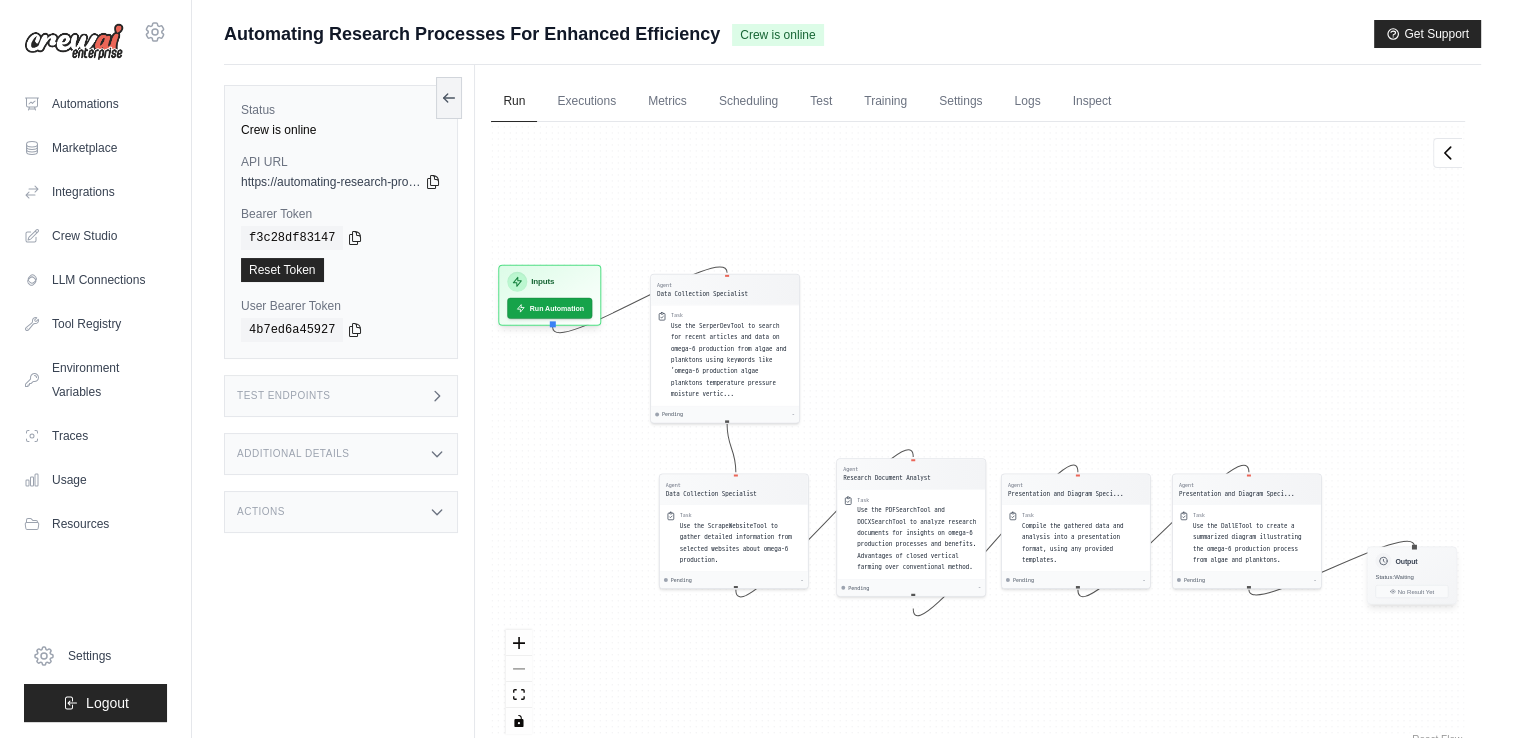 click on "Output" at bounding box center (1412, 561) 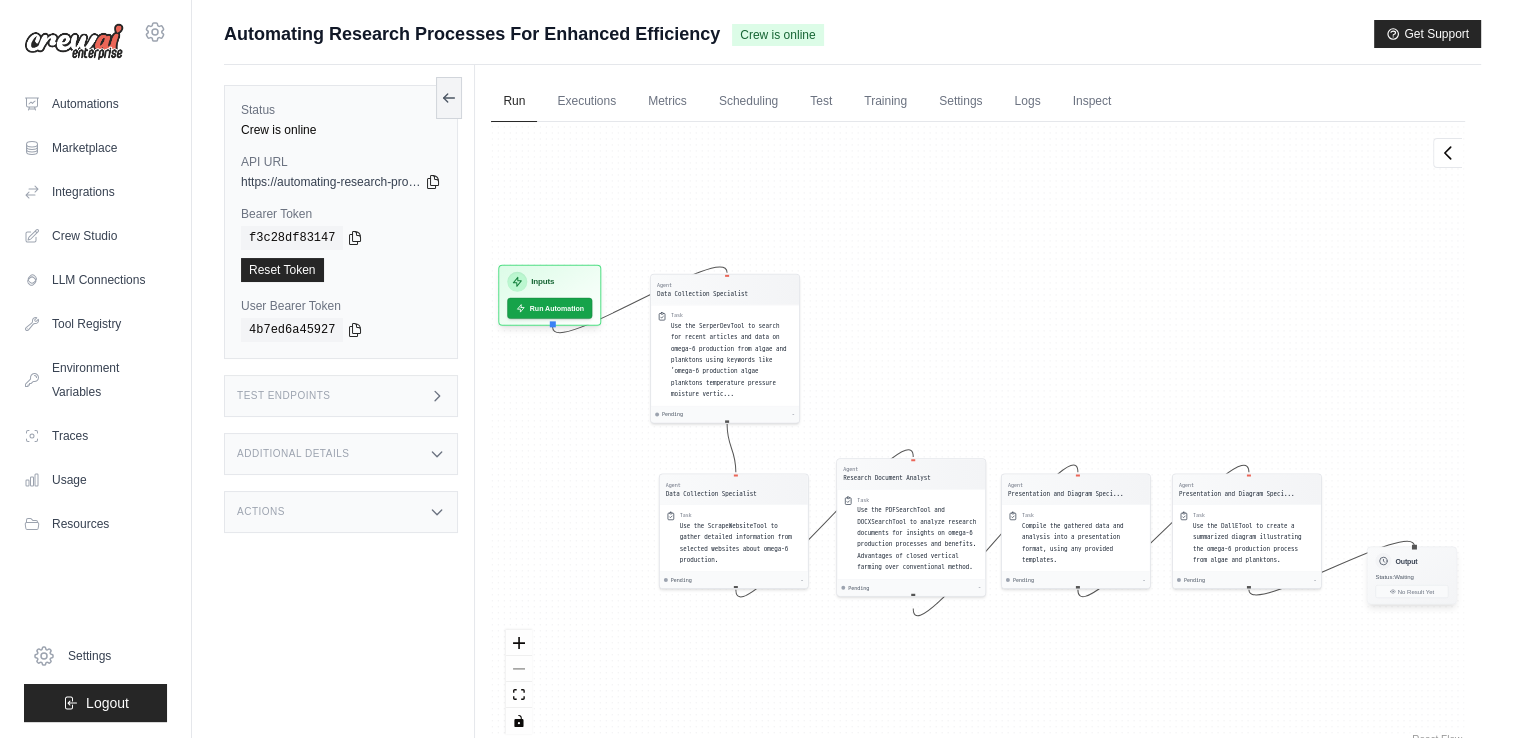 click on "Output" at bounding box center (1412, 561) 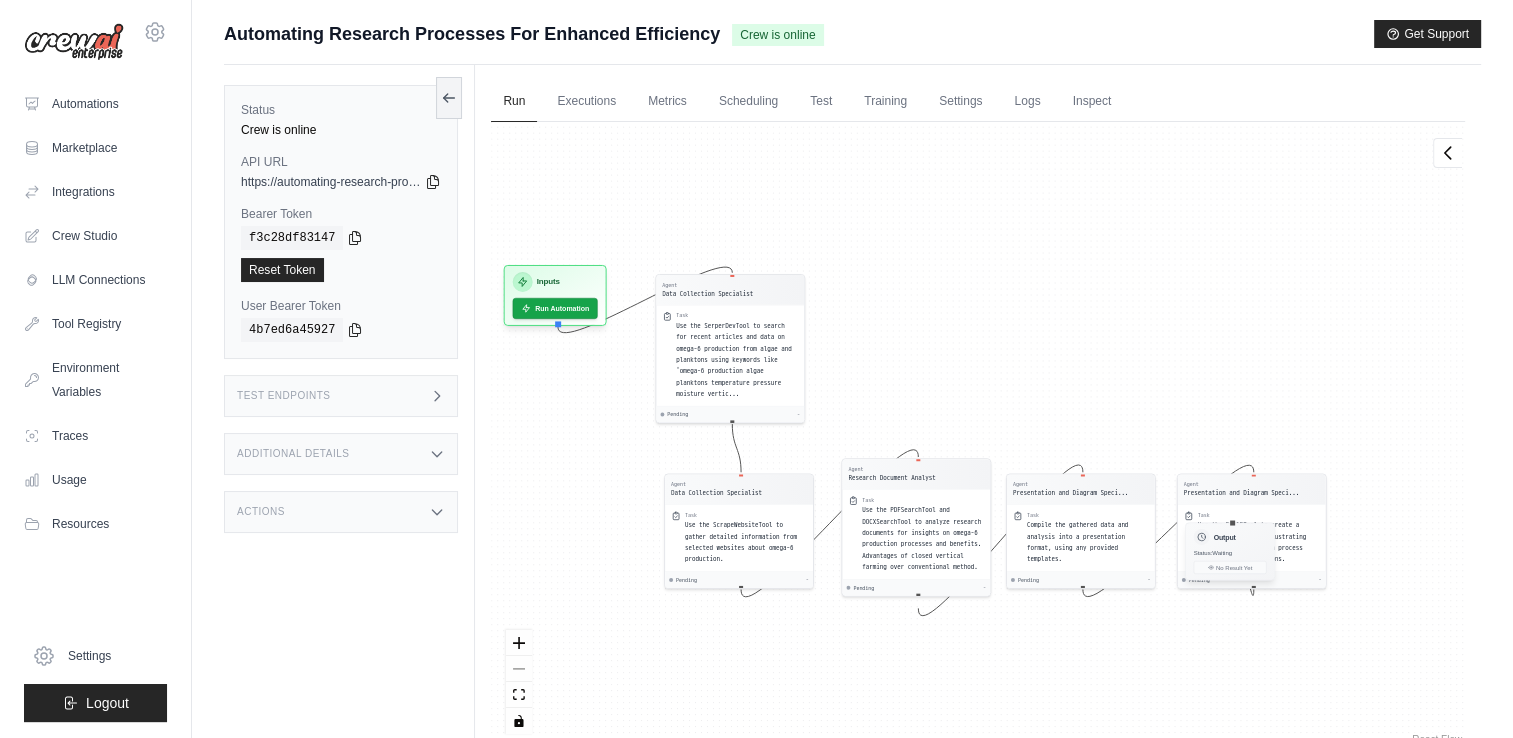 drag, startPoint x: 1402, startPoint y: 567, endPoint x: 1214, endPoint y: 542, distance: 189.65495 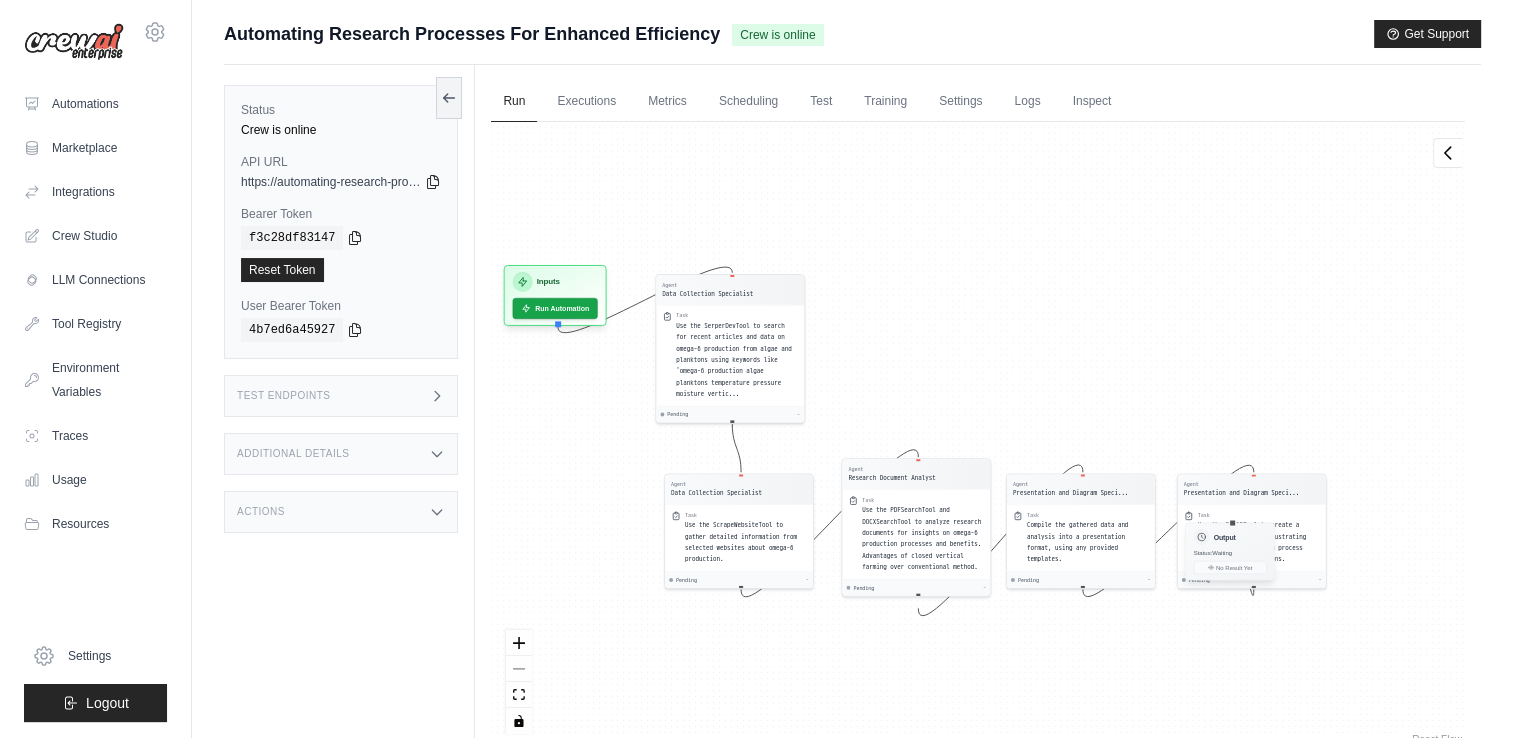 click on "Output" at bounding box center [1230, 537] 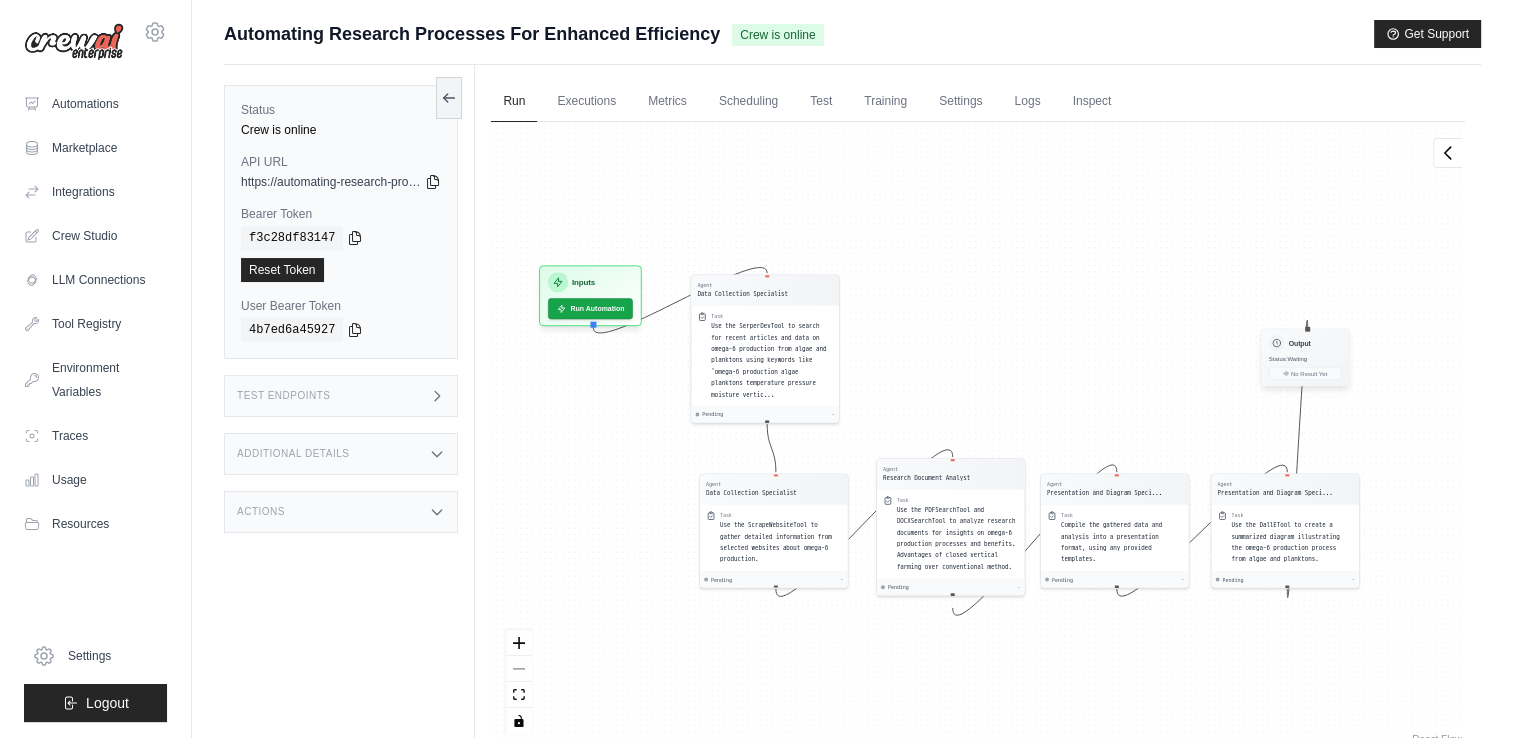 drag, startPoint x: 1288, startPoint y: 535, endPoint x: 1291, endPoint y: 323, distance: 212.02122 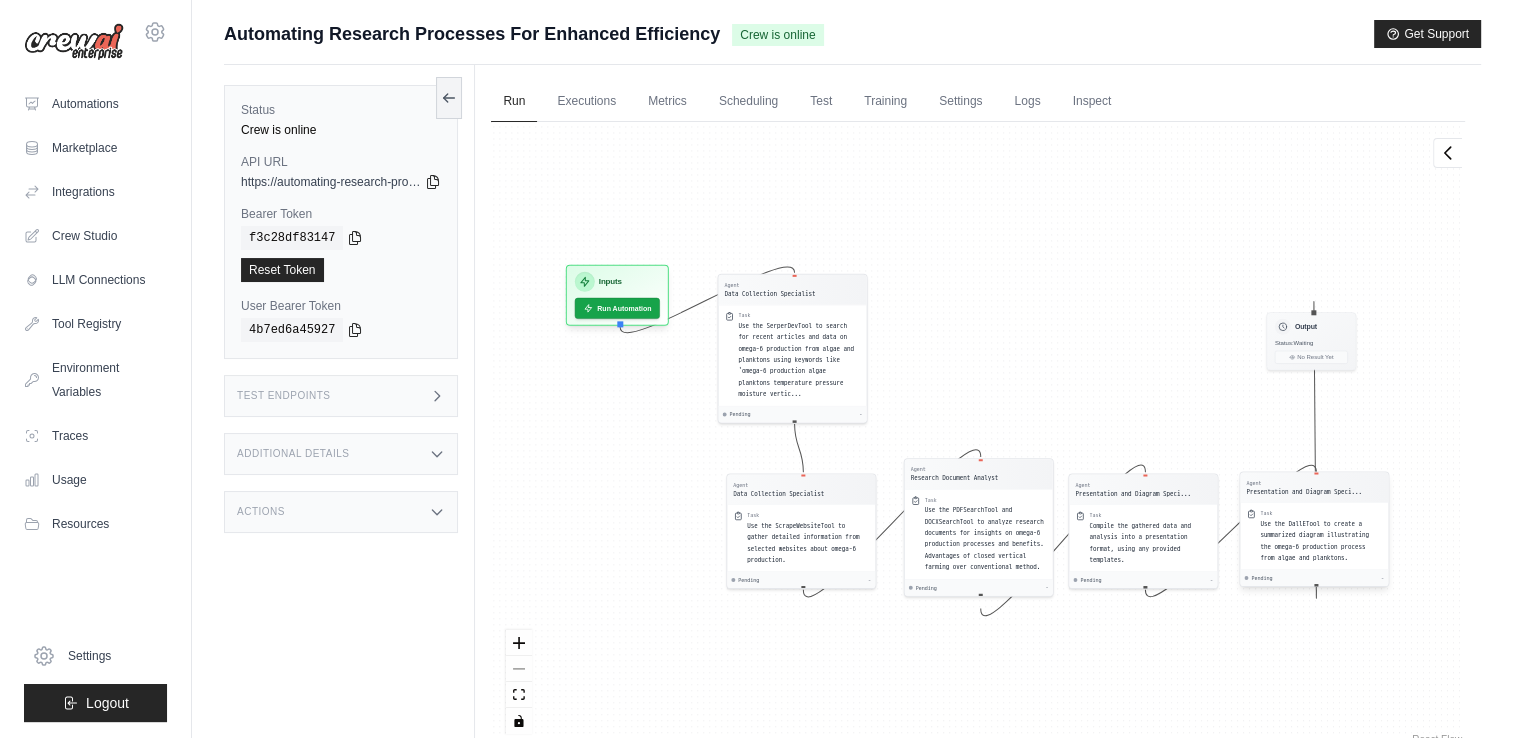 click on "Use the DallETool to create a summarized diagram illustrating the omega-6 production process from algae and planktons." at bounding box center (1315, 540) 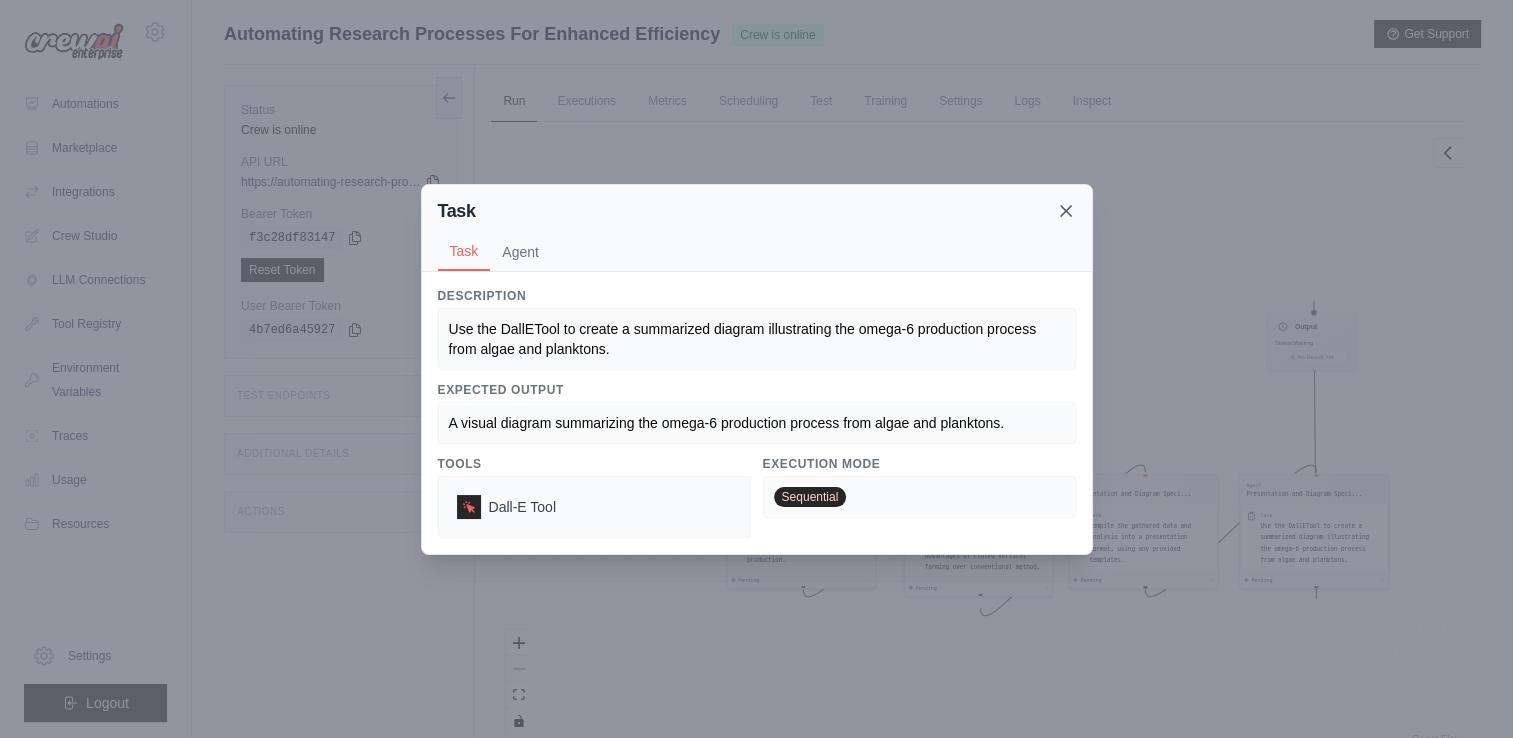 click 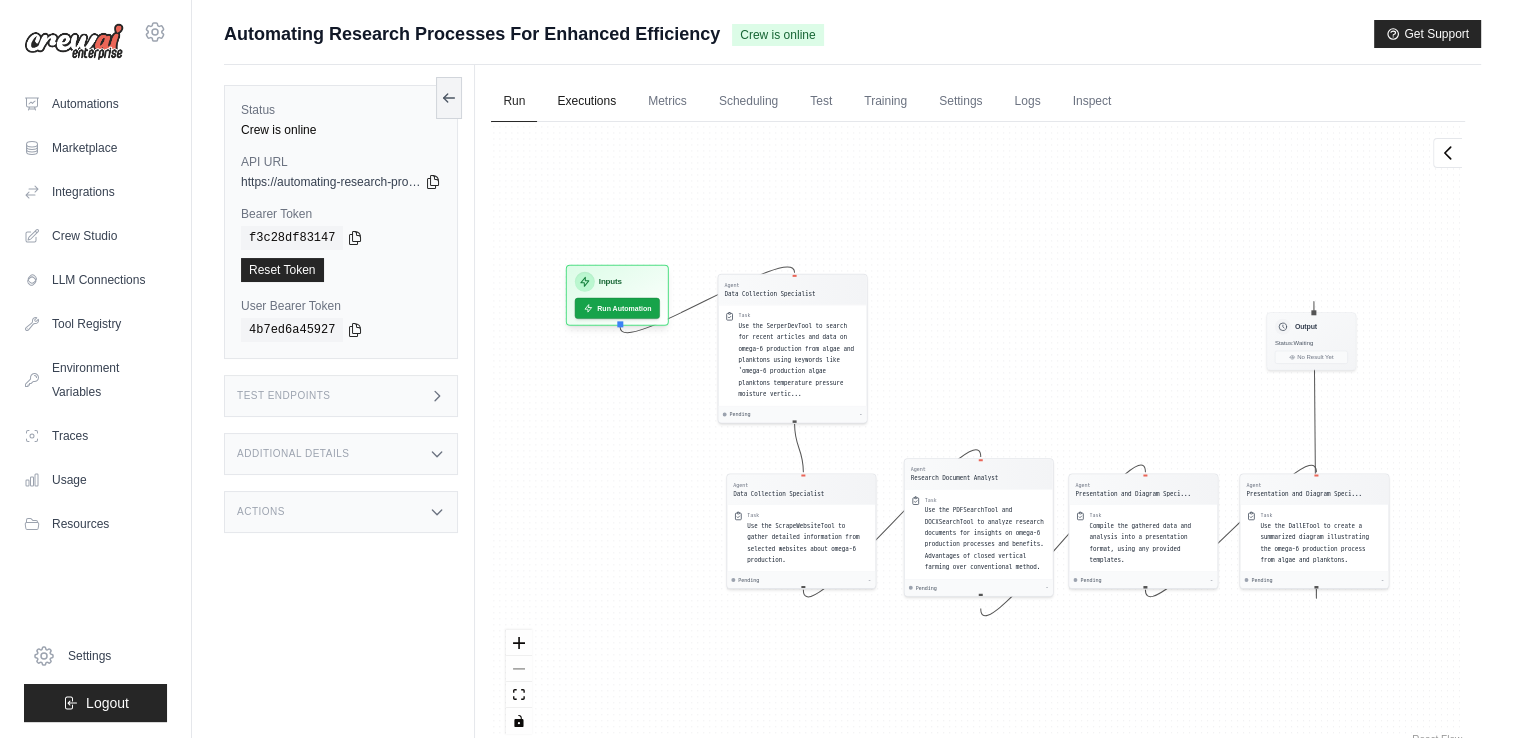 click on "Executions" at bounding box center (586, 102) 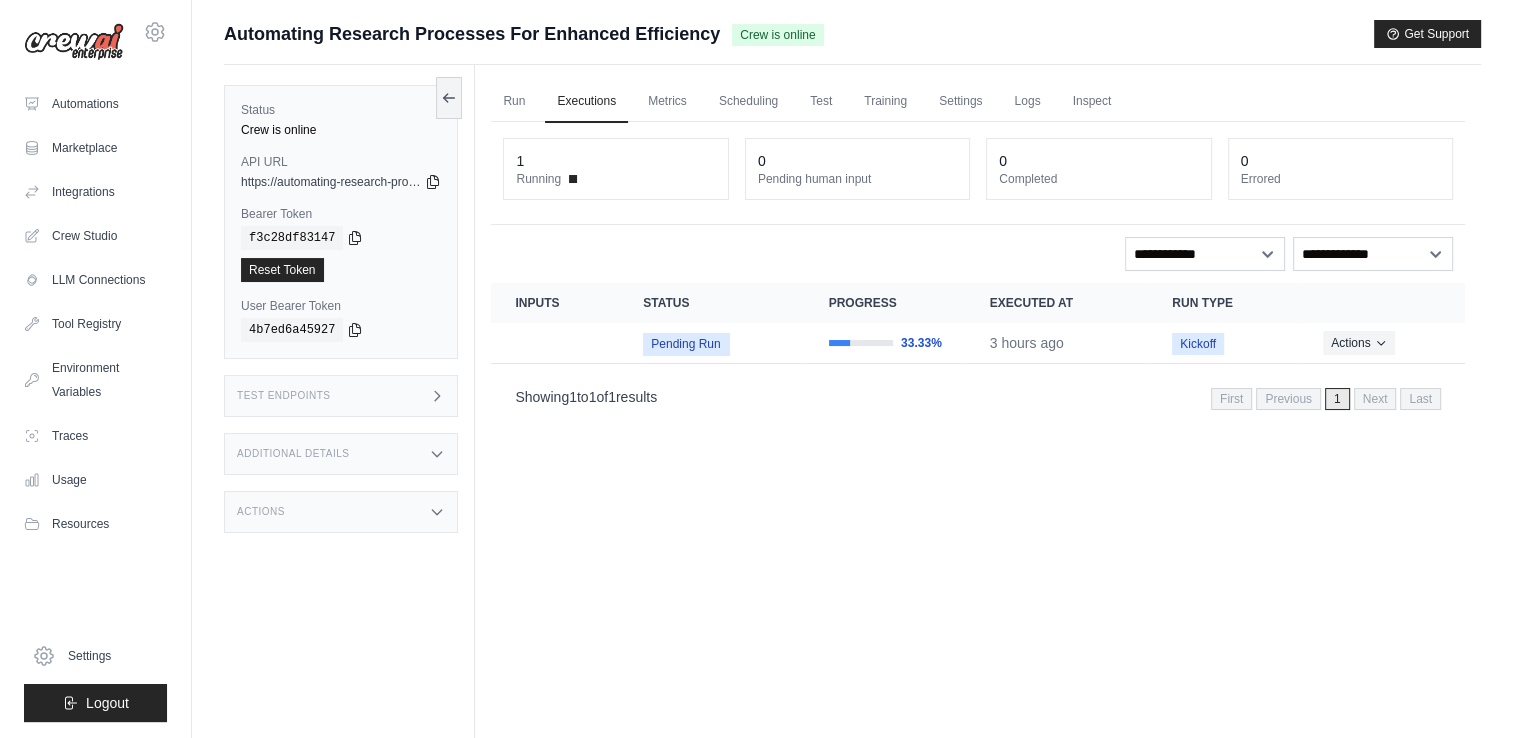 click on "Run
Executions
Metrics
Scheduling
Test
Training
Settings
Logs
Inspect
1
Running
0
Pending human input
0" at bounding box center [978, 434] 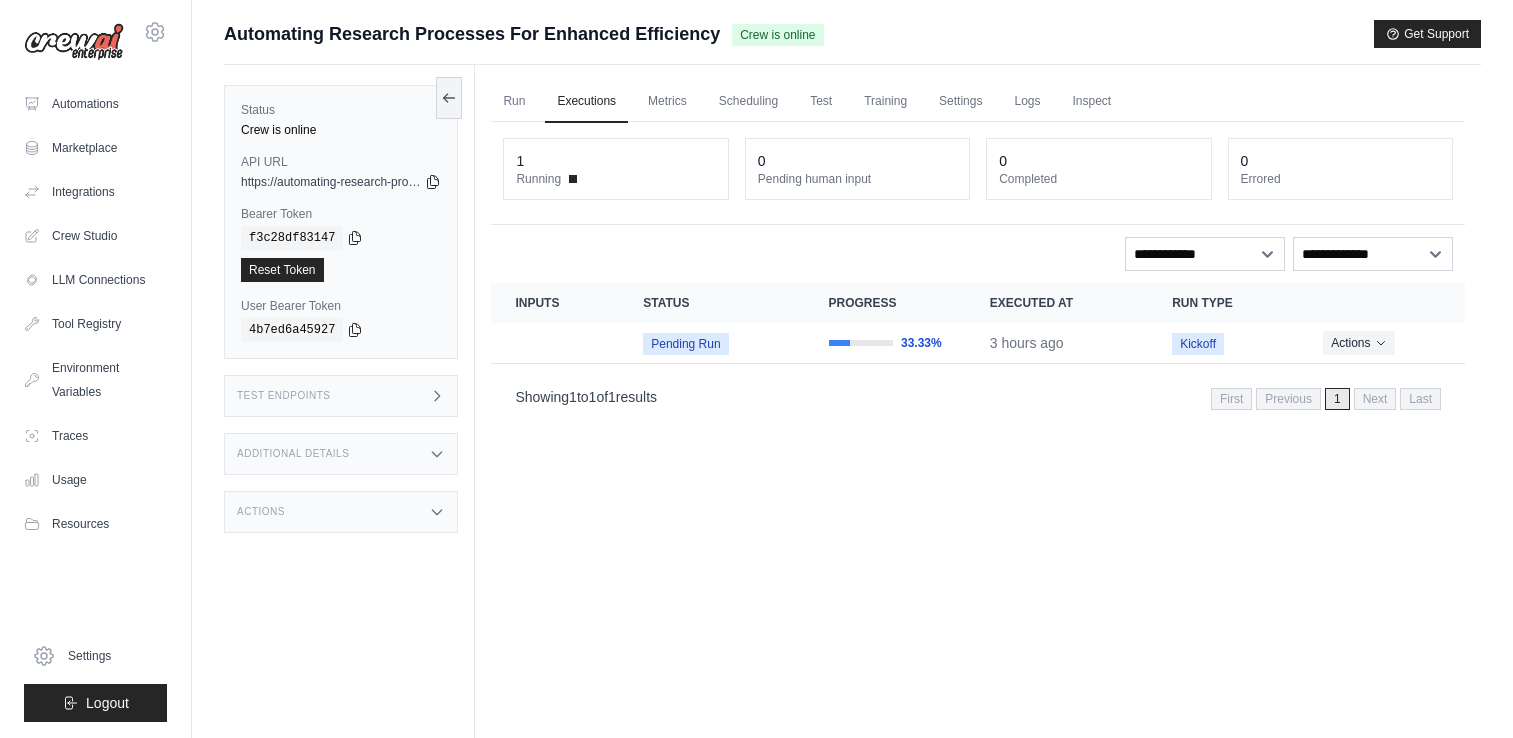 scroll, scrollTop: 0, scrollLeft: 0, axis: both 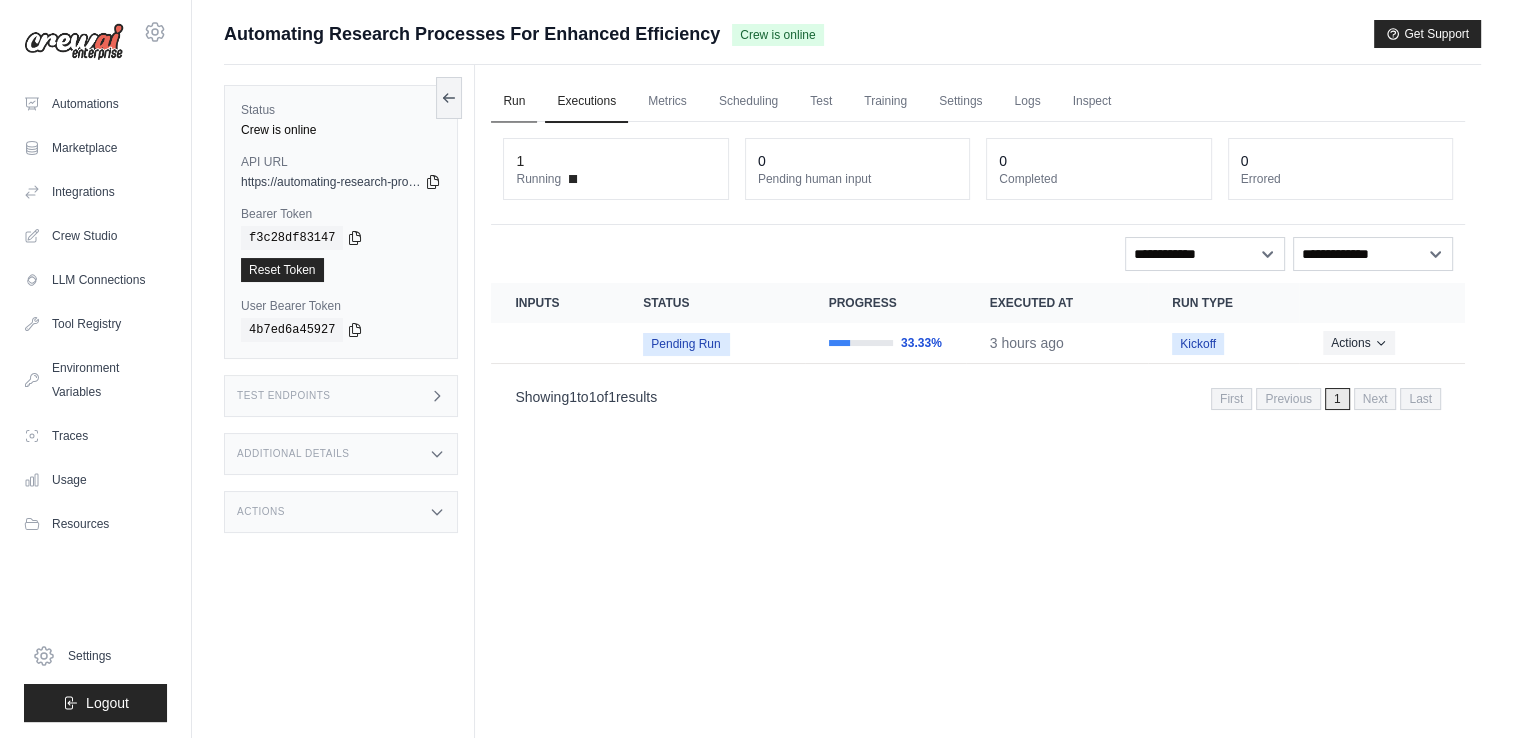 click on "Run" at bounding box center (514, 102) 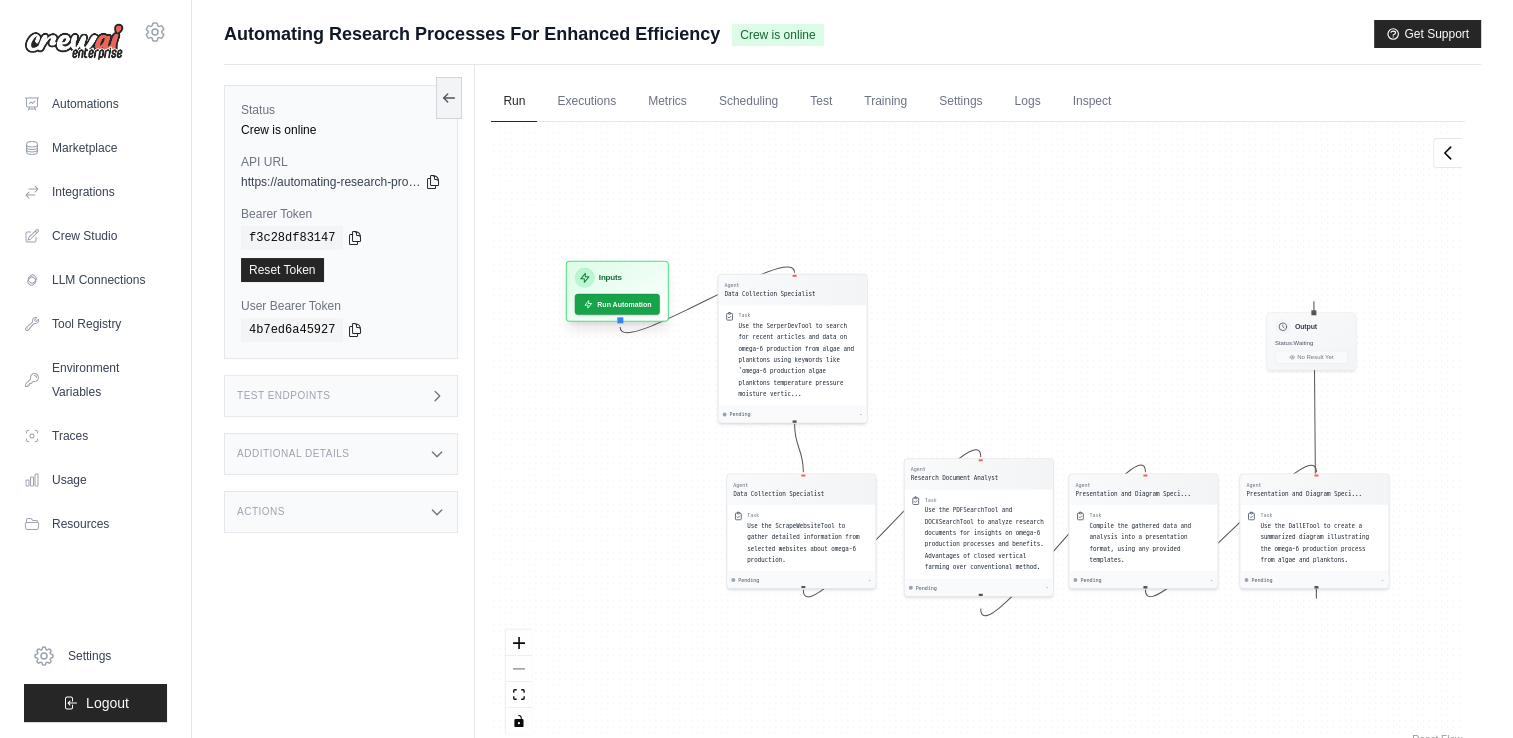 click on "Inputs" at bounding box center (617, 278) 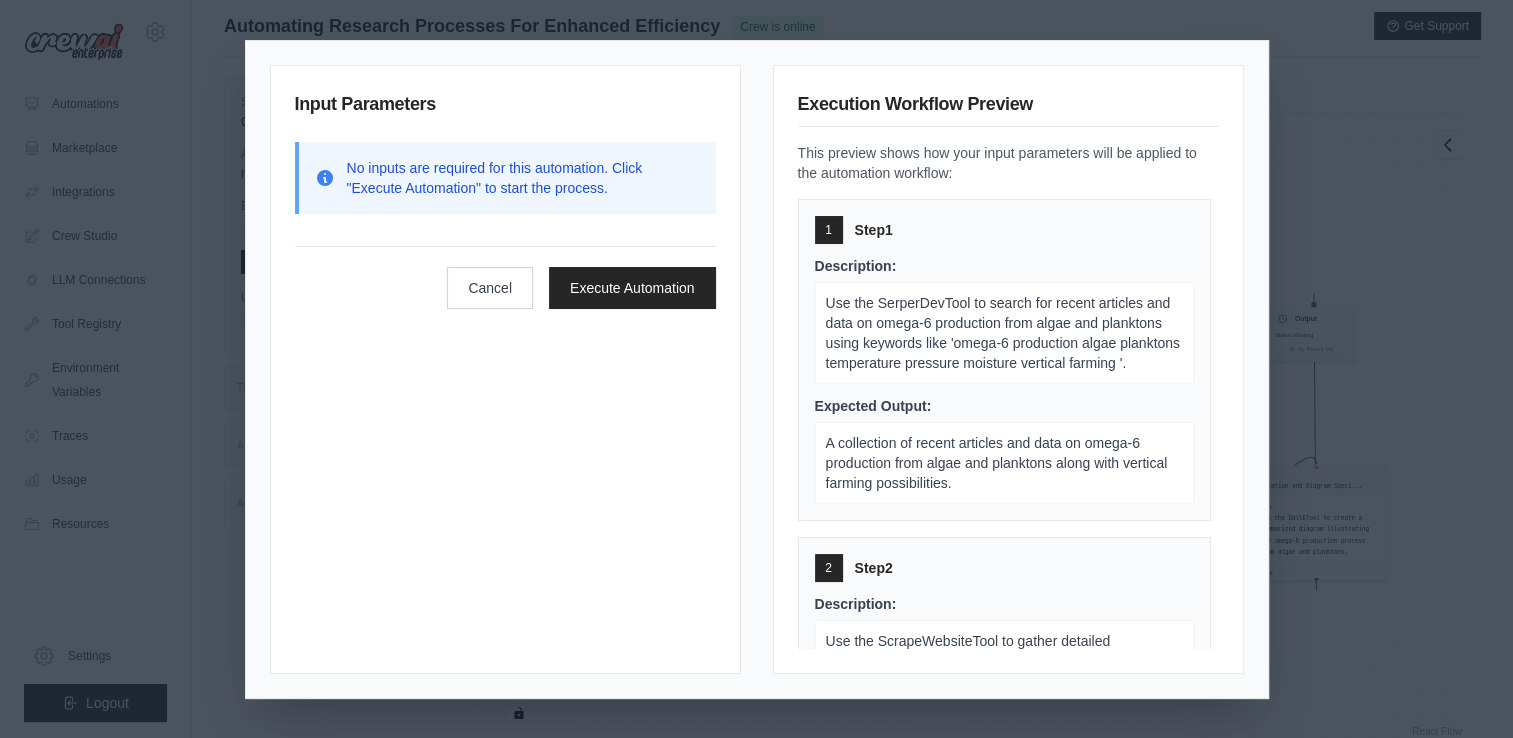 scroll, scrollTop: 8, scrollLeft: 0, axis: vertical 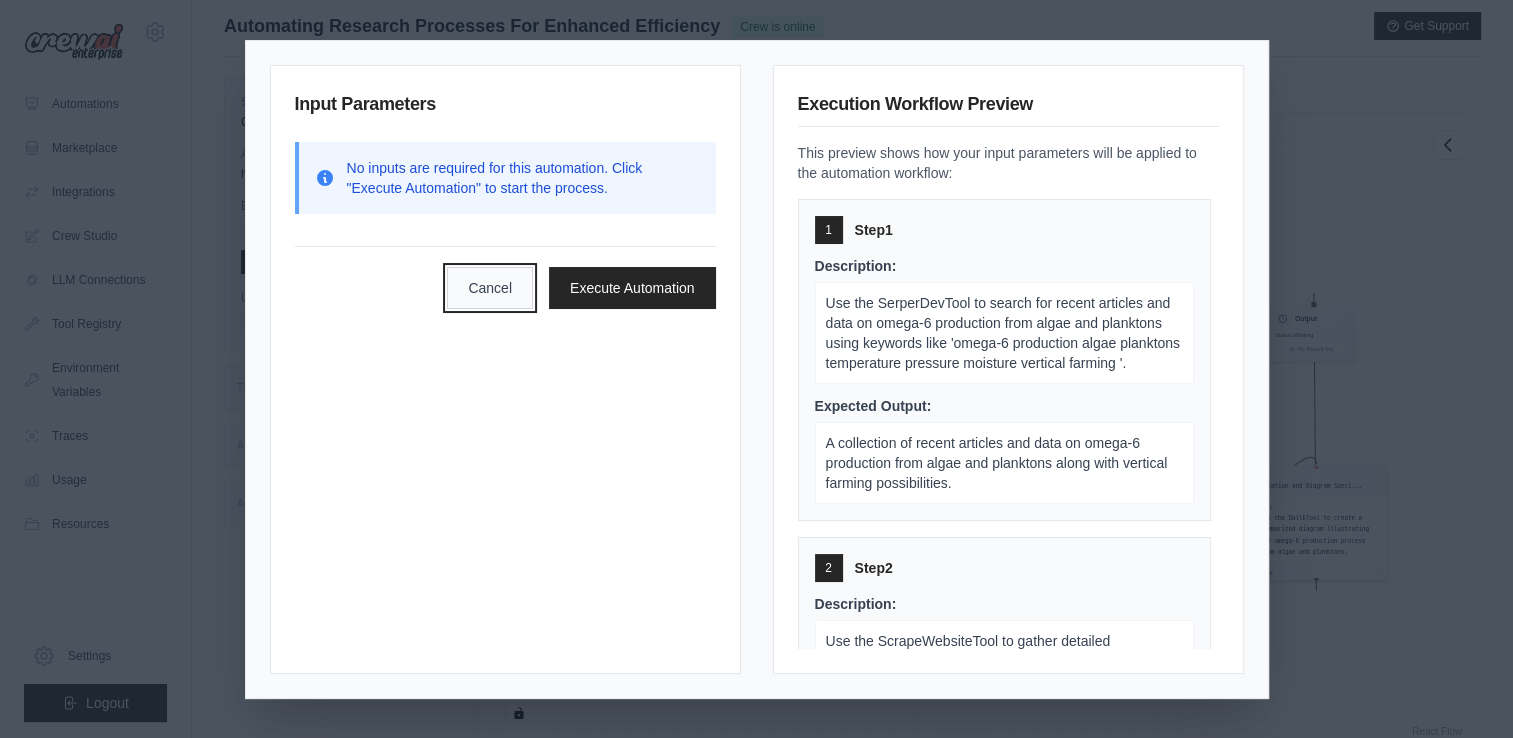click on "Cancel" at bounding box center (490, 288) 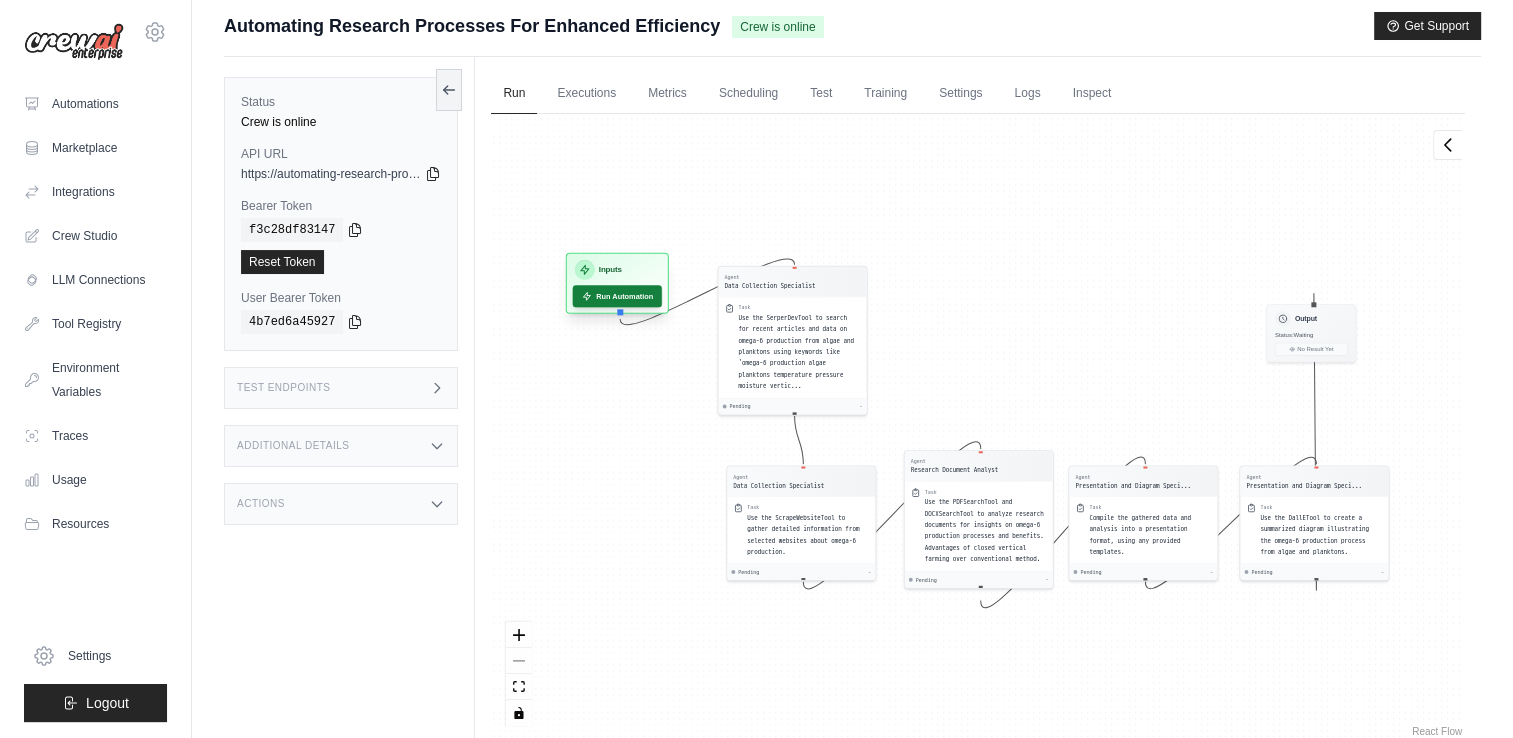 click on "Run Automation" at bounding box center (617, 296) 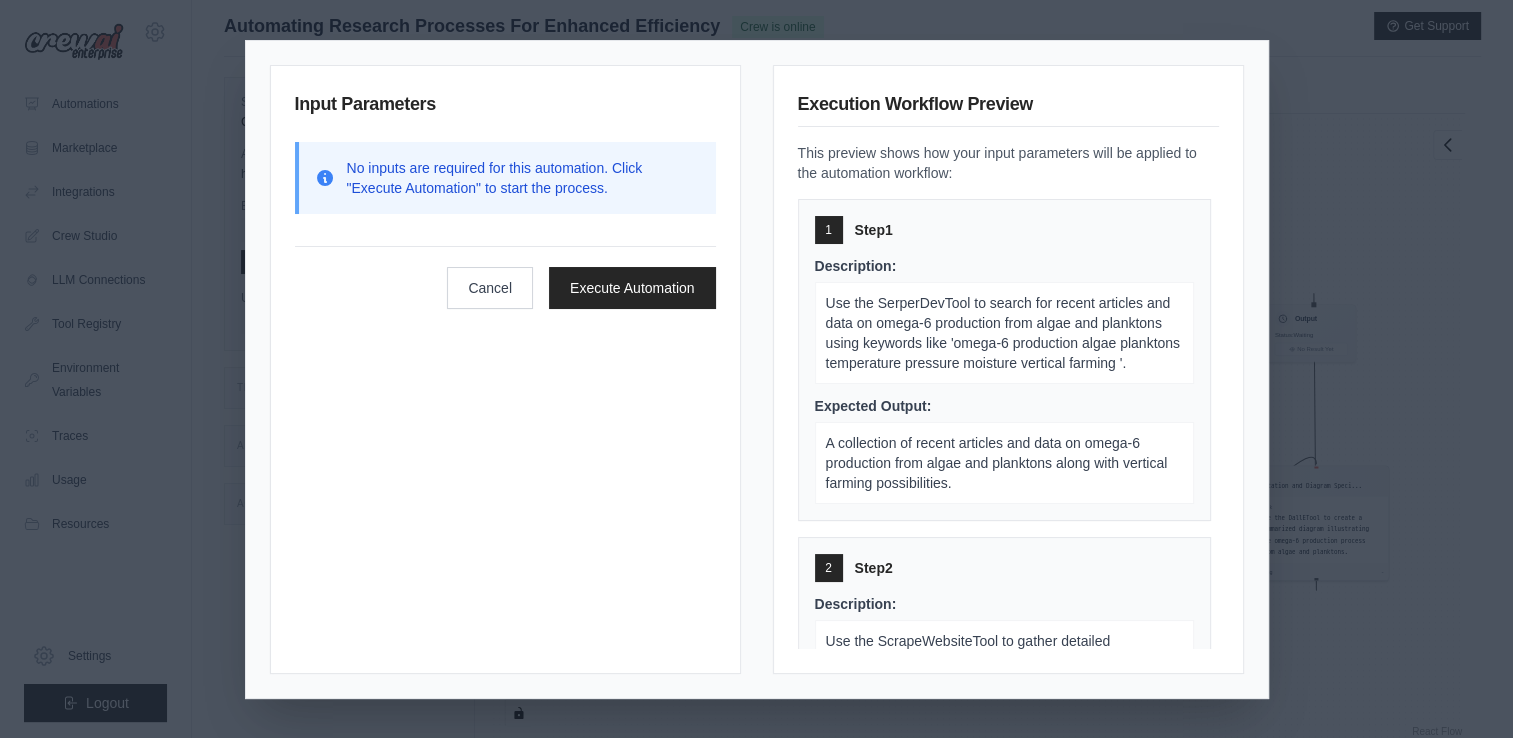 click on "Input Parameters No inputs are required for this automation. Click "Execute Automation" to start the process. Cancel Execute Automation Execution Workflow Preview This preview shows how your input parameters will be applied to the automation workflow: 1 Step  1 Description: Use the SerperDevTool to search for recent articles and data on omega-6 production from algae and planktons using keywords like 'omega-6 production algae planktons temperature pressure moisture vertical farming '. Expected Output: A collection of recent articles and data on omega-6 production from algae and planktons along with vertical farming possibilities. 2 Step  2 Description: Use the ScrapeWebsiteTool to gather detailed information from selected websites about omega-6 production. Expected Output: Detailed information on omega-6 production from selected websites. 3 Step  3 Description: Expected Output: A detailed analysis of research documents highlighting key insights on omega-6 production. 4 Step  4 Description: Expected Output: 5 5" at bounding box center [756, 369] 